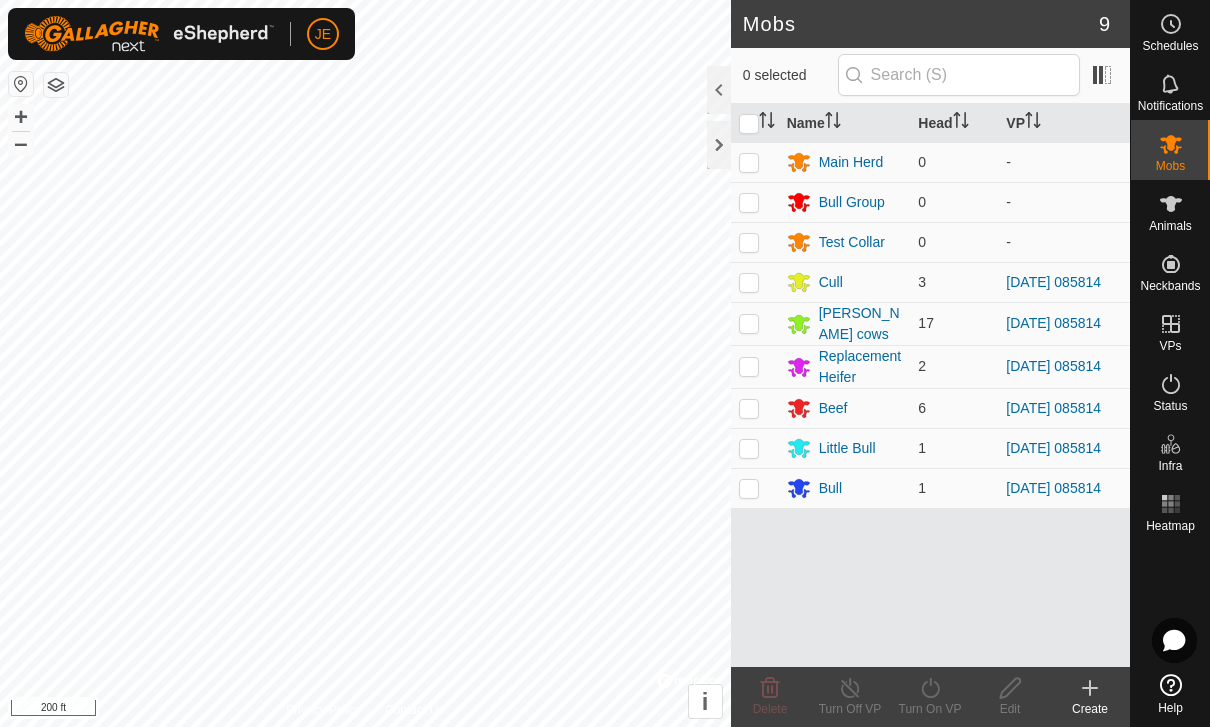 scroll, scrollTop: 0, scrollLeft: 0, axis: both 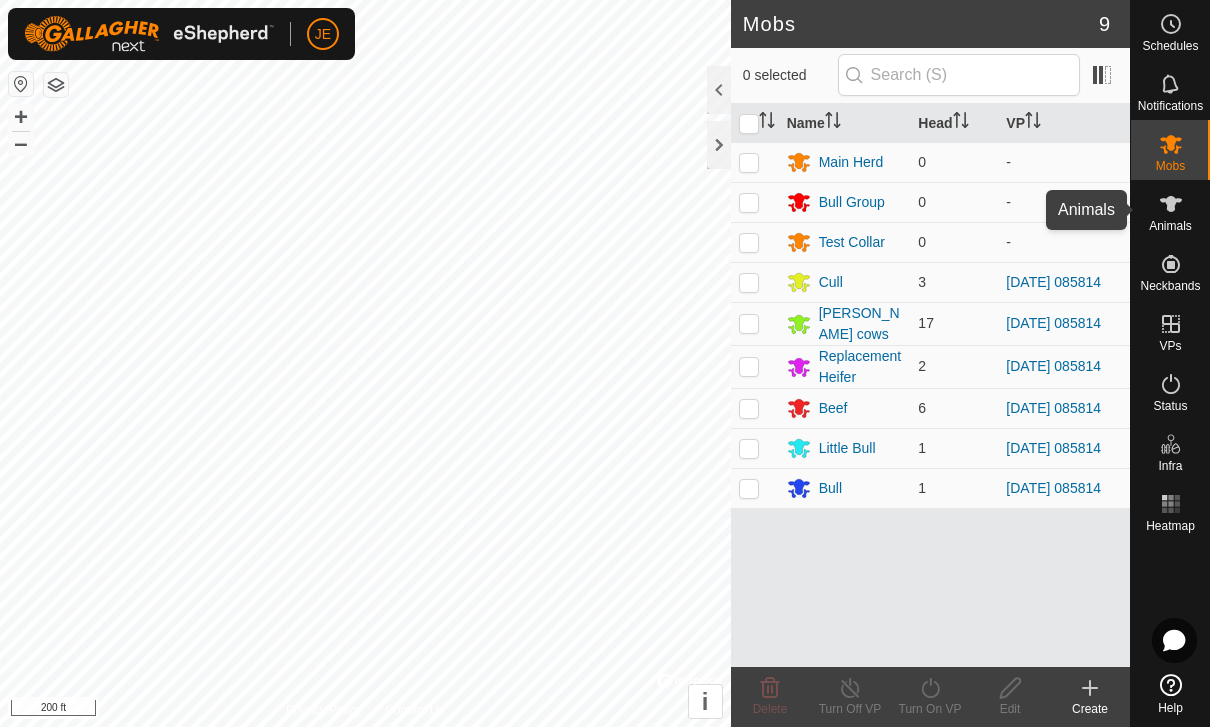 click at bounding box center [1171, 204] 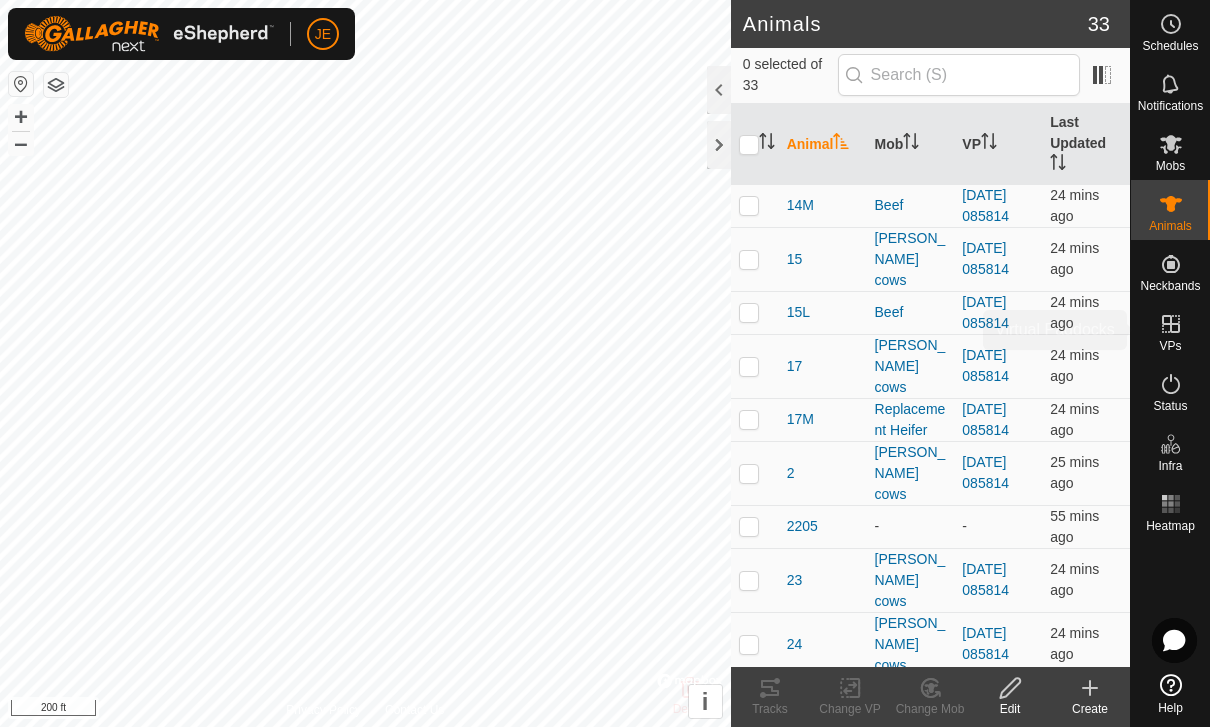 scroll, scrollTop: 0, scrollLeft: 0, axis: both 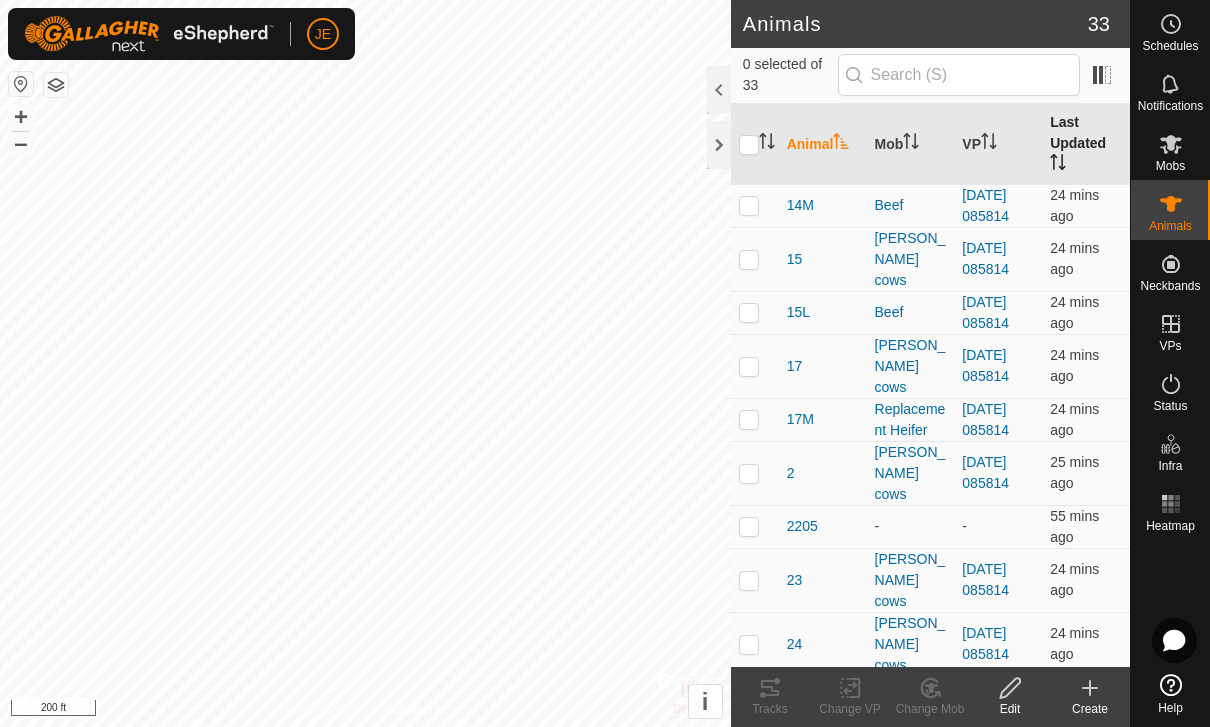 click on "Last Updated" at bounding box center (1086, 144) 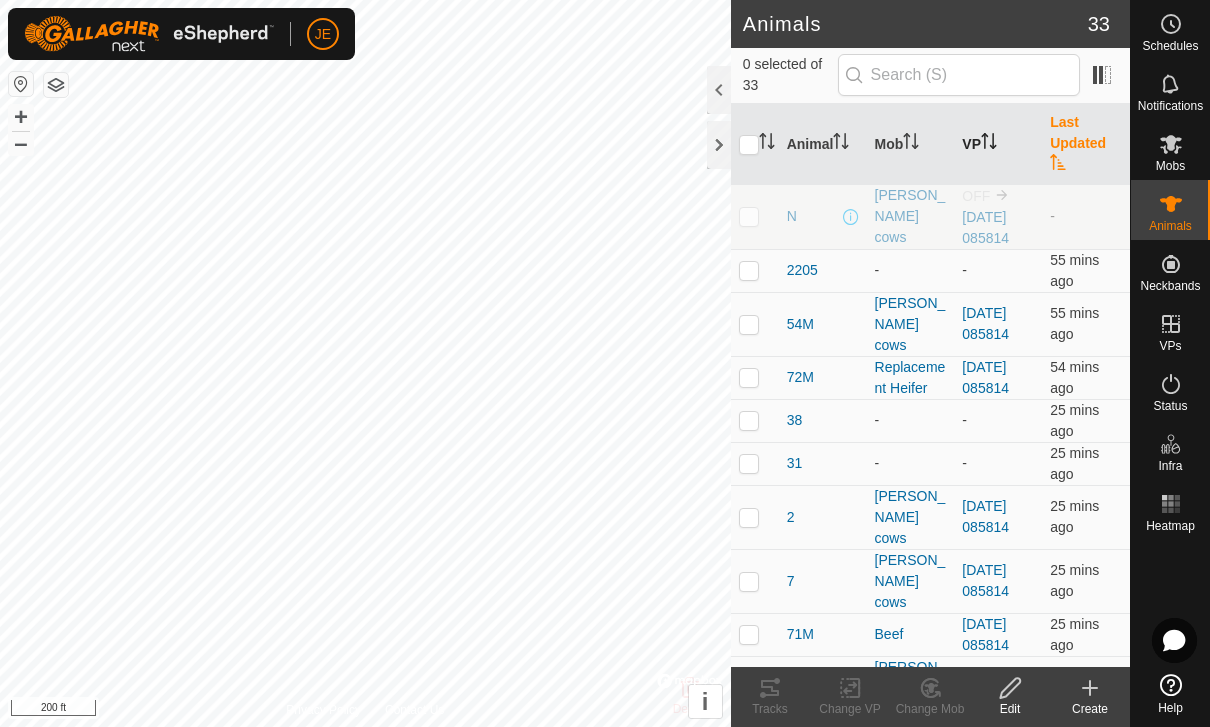click at bounding box center (989, 144) 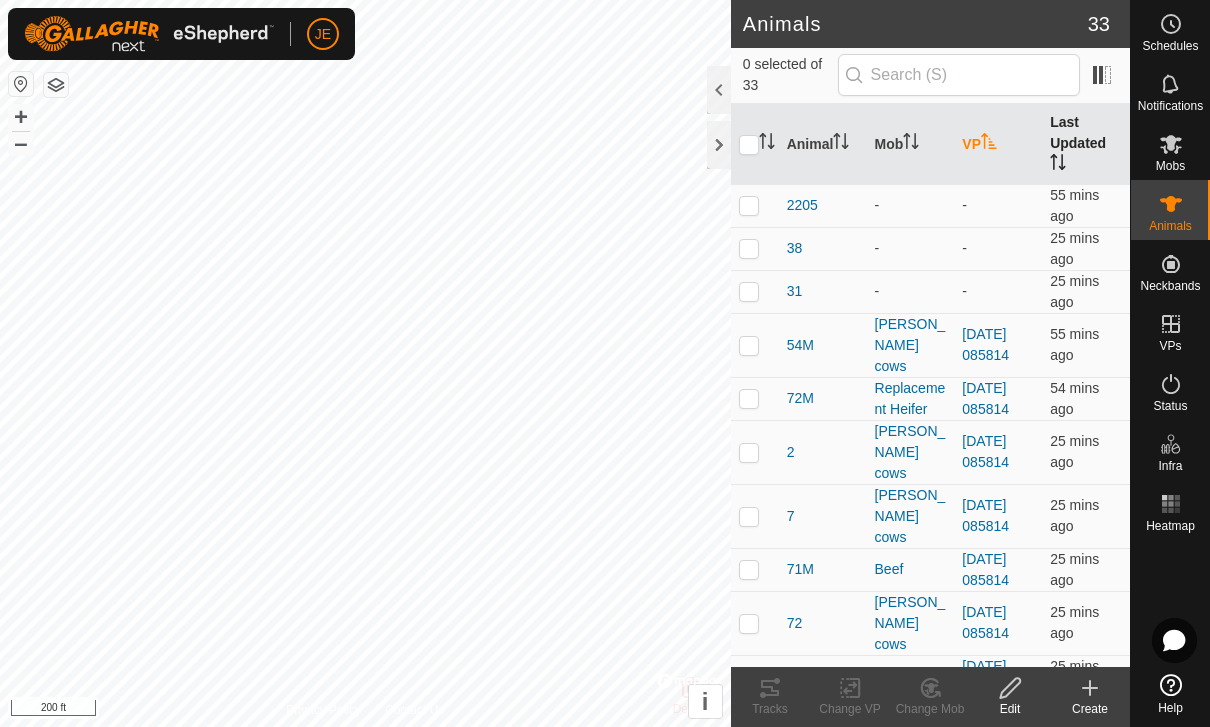 scroll, scrollTop: 0, scrollLeft: 0, axis: both 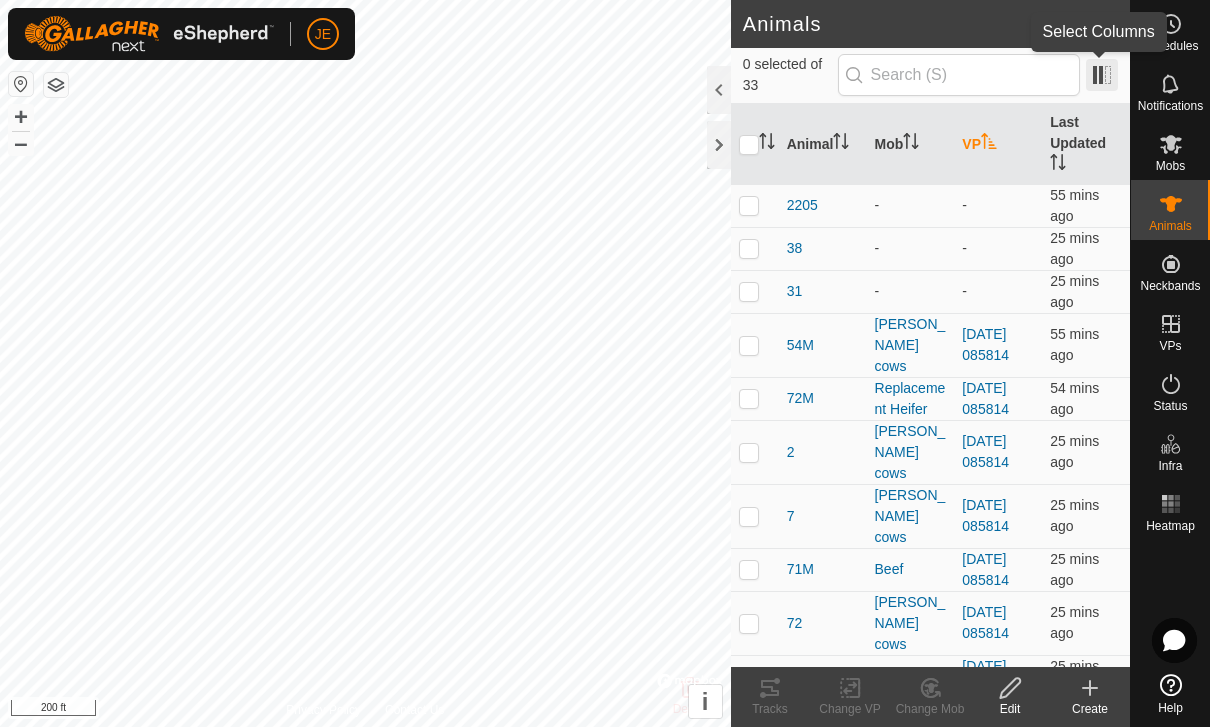 click at bounding box center (1102, 75) 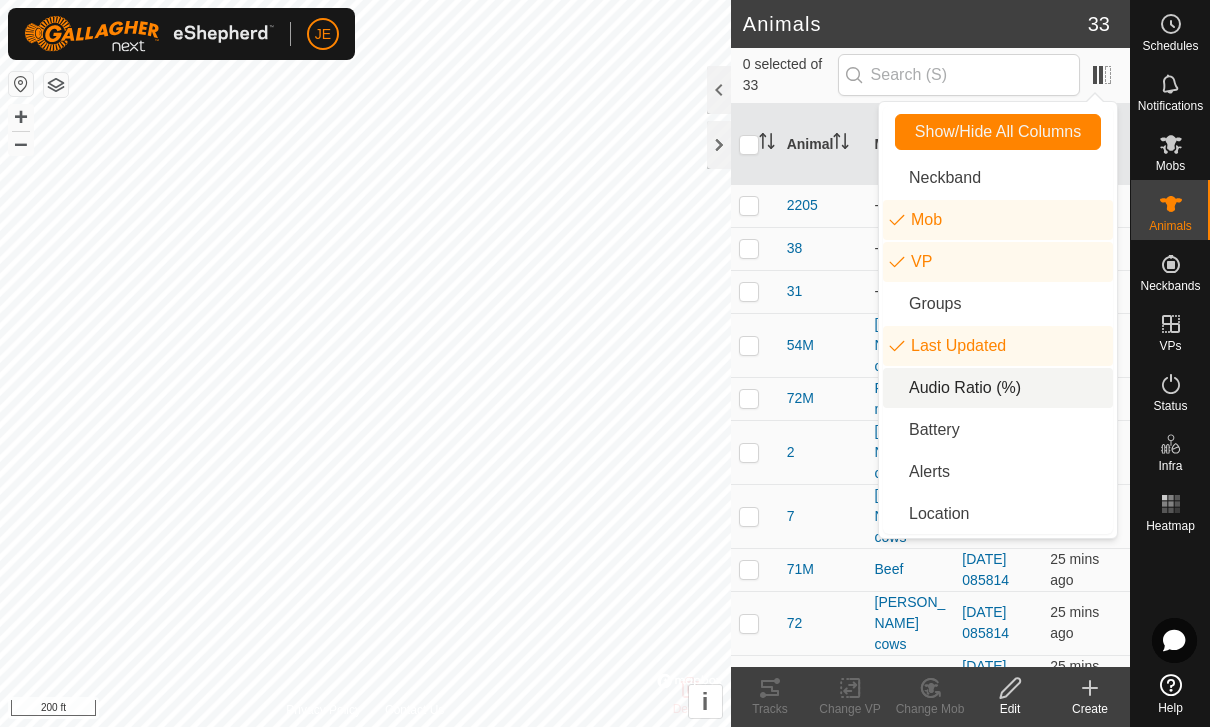 click on "Audio Ratio (%)" at bounding box center [998, 388] 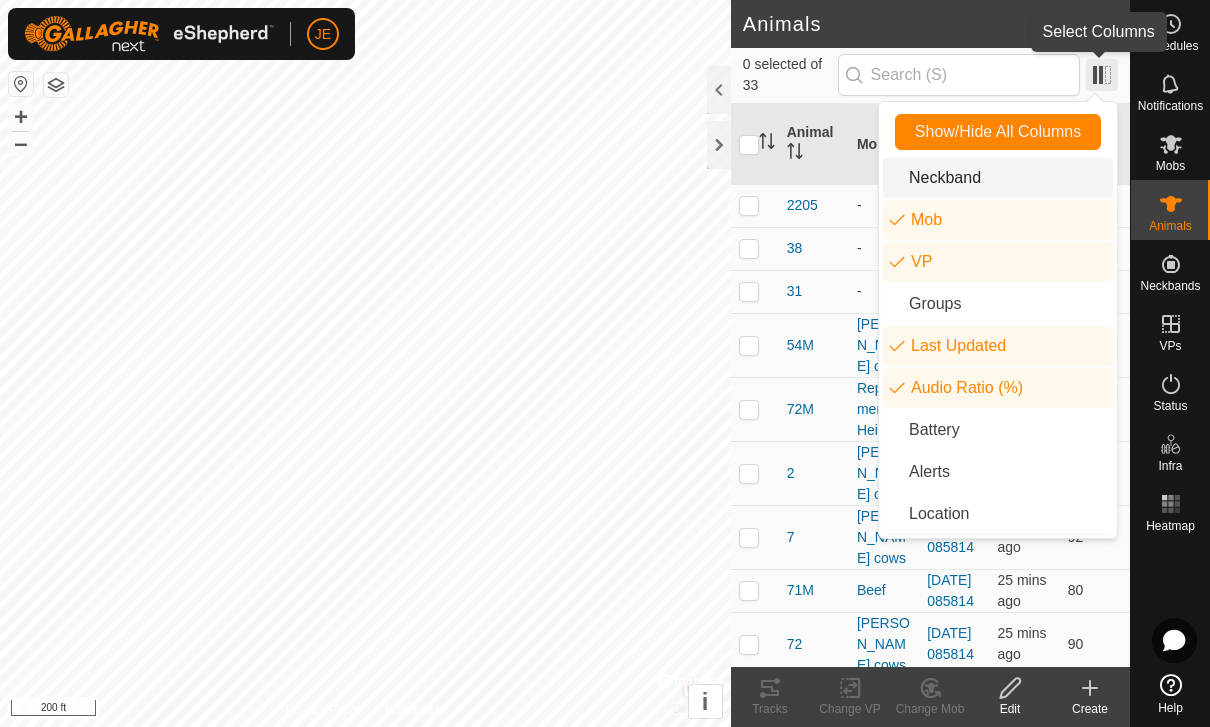 click at bounding box center (1102, 75) 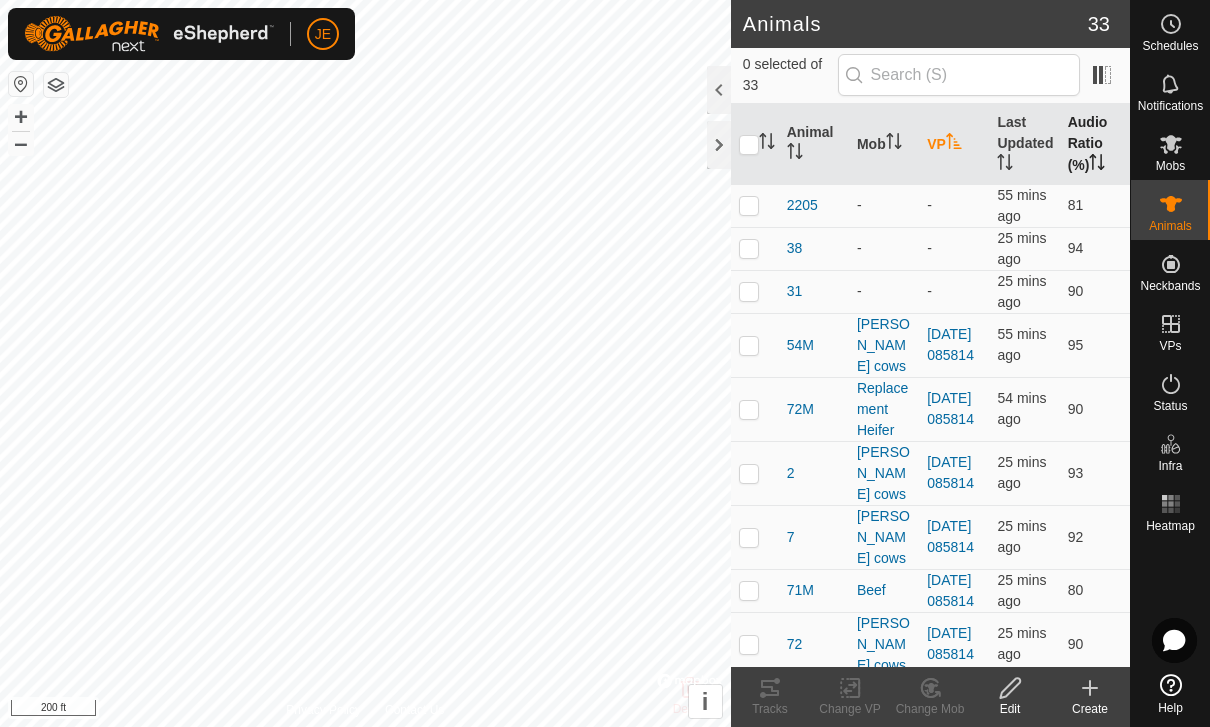 click 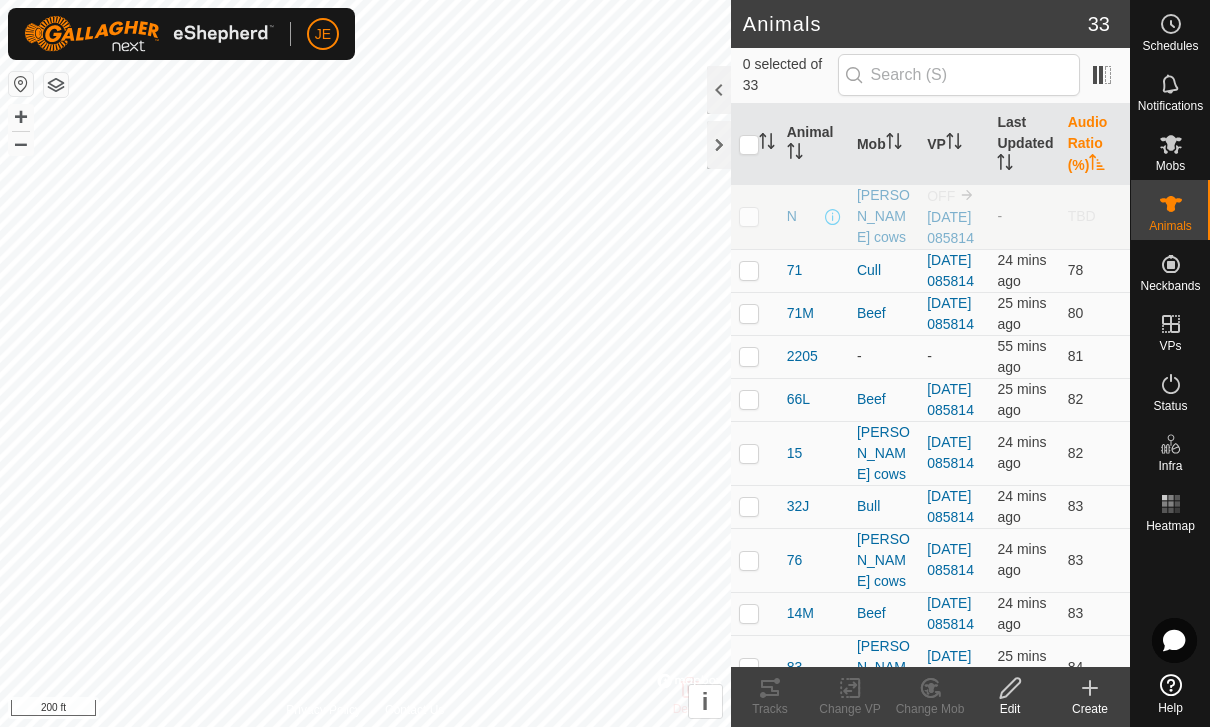click 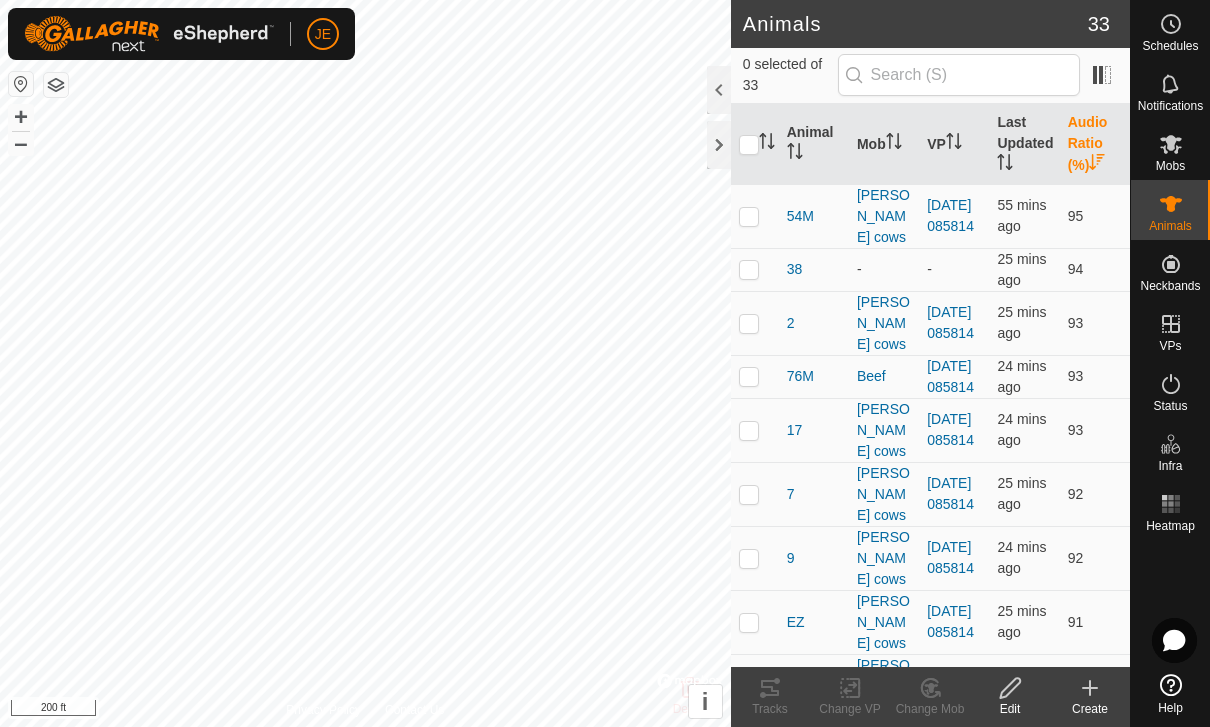click 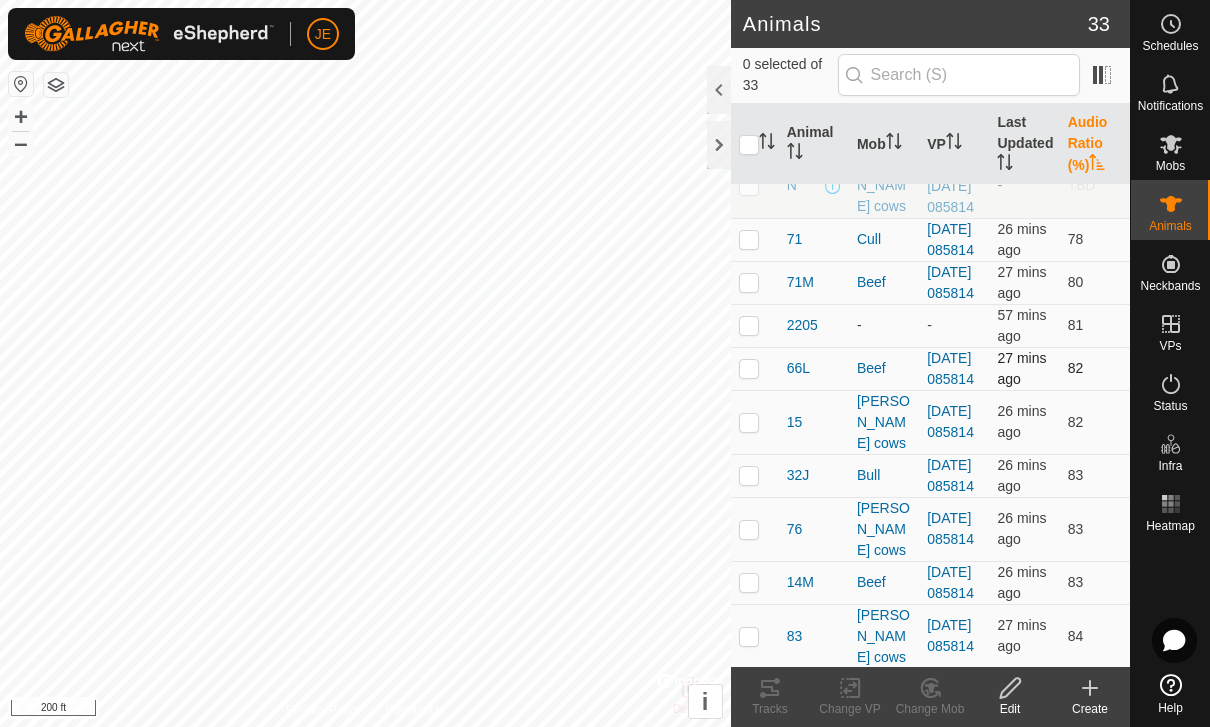scroll, scrollTop: 31, scrollLeft: 0, axis: vertical 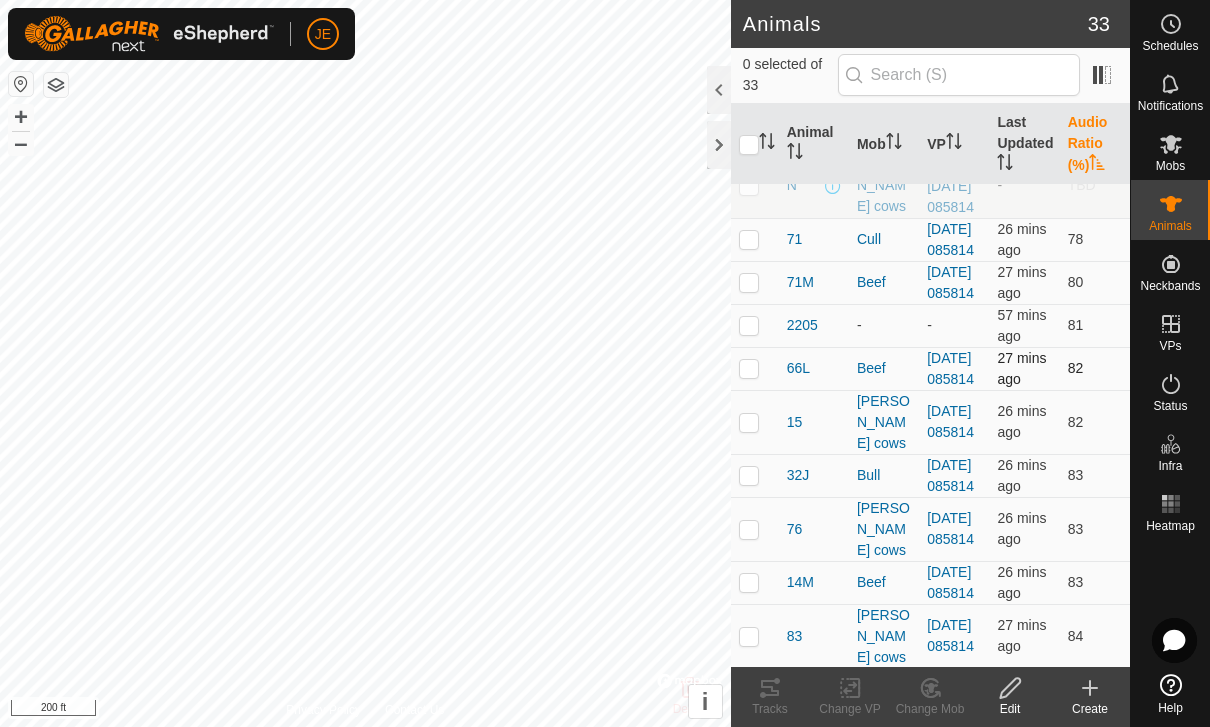 click at bounding box center (749, 368) 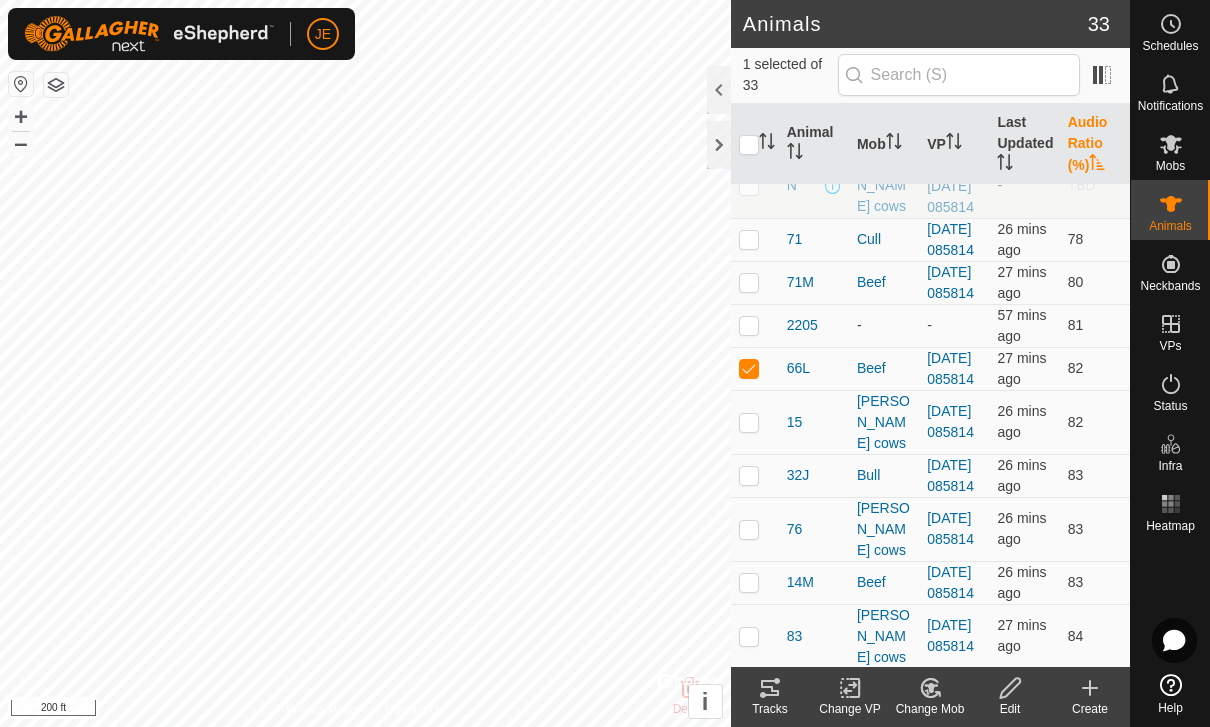 click 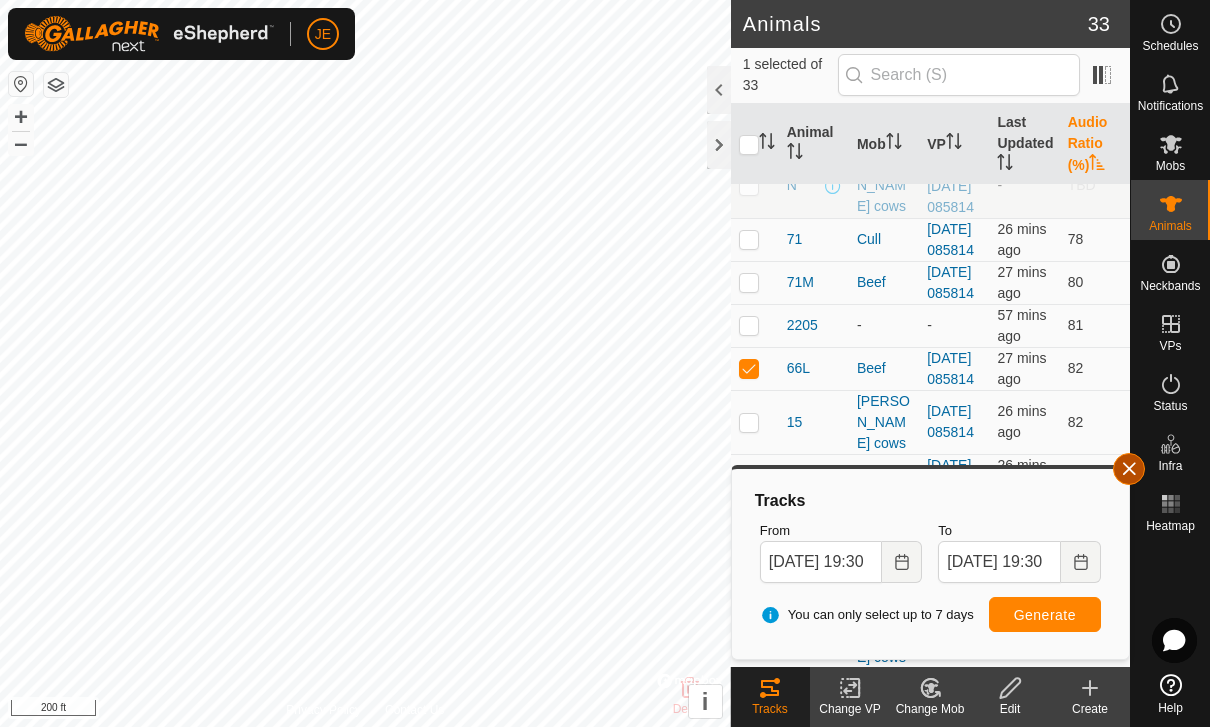 click at bounding box center (1129, 469) 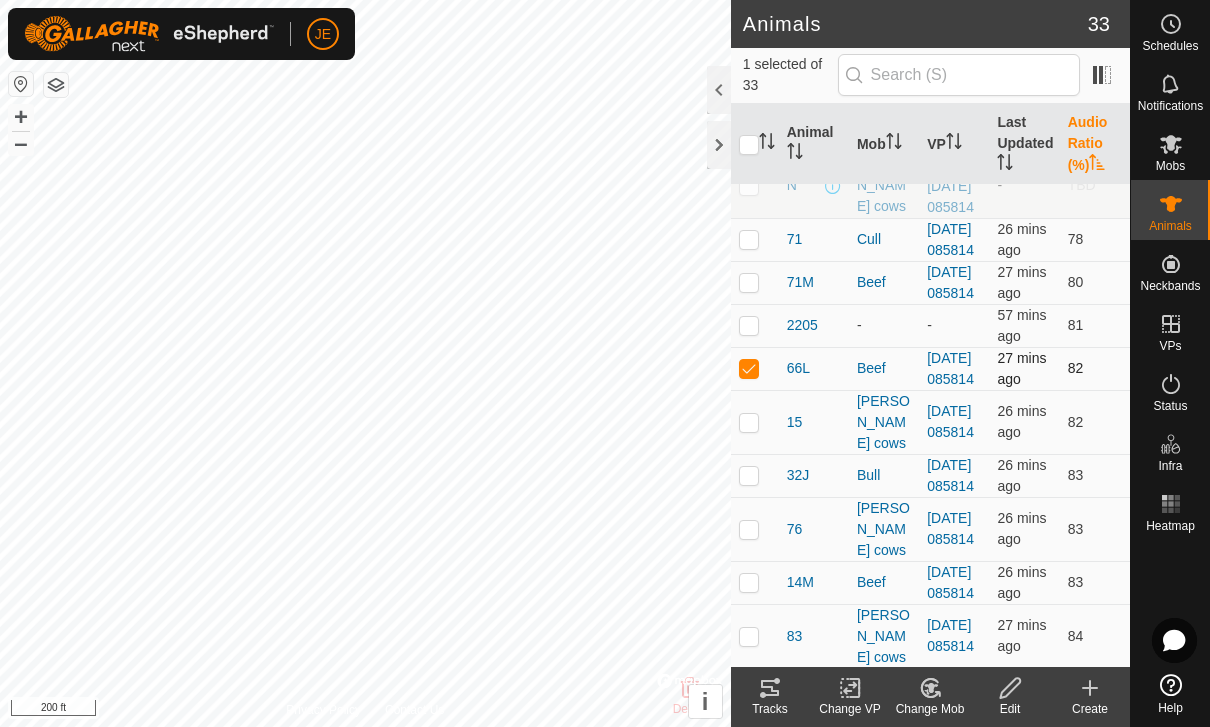 click at bounding box center [749, 368] 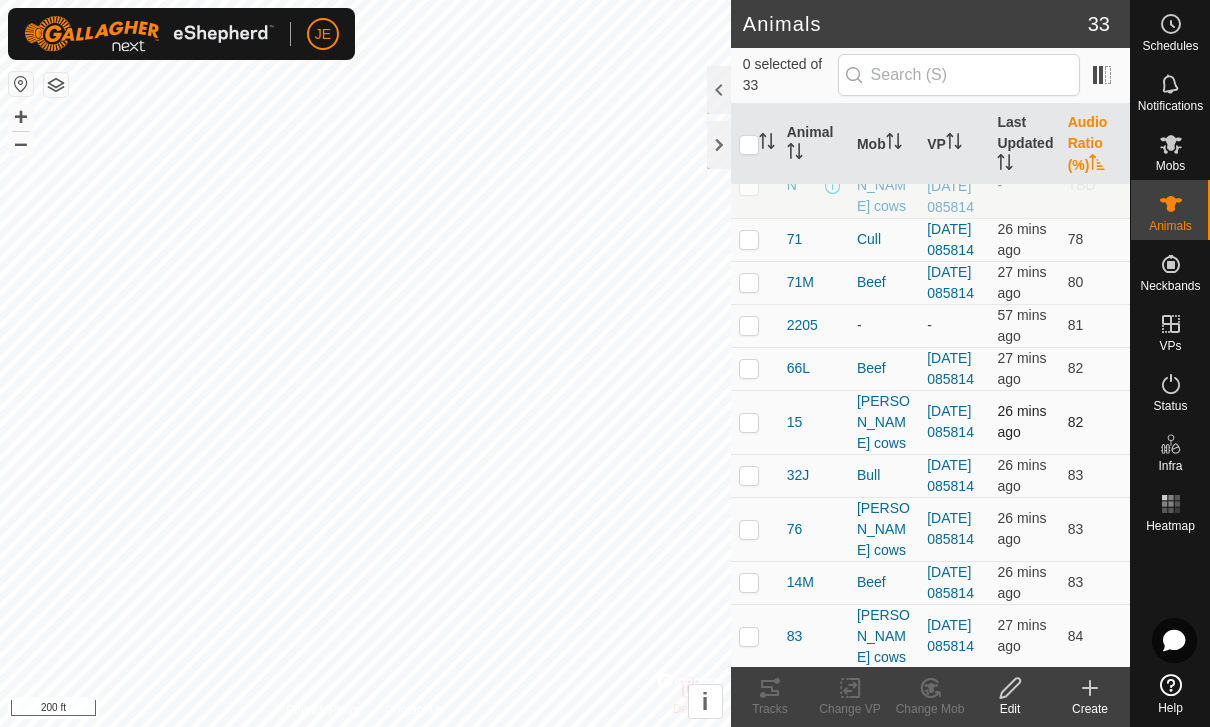 click at bounding box center [749, 422] 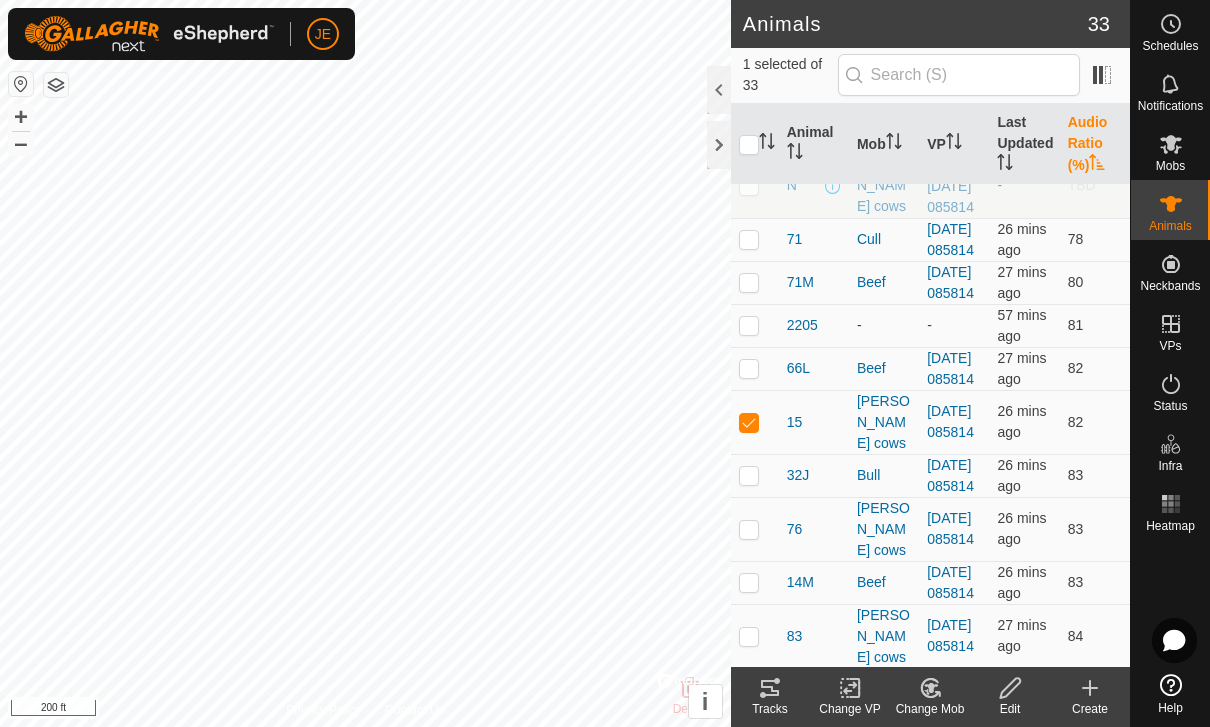 click 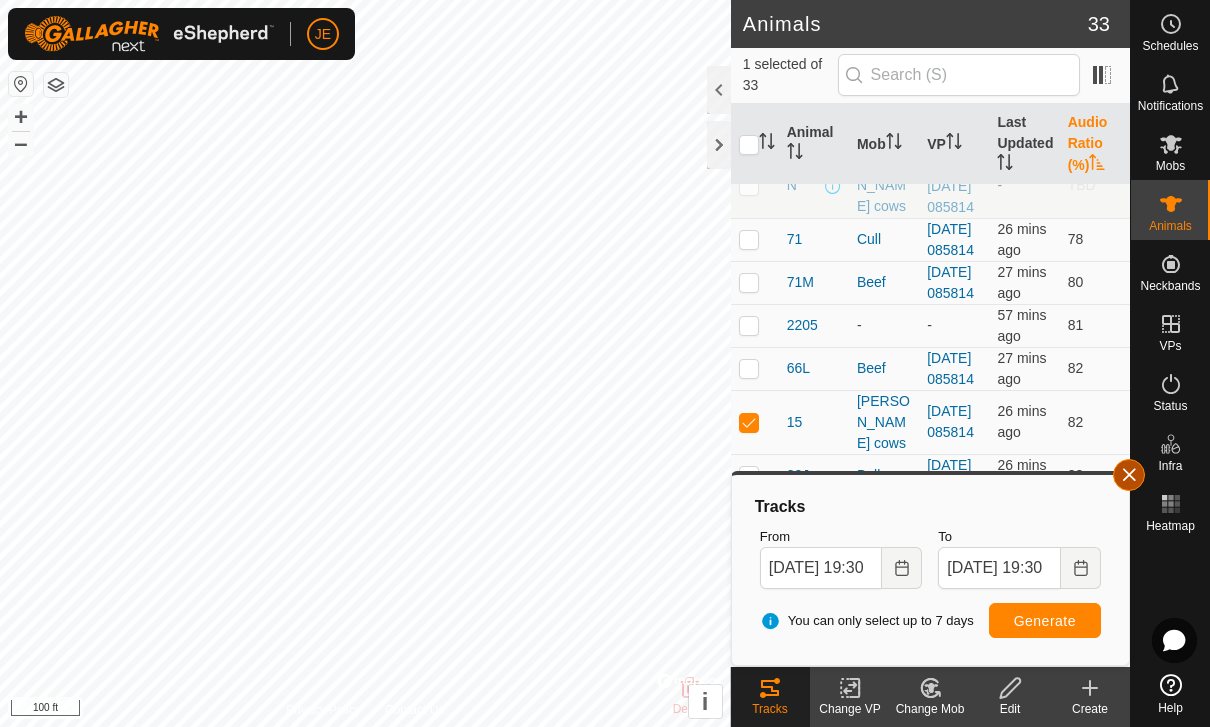 click at bounding box center (1129, 475) 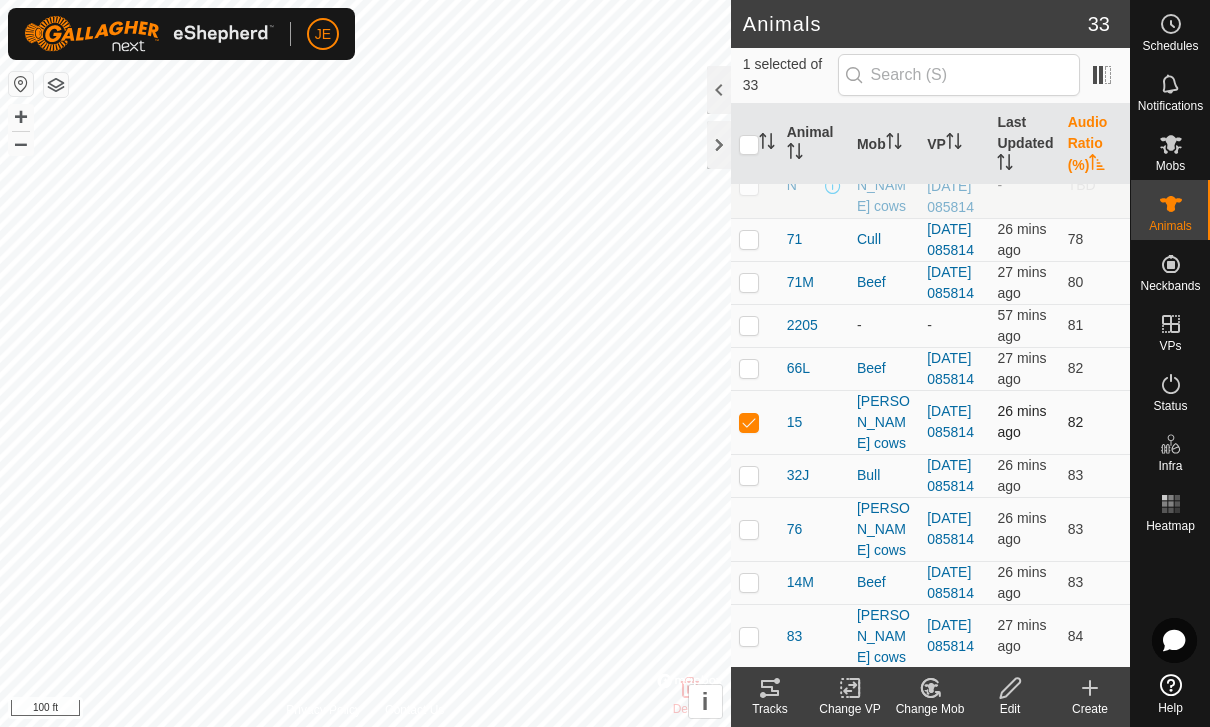 click at bounding box center [749, 422] 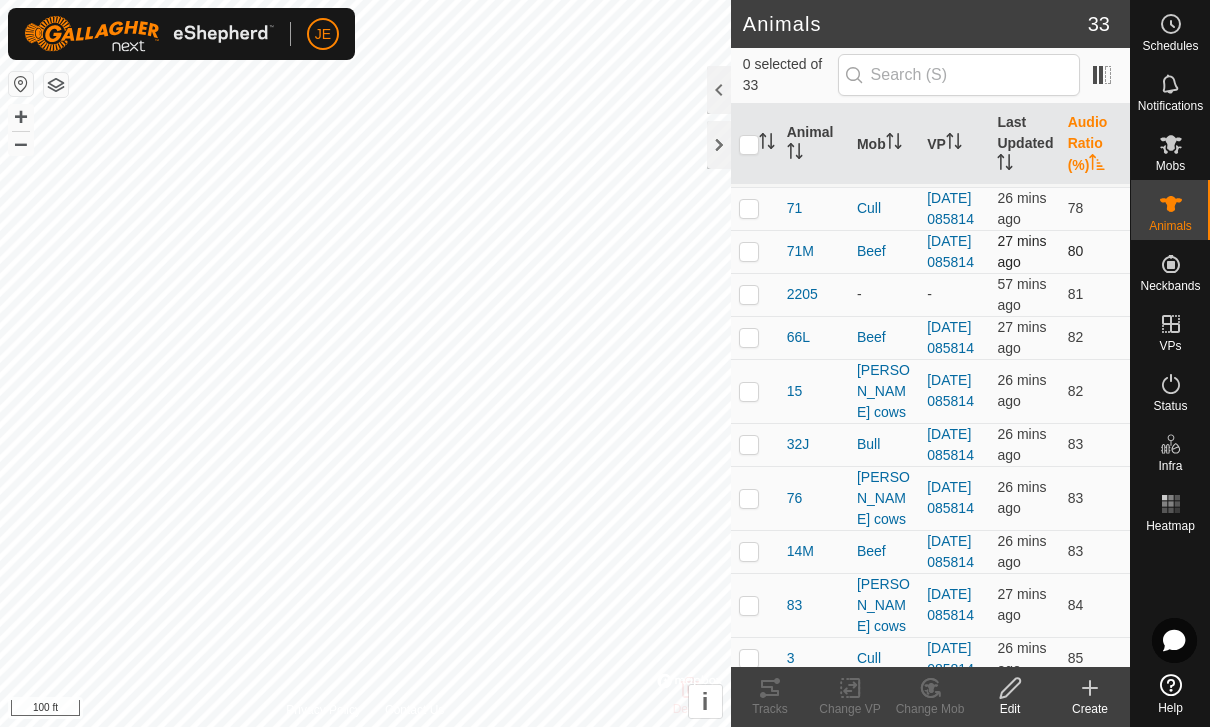scroll, scrollTop: 60, scrollLeft: 0, axis: vertical 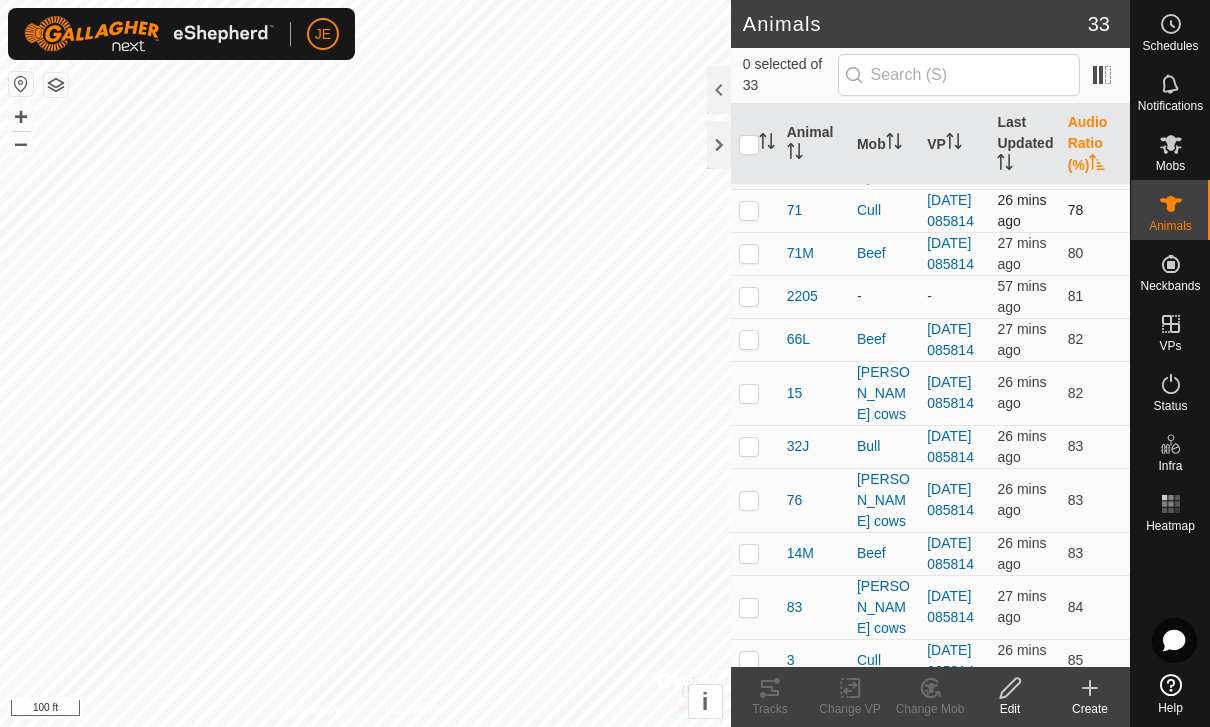 click at bounding box center [749, 210] 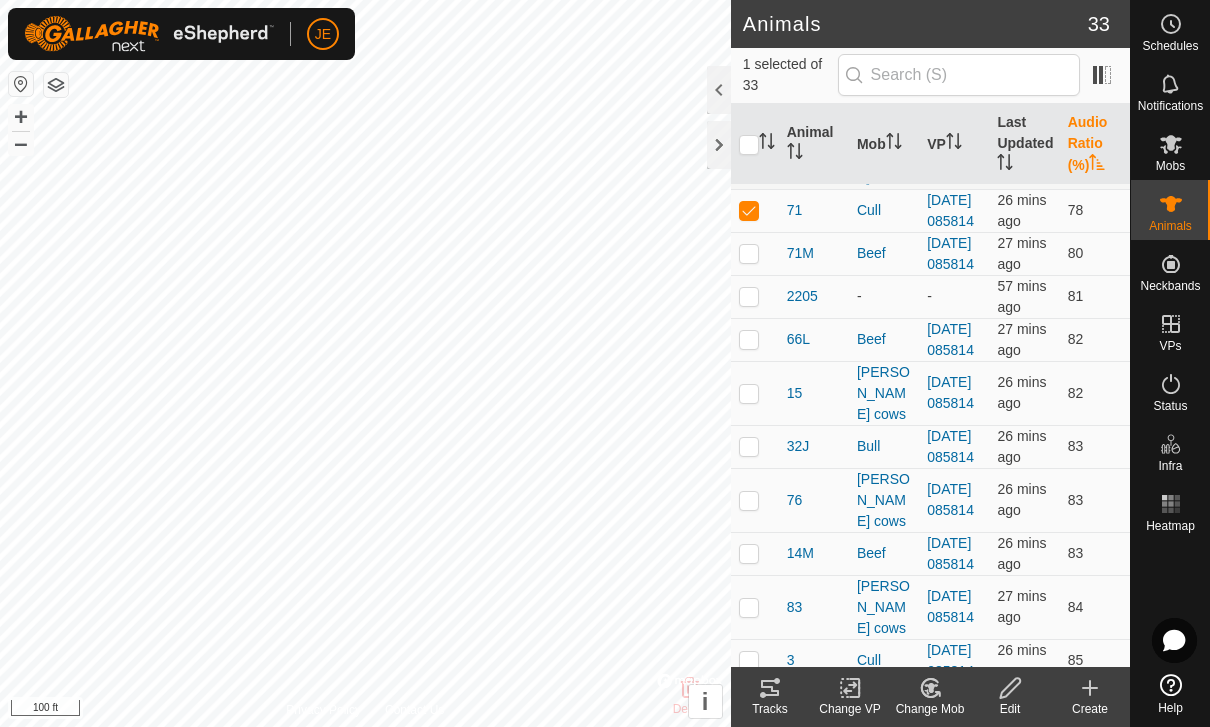 click 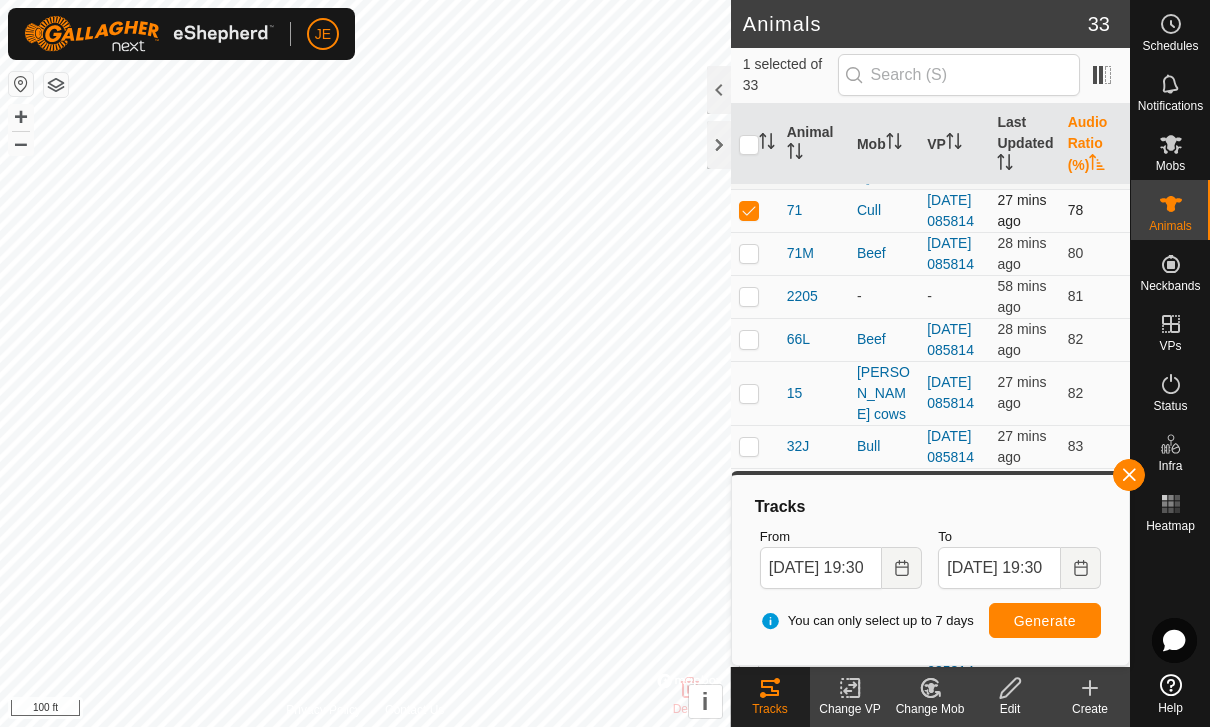 click at bounding box center [749, 210] 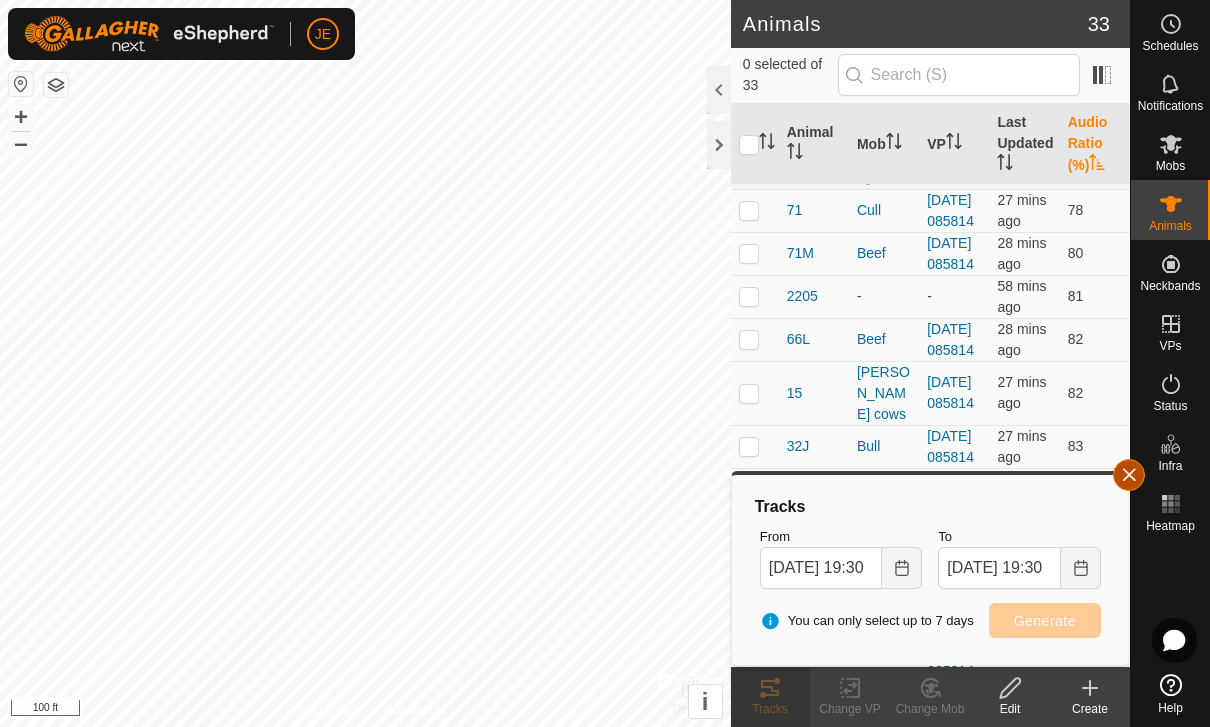 click at bounding box center (1129, 475) 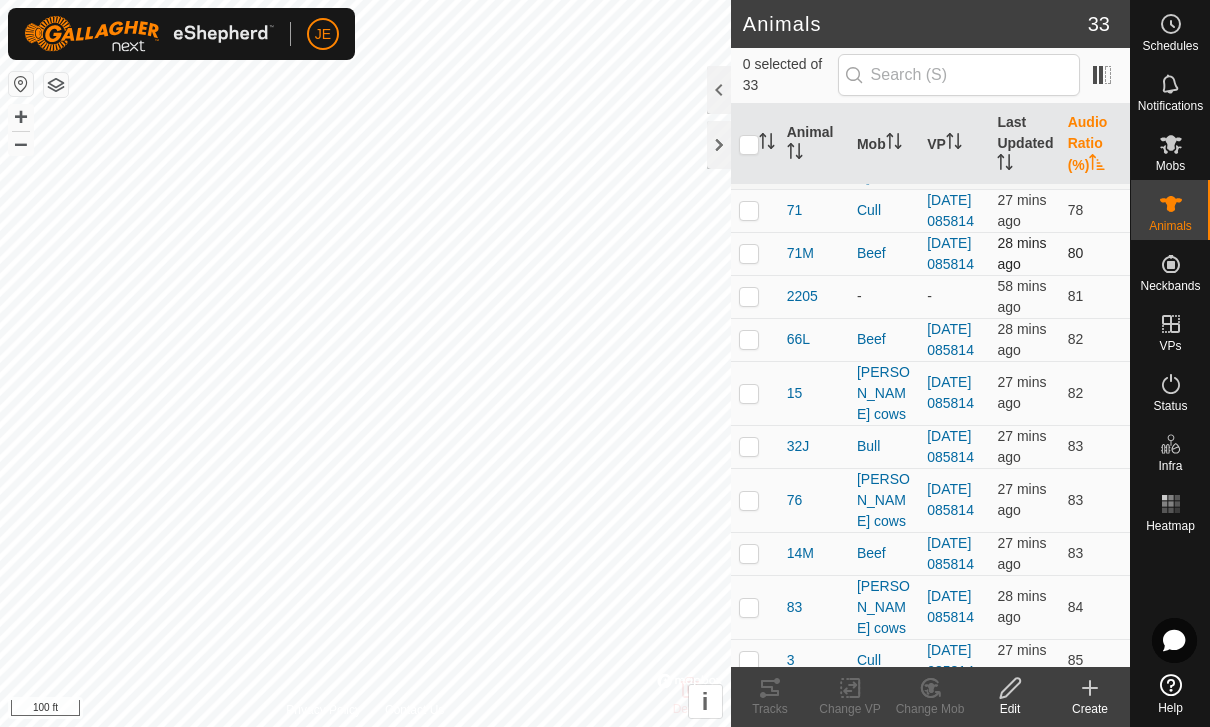 click at bounding box center [749, 253] 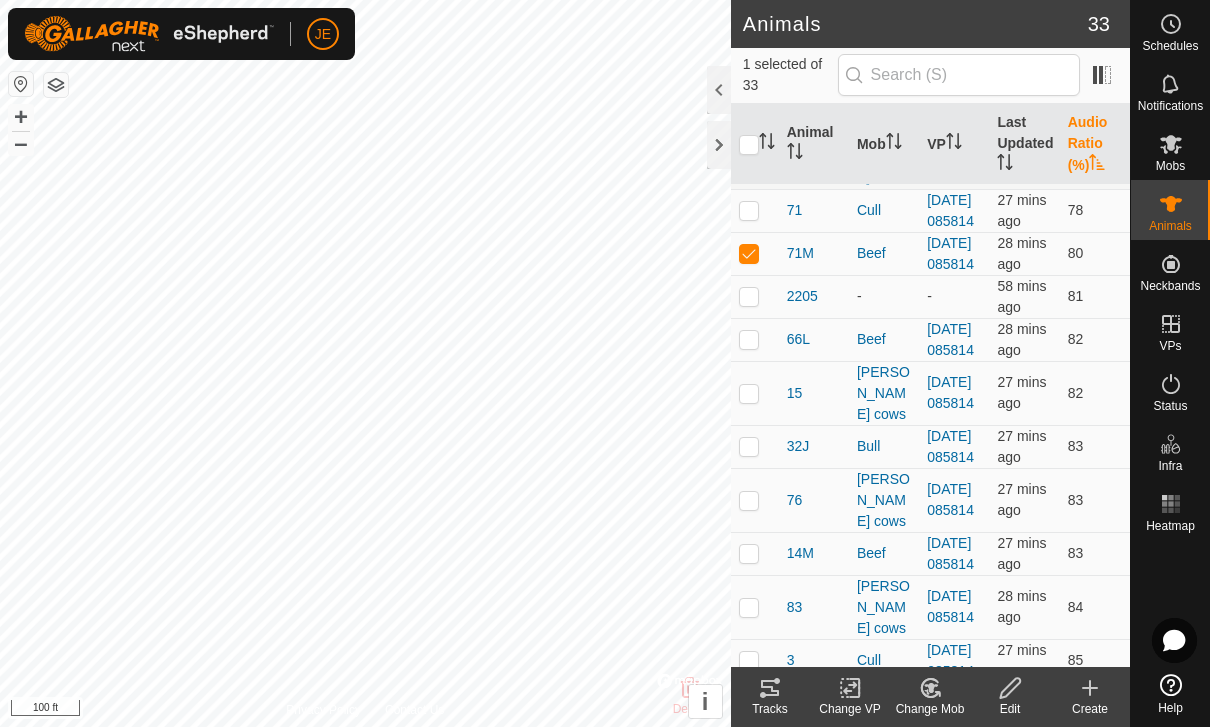 click 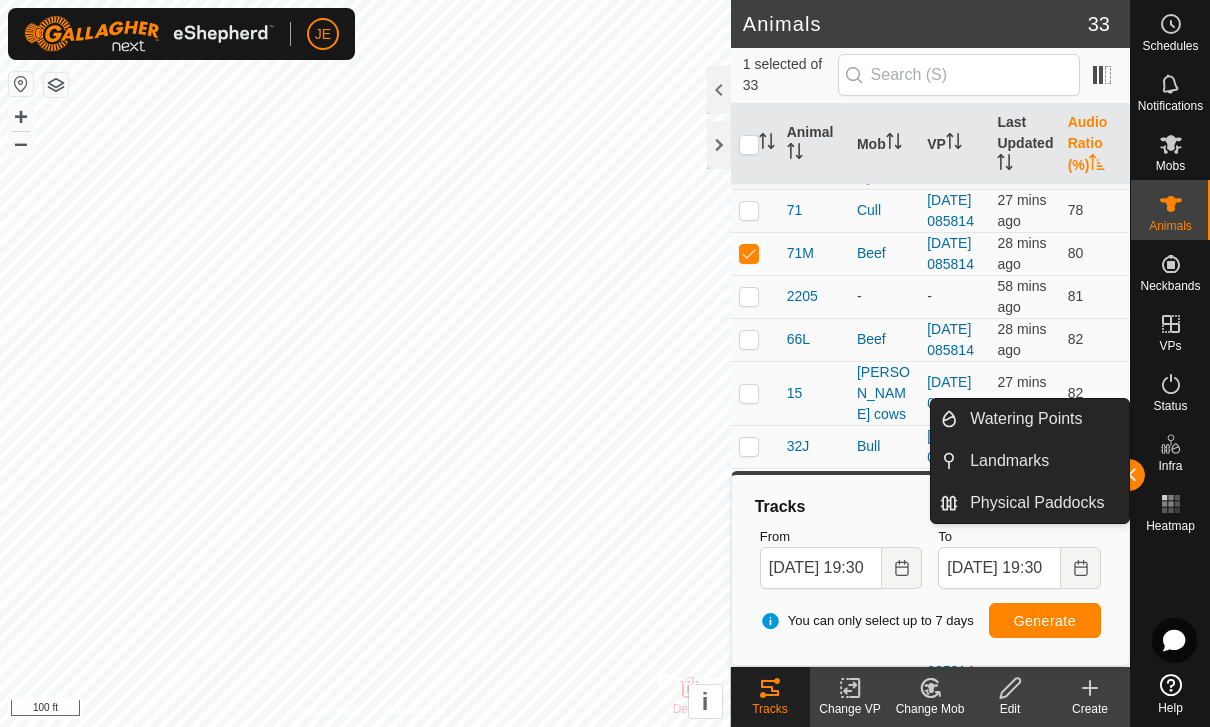 click on "Watering Points Landmarks Physical Paddocks" at bounding box center (1030, 461) 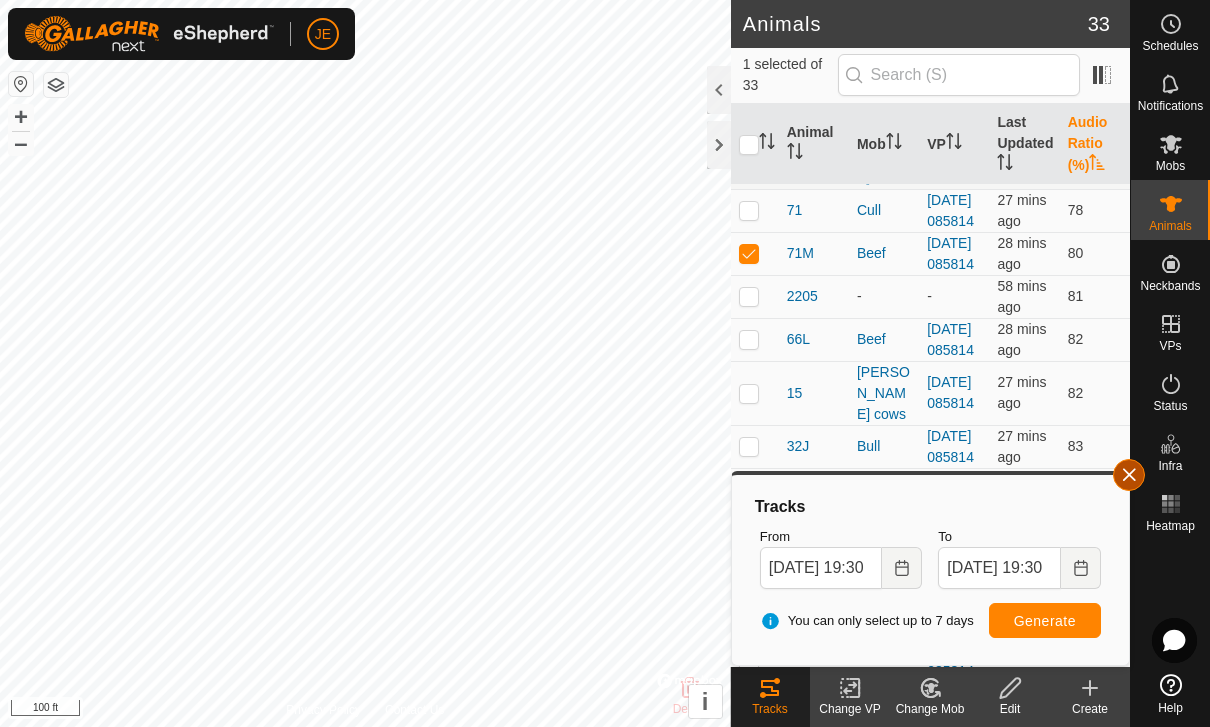click at bounding box center [1129, 475] 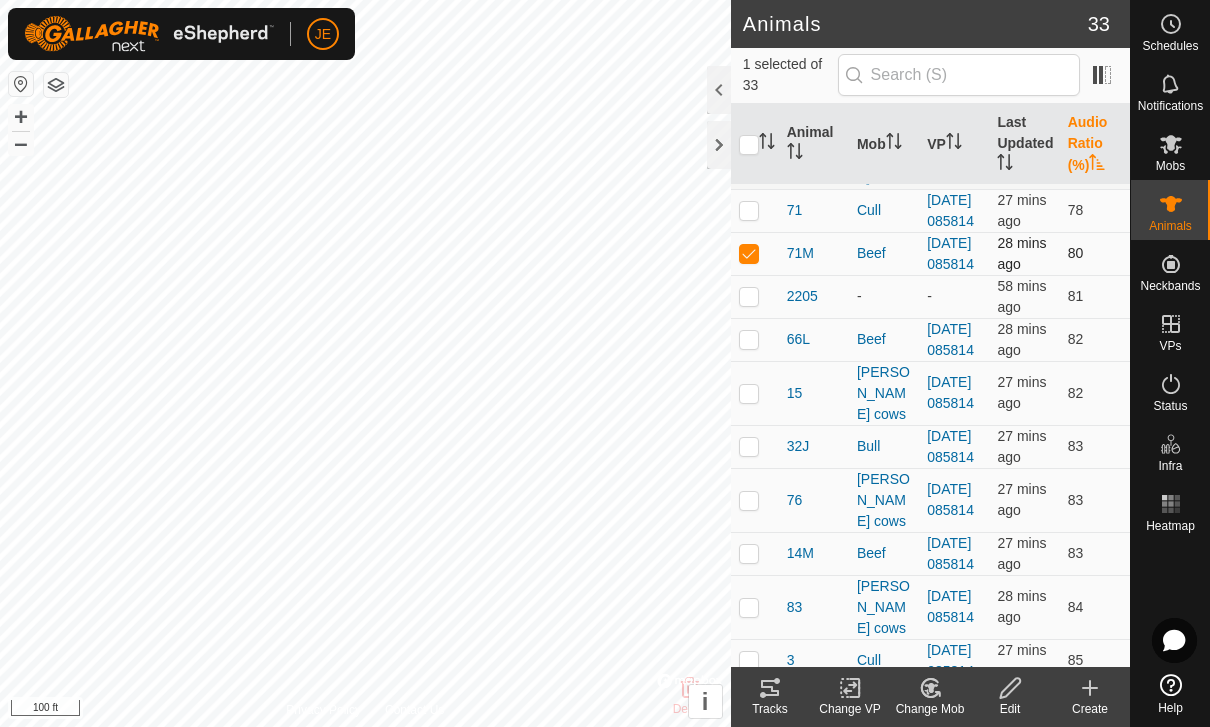 click at bounding box center (749, 253) 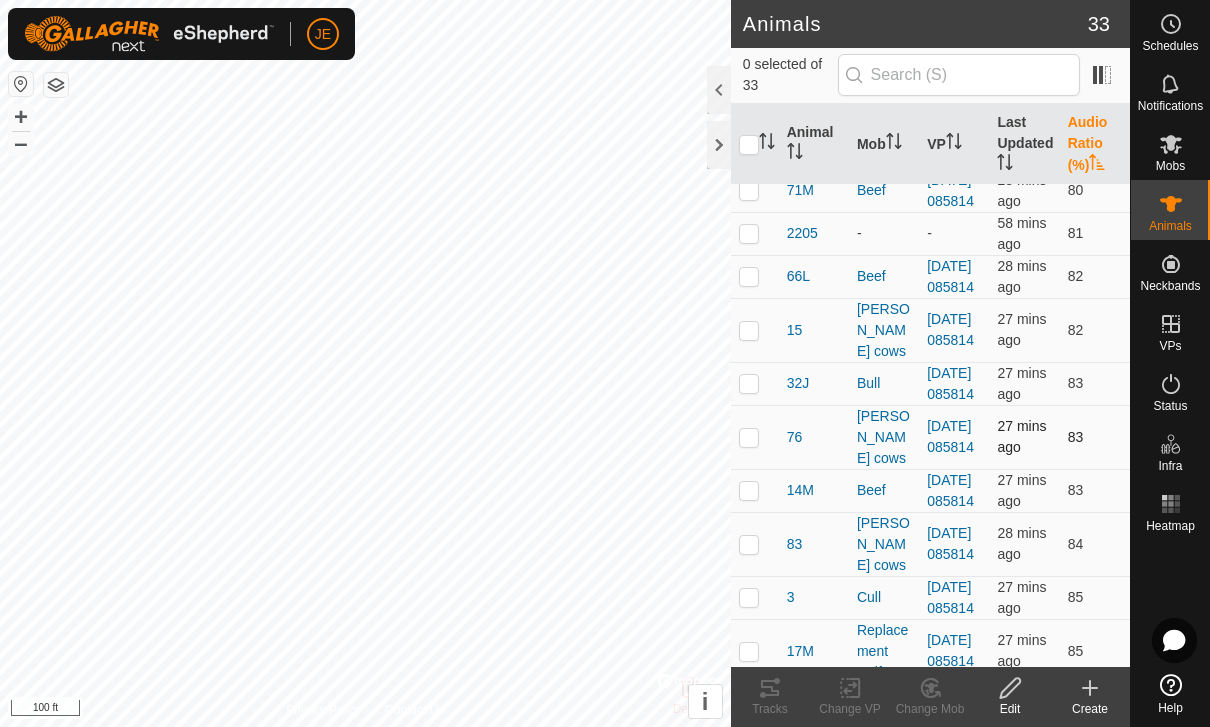 scroll, scrollTop: 120, scrollLeft: 0, axis: vertical 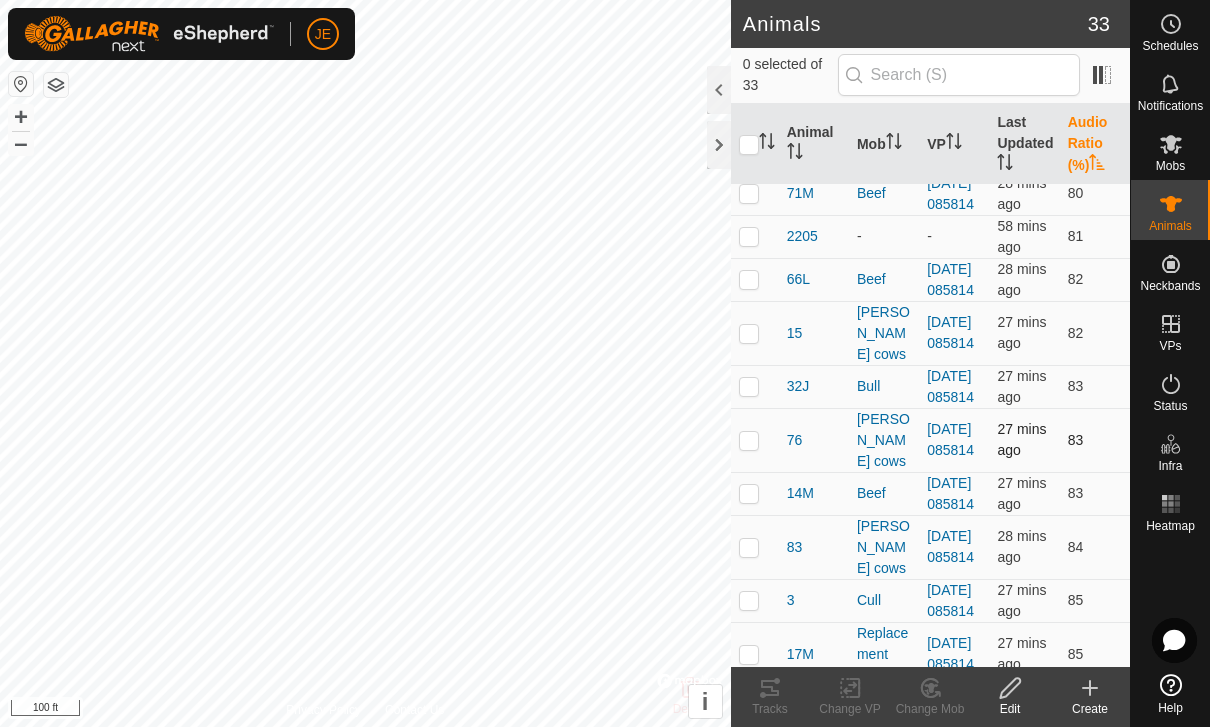 click at bounding box center (749, 440) 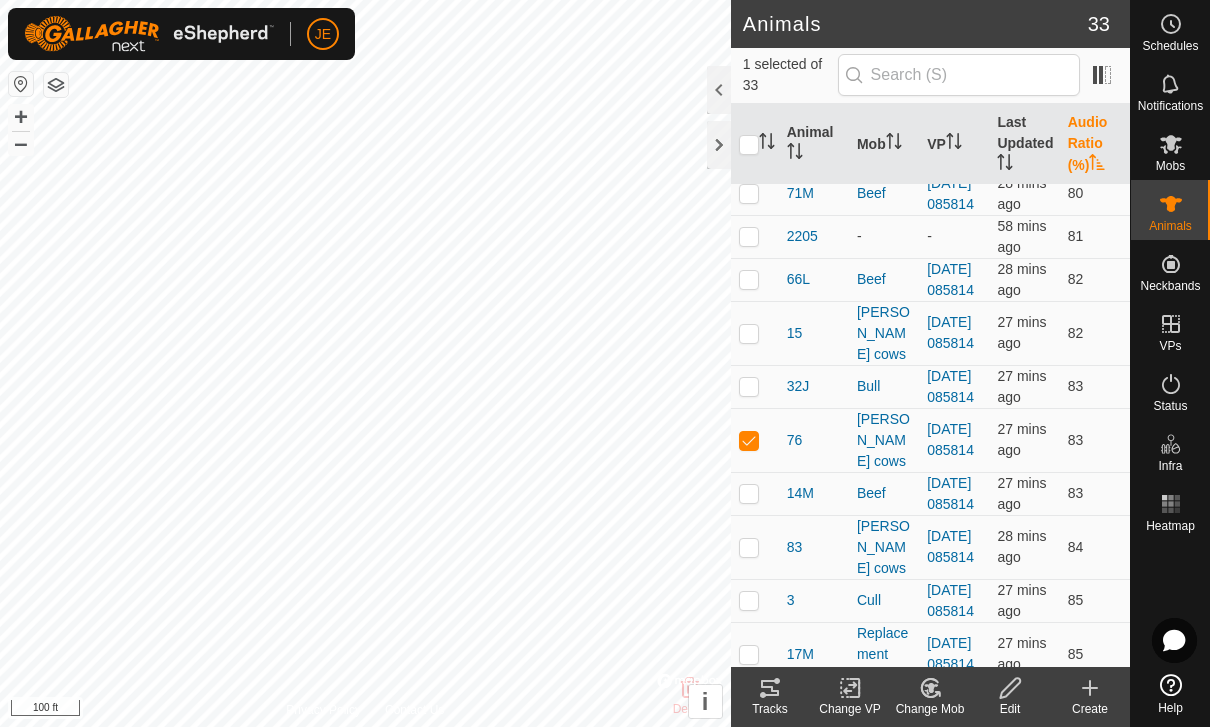 click 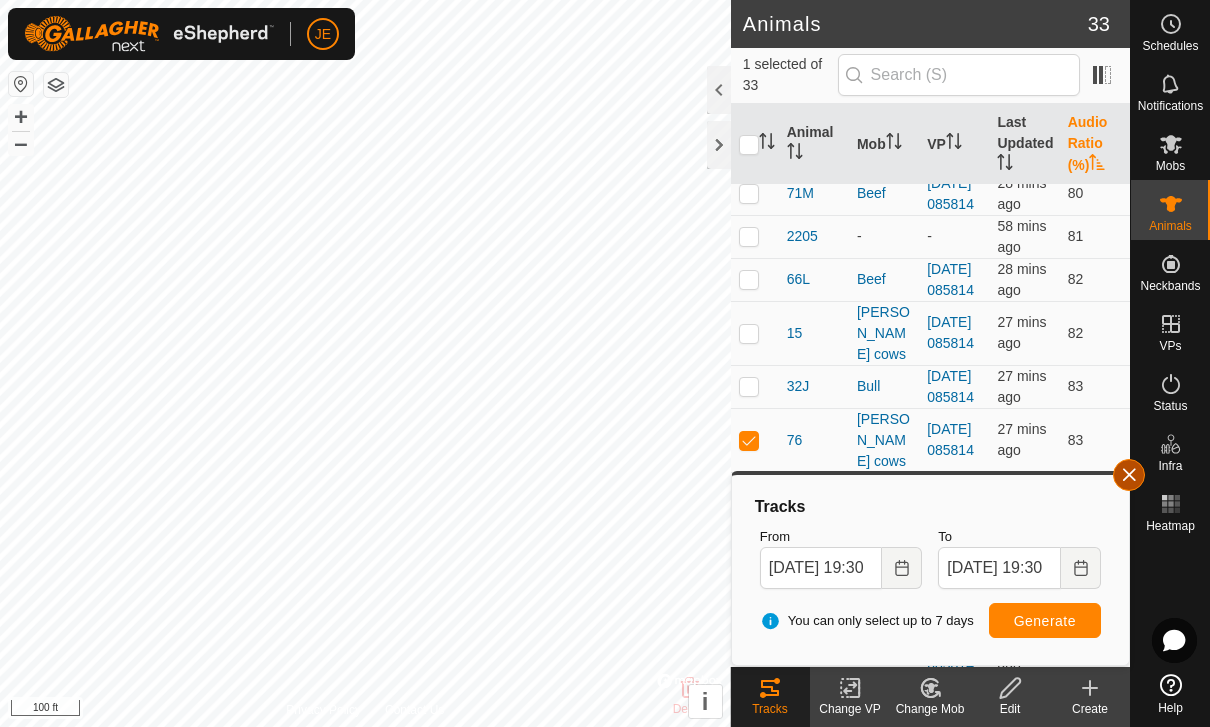 click at bounding box center (1129, 475) 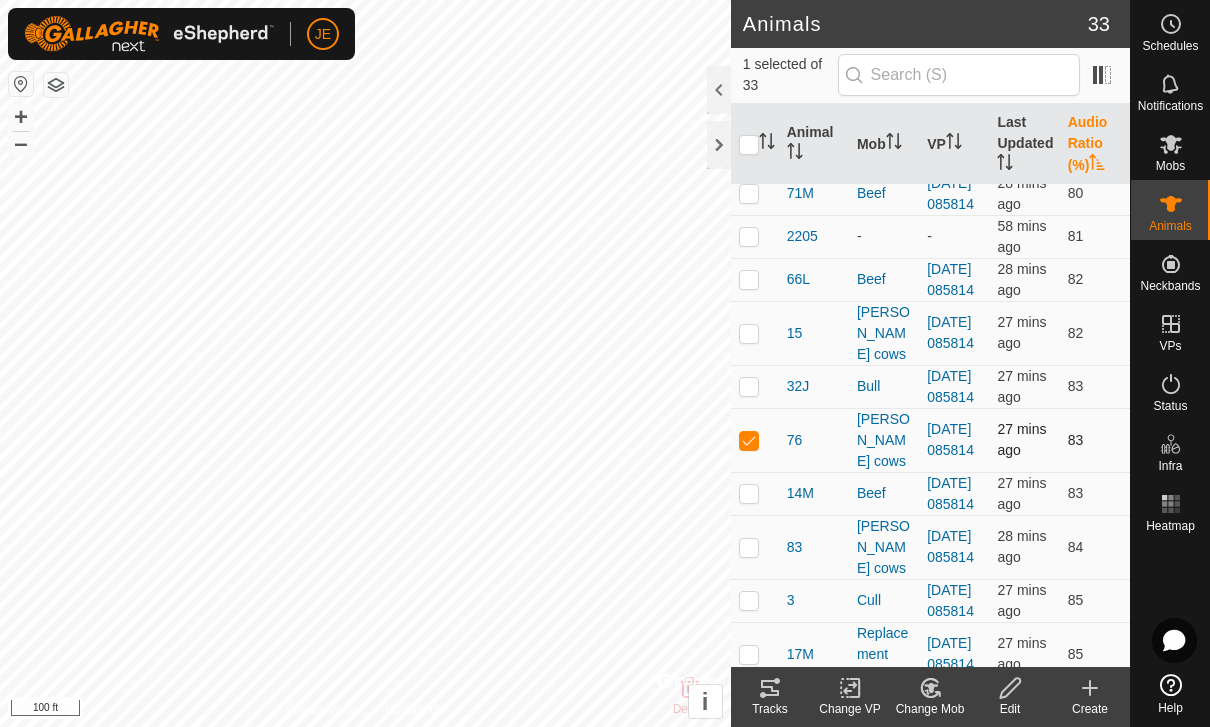 click at bounding box center [755, 440] 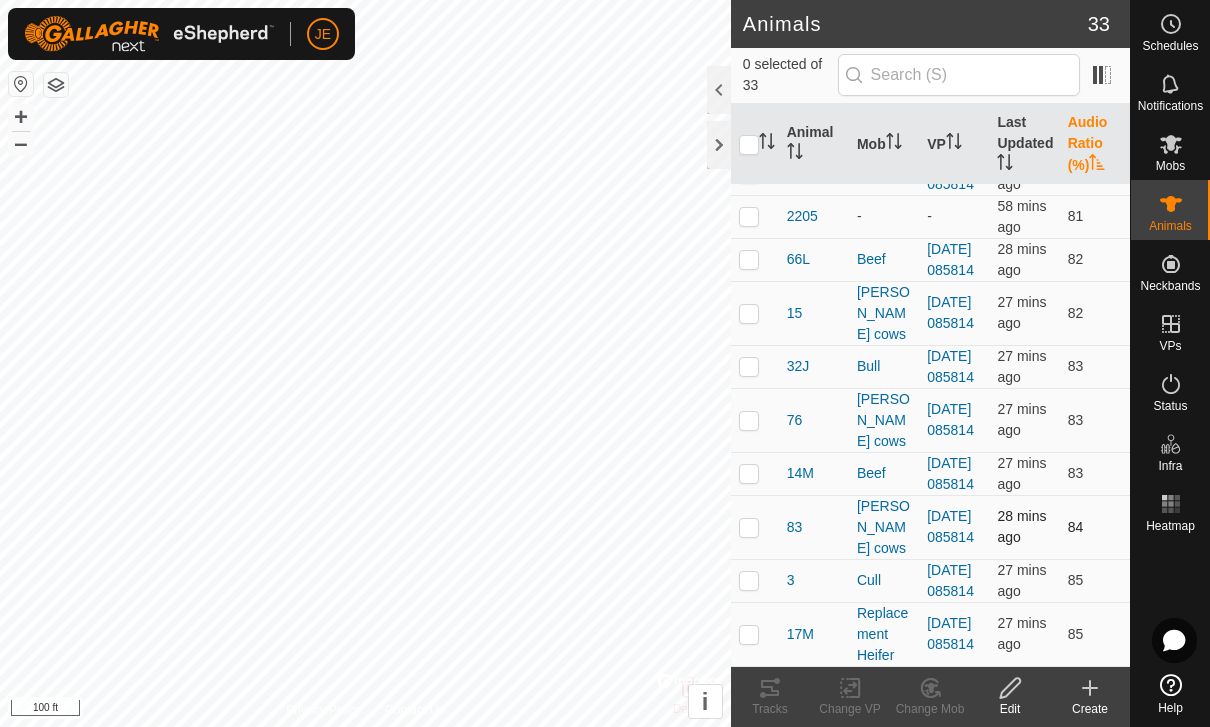 scroll, scrollTop: 164, scrollLeft: 0, axis: vertical 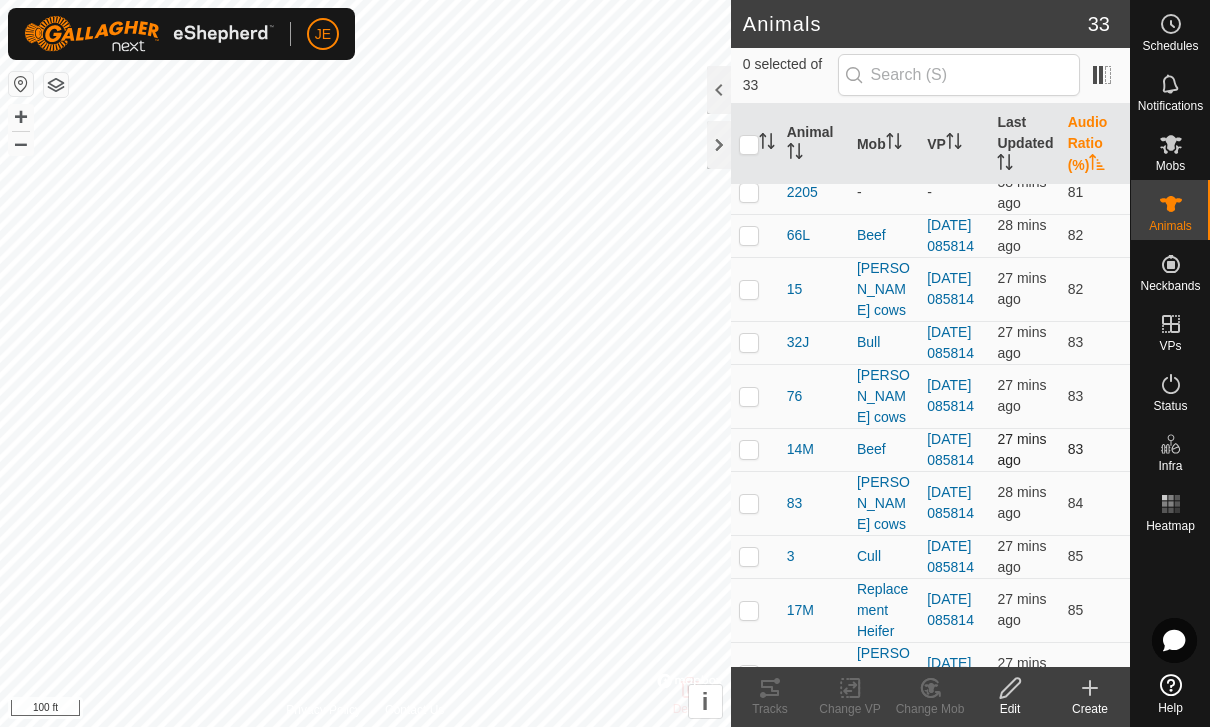 click at bounding box center (749, 449) 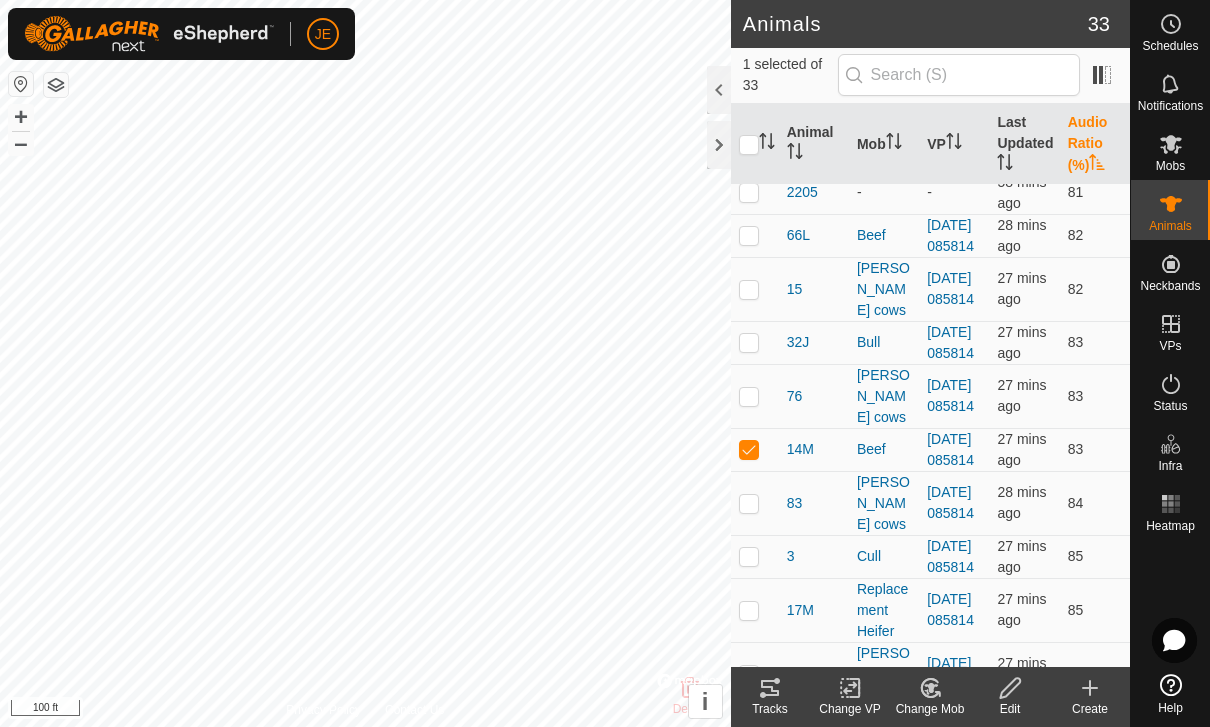 click 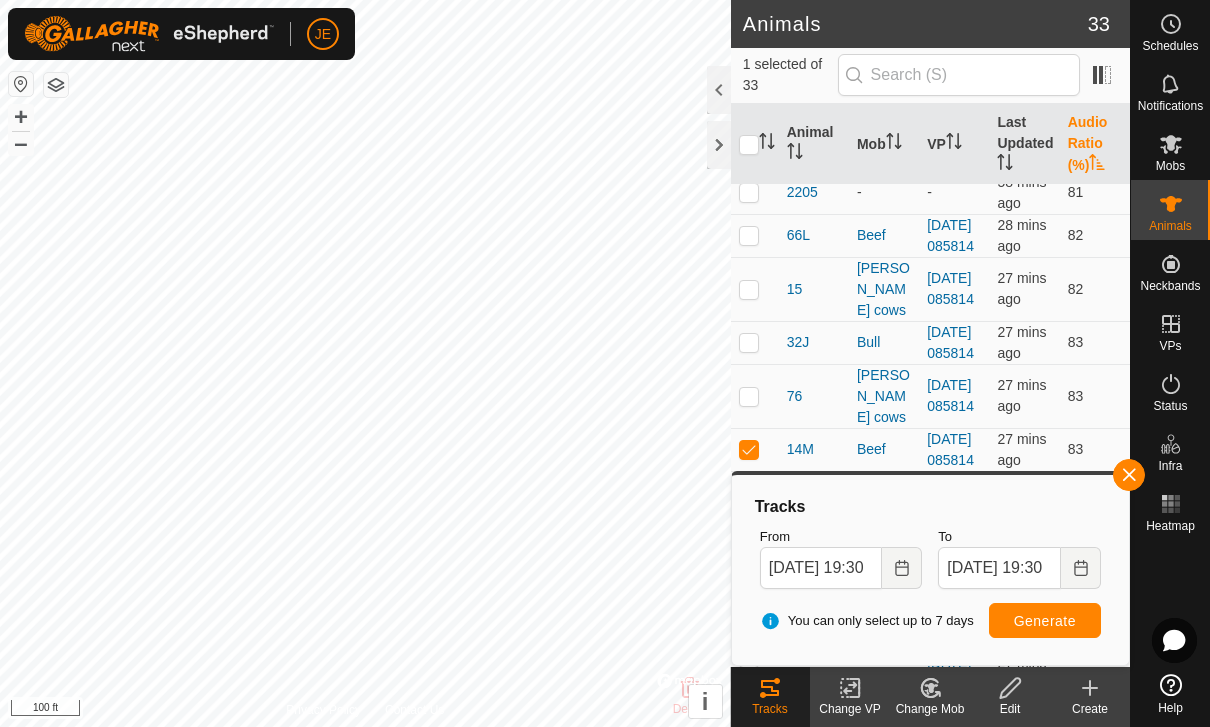 drag, startPoint x: 1128, startPoint y: 484, endPoint x: 1104, endPoint y: 493, distance: 25.632011 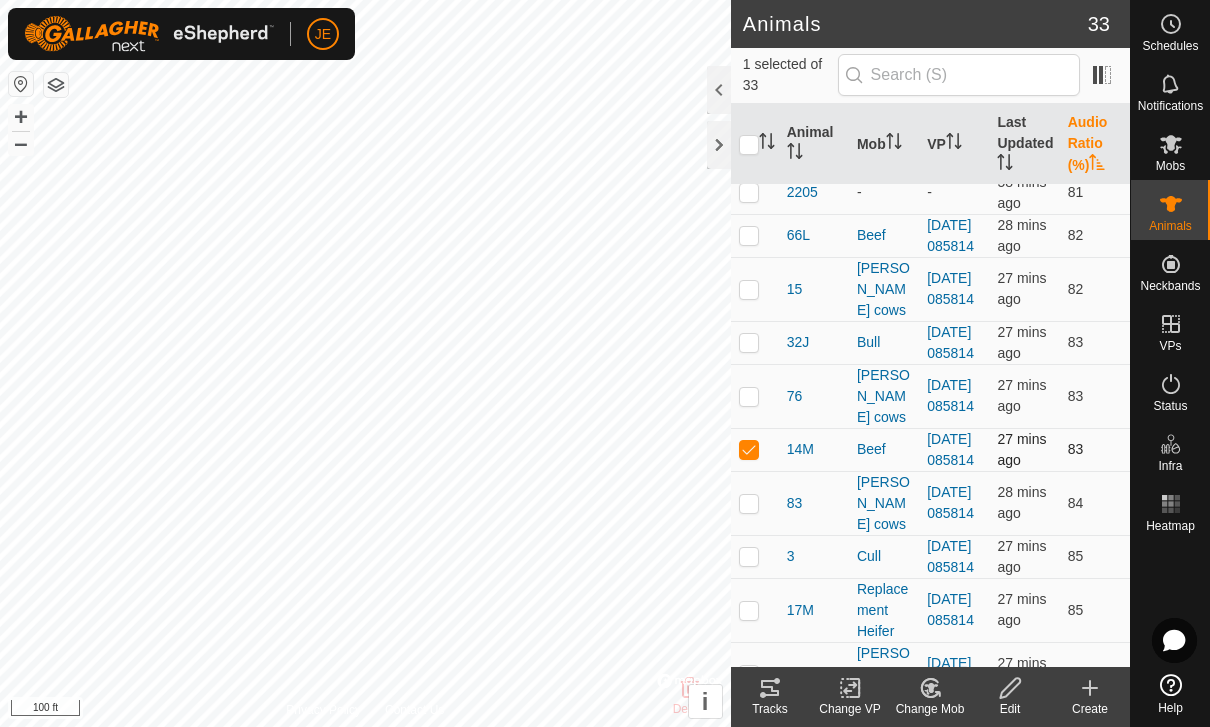 click at bounding box center [755, 449] 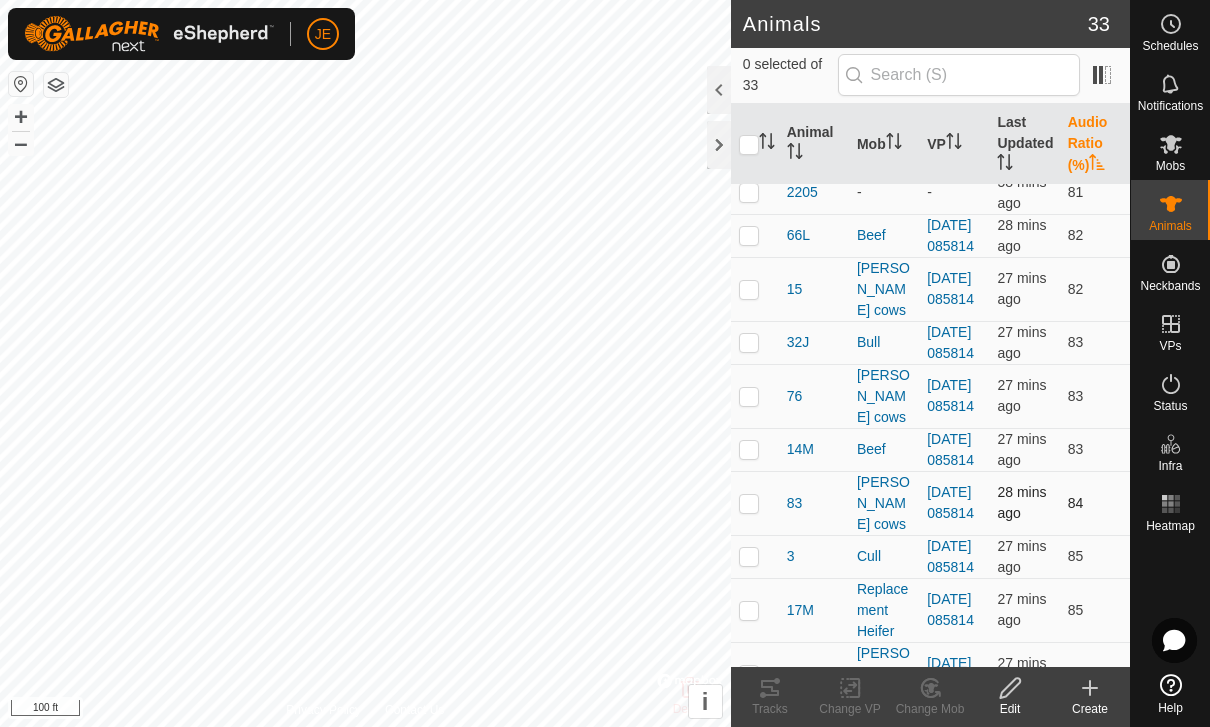 click at bounding box center [749, 503] 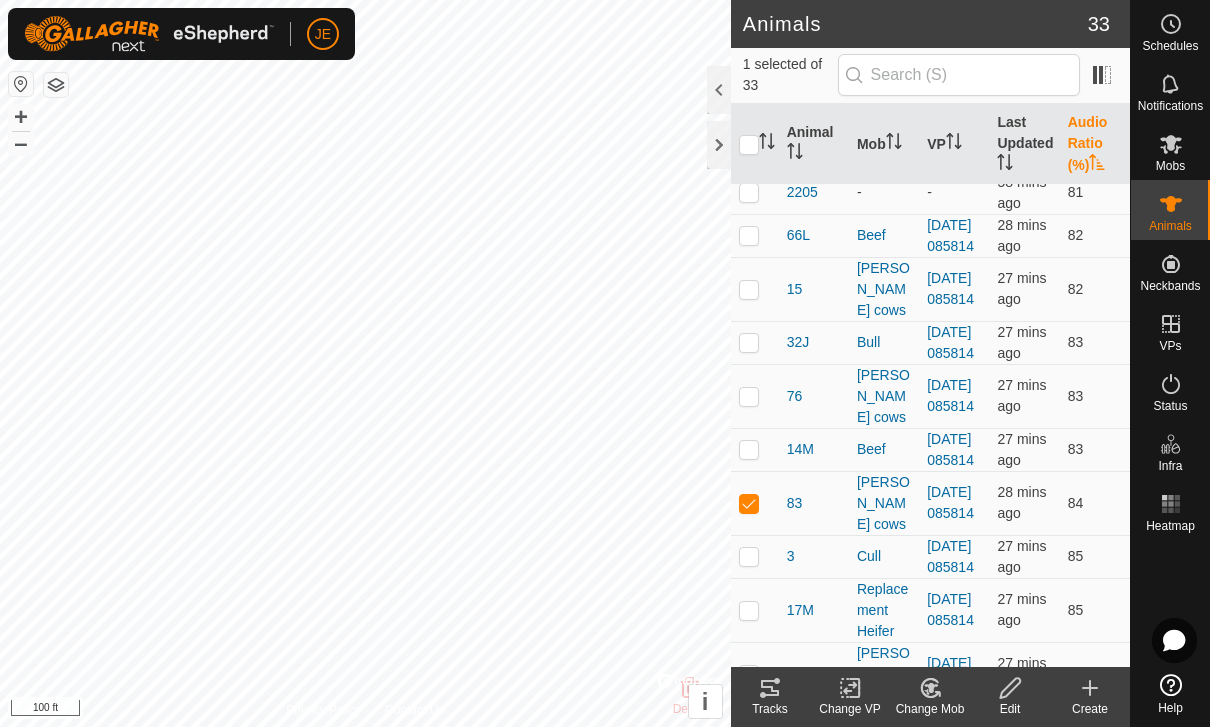 click on "Tracks" 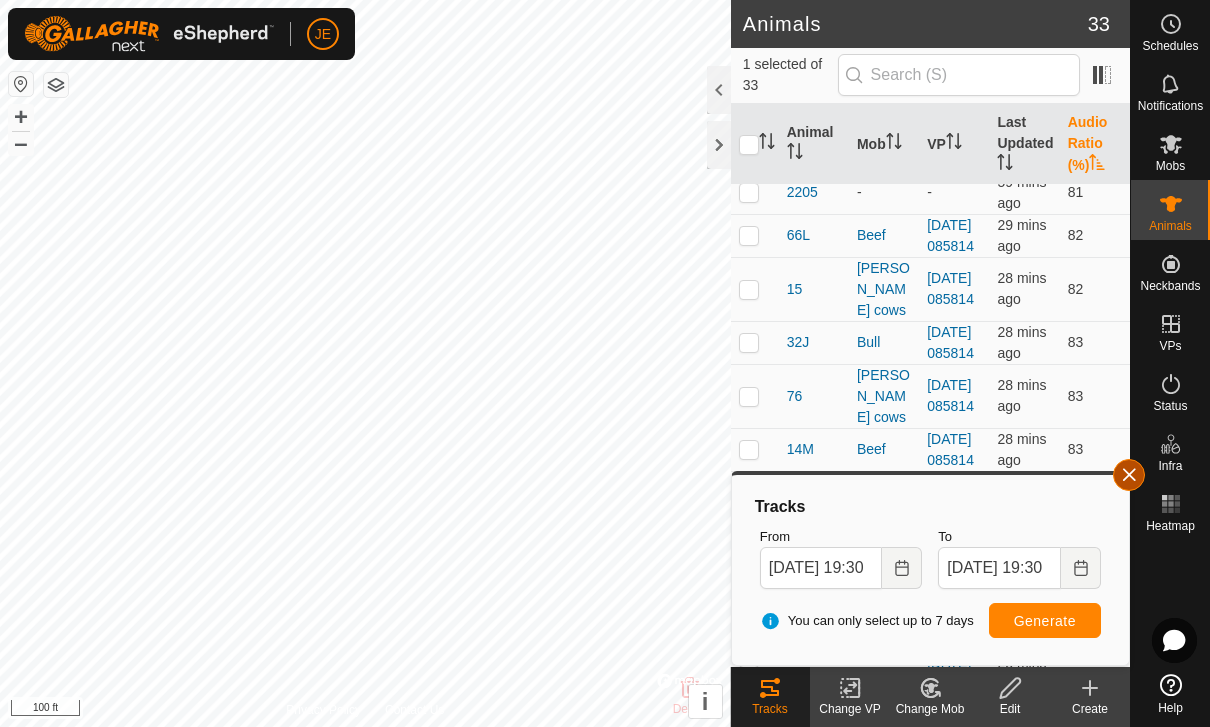 click at bounding box center [1129, 475] 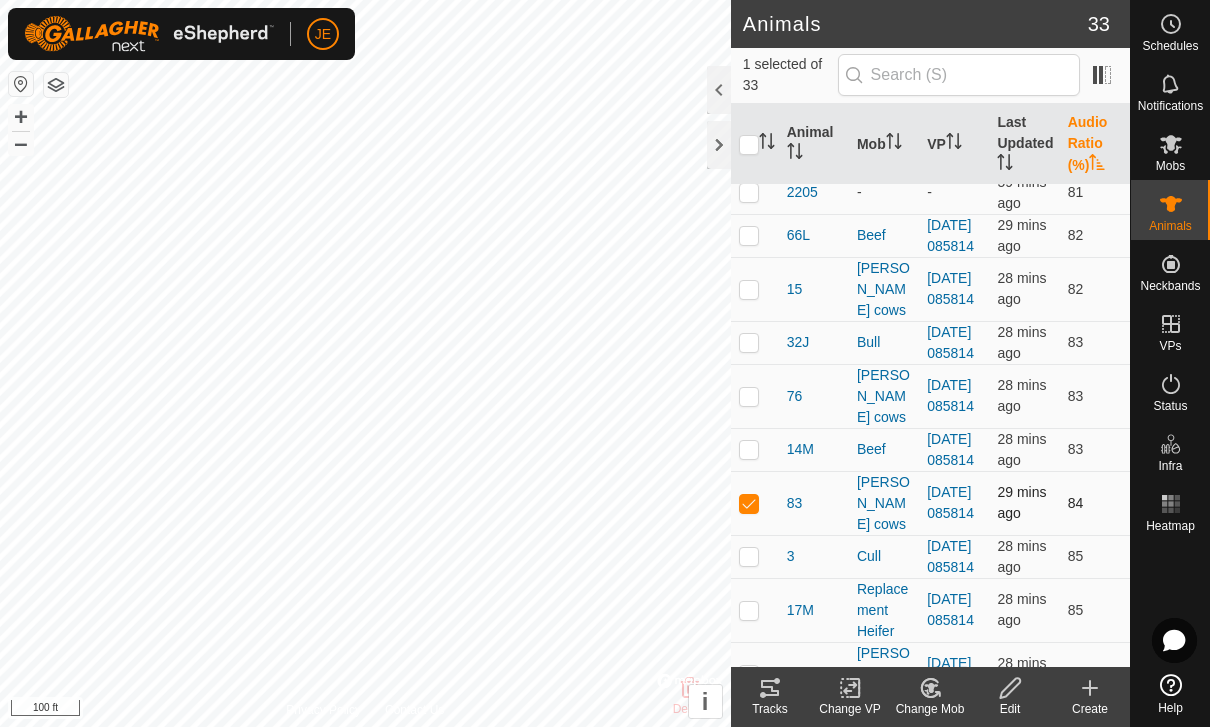 click at bounding box center [749, 503] 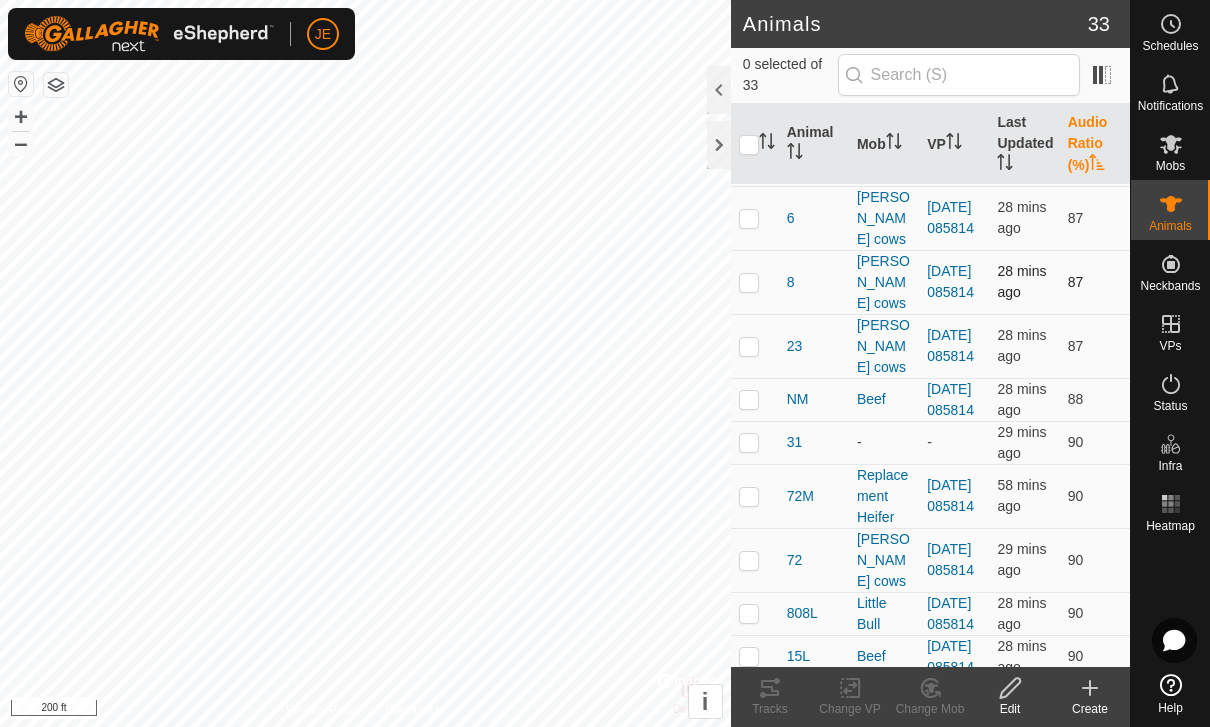 scroll, scrollTop: 847, scrollLeft: 0, axis: vertical 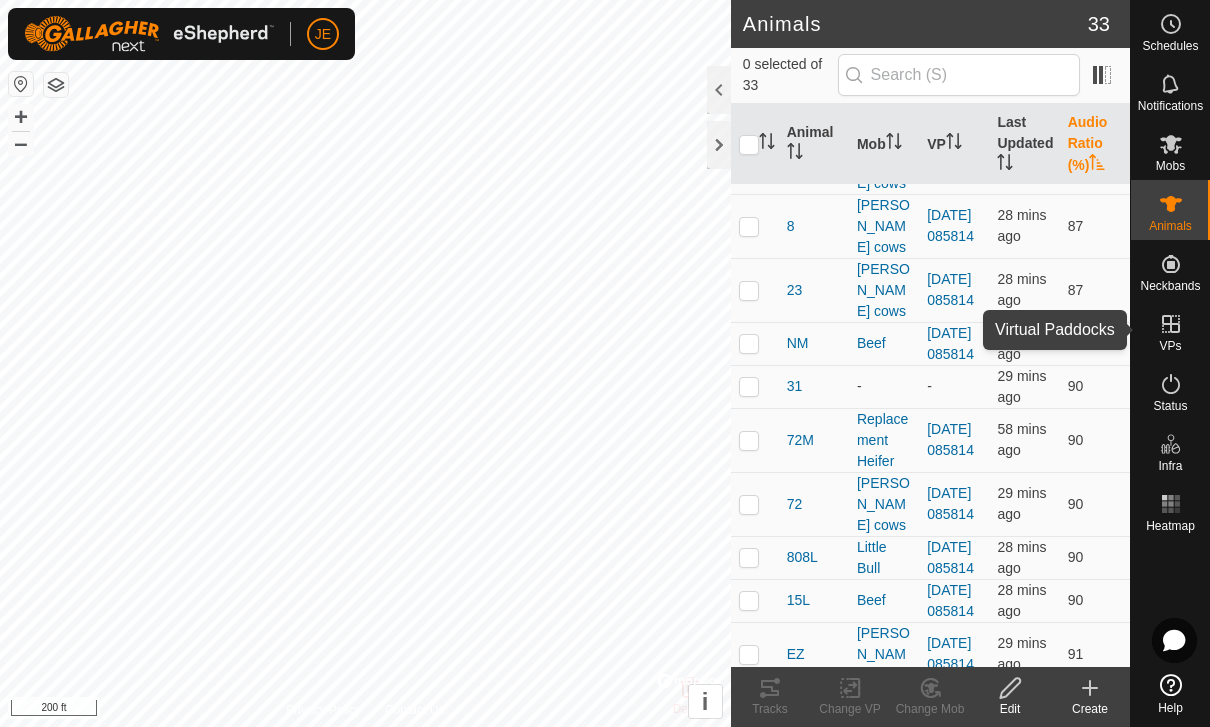 click at bounding box center (1171, 324) 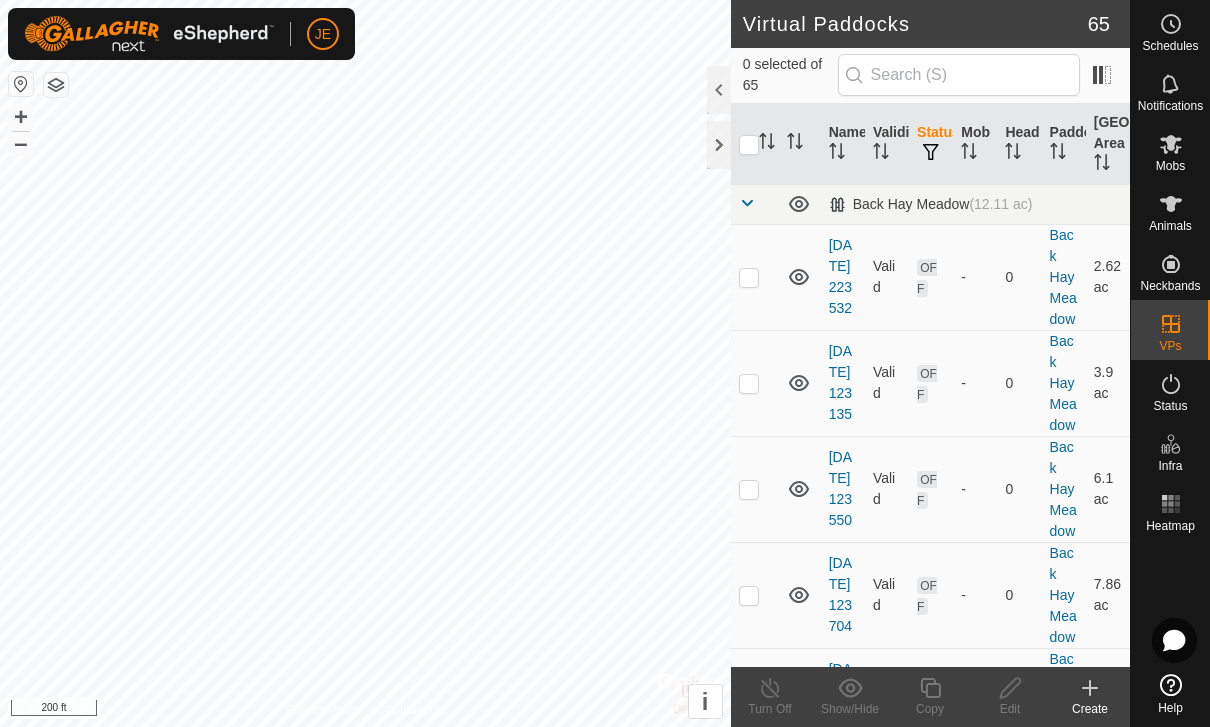 click at bounding box center [747, 203] 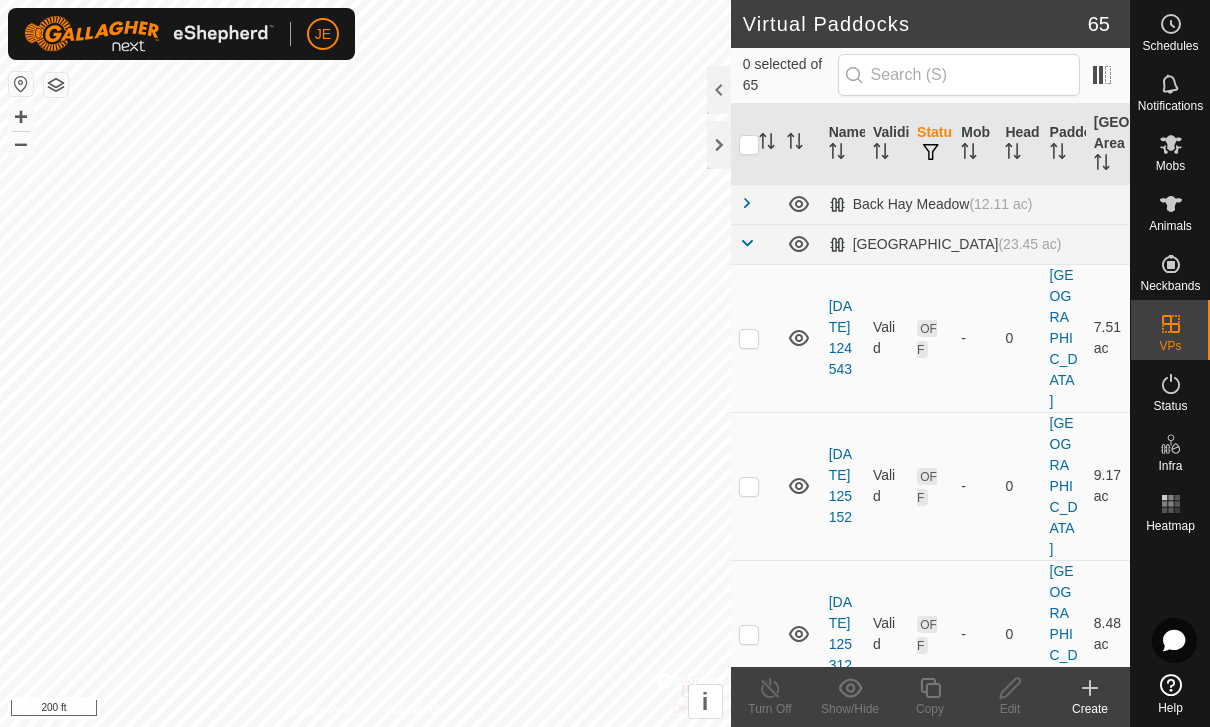 click at bounding box center (747, 243) 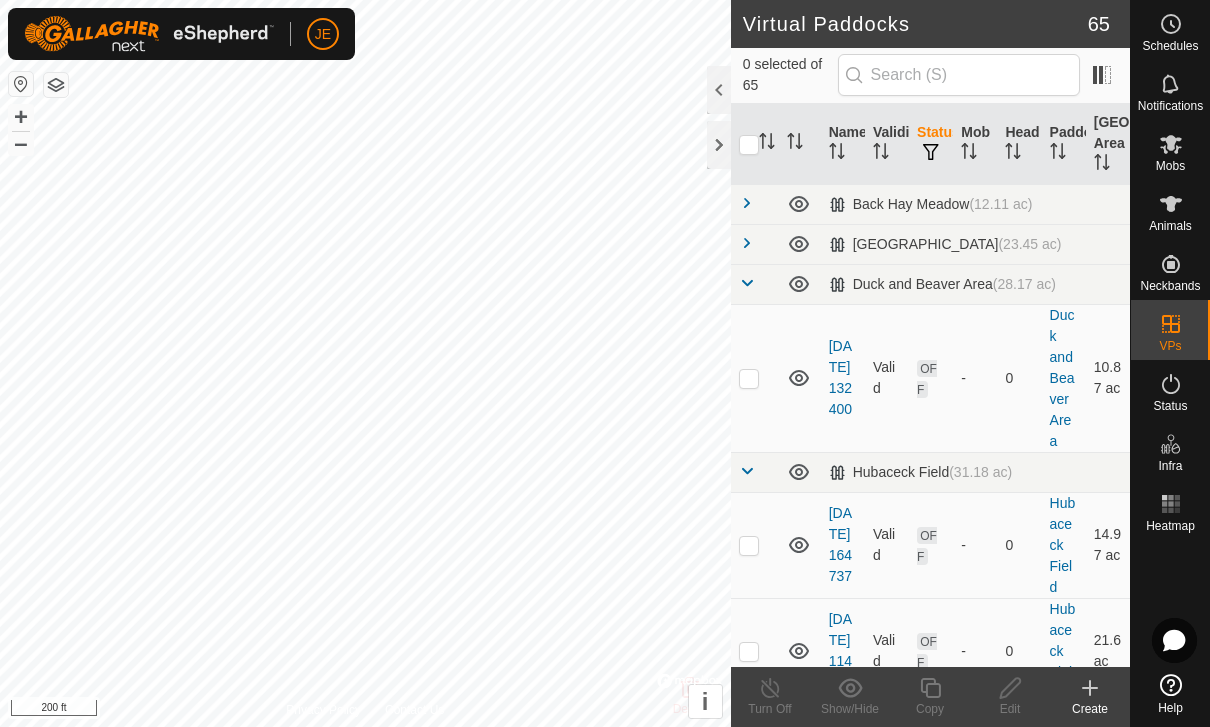 click at bounding box center (747, 283) 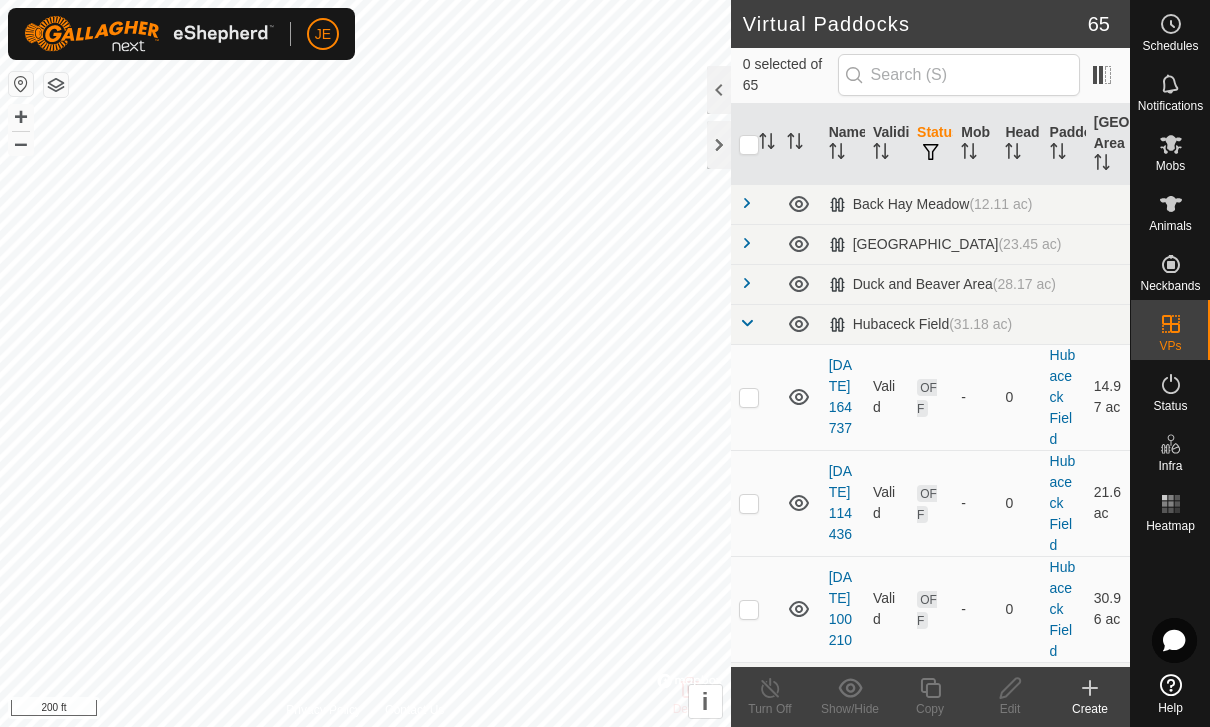 click at bounding box center [747, 323] 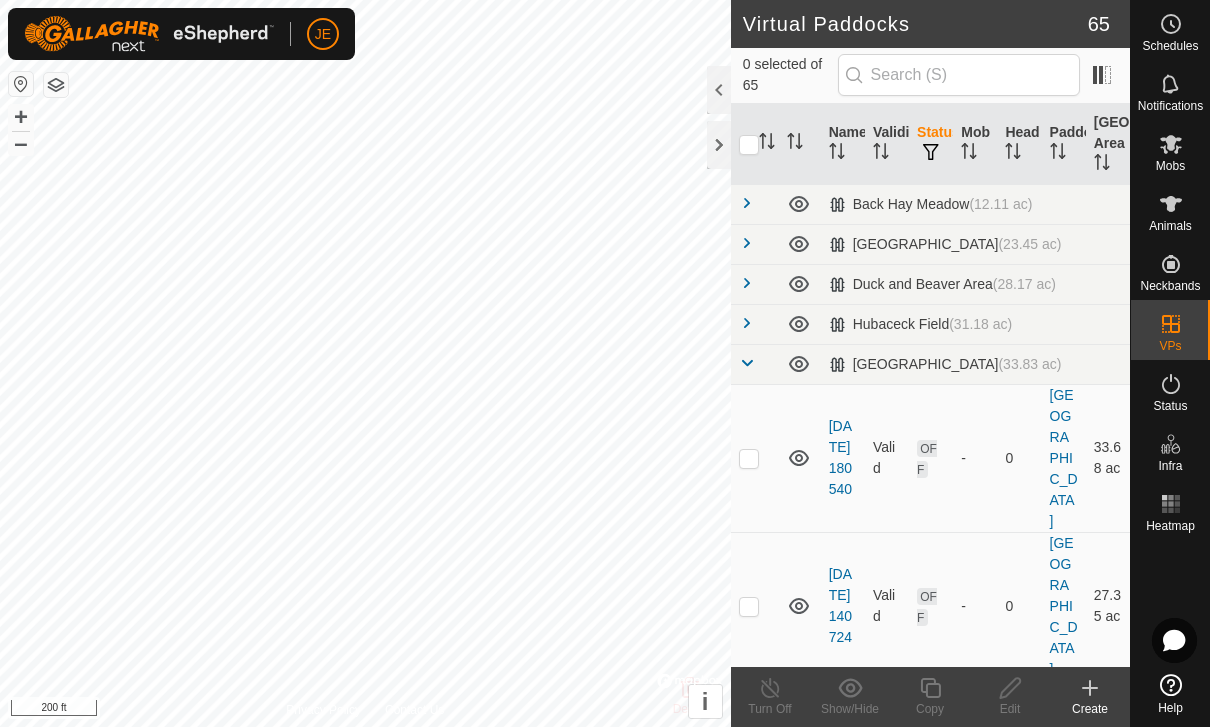click at bounding box center (747, 363) 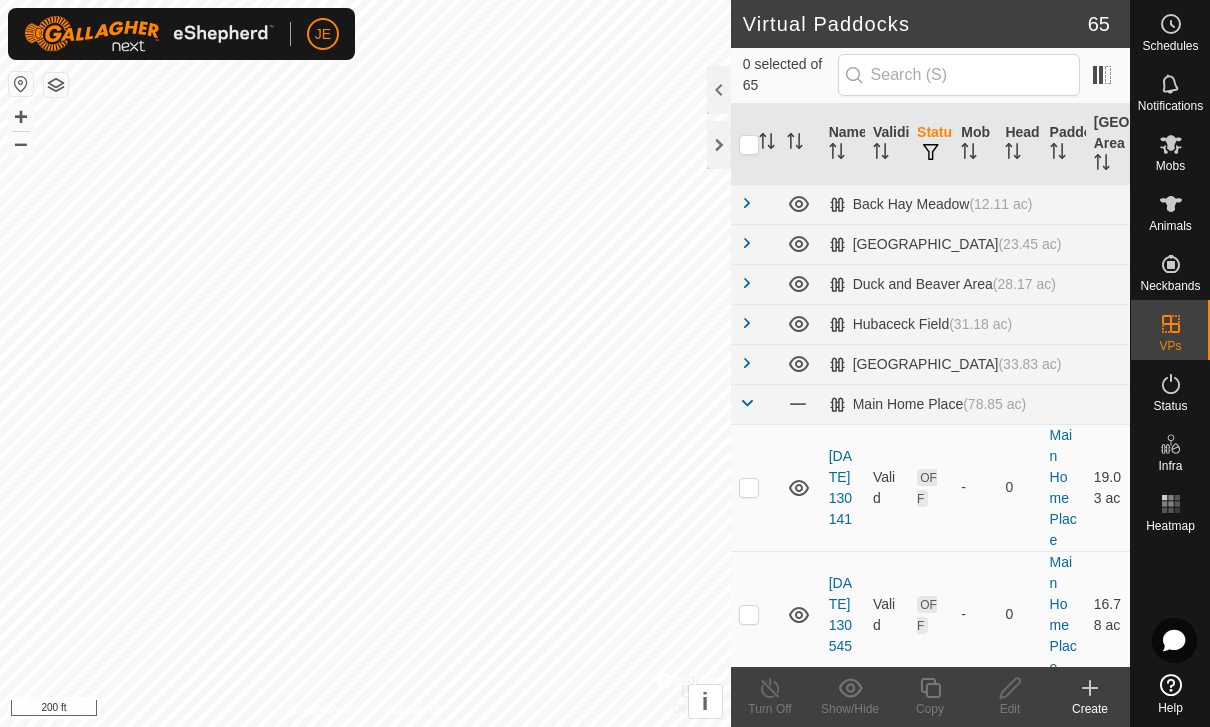 click at bounding box center [747, 403] 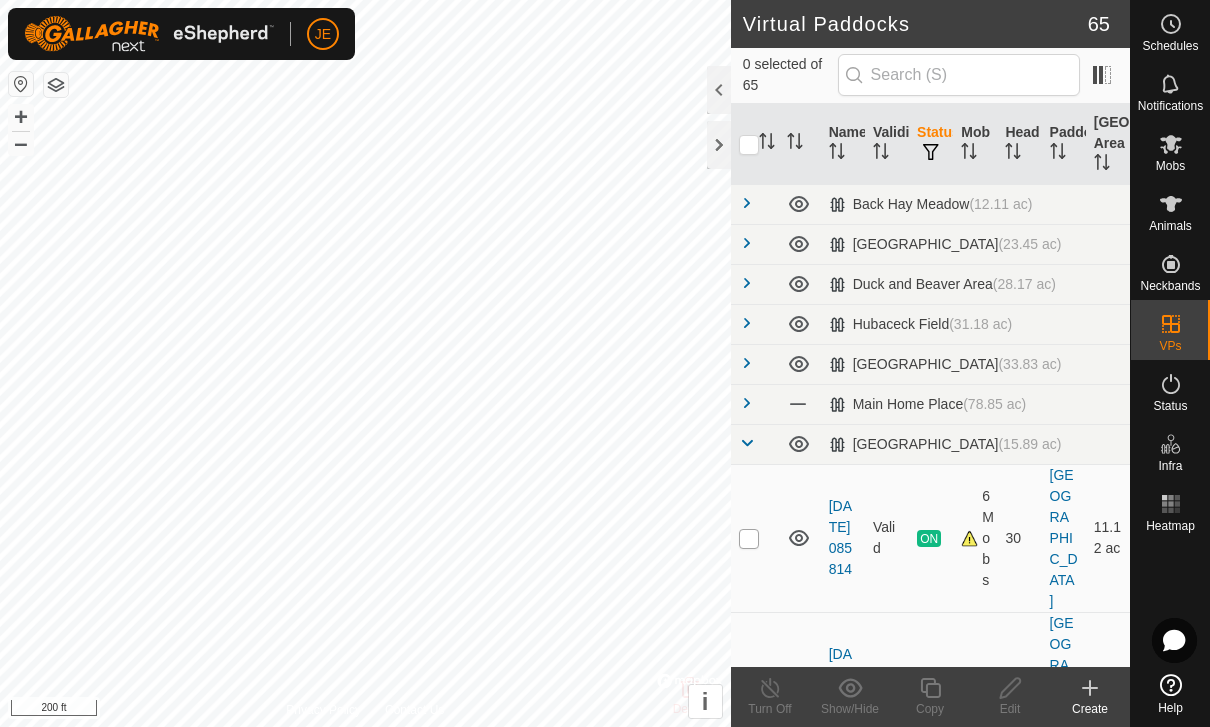 click at bounding box center [749, 539] 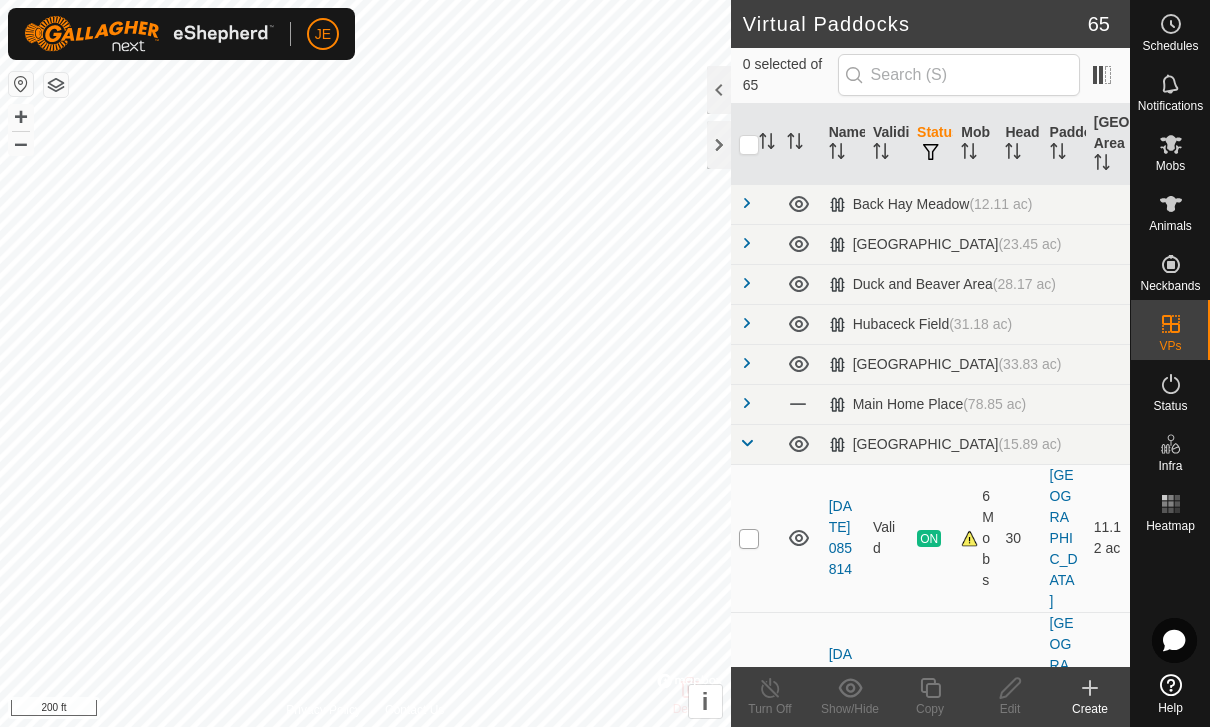 checkbox on "true" 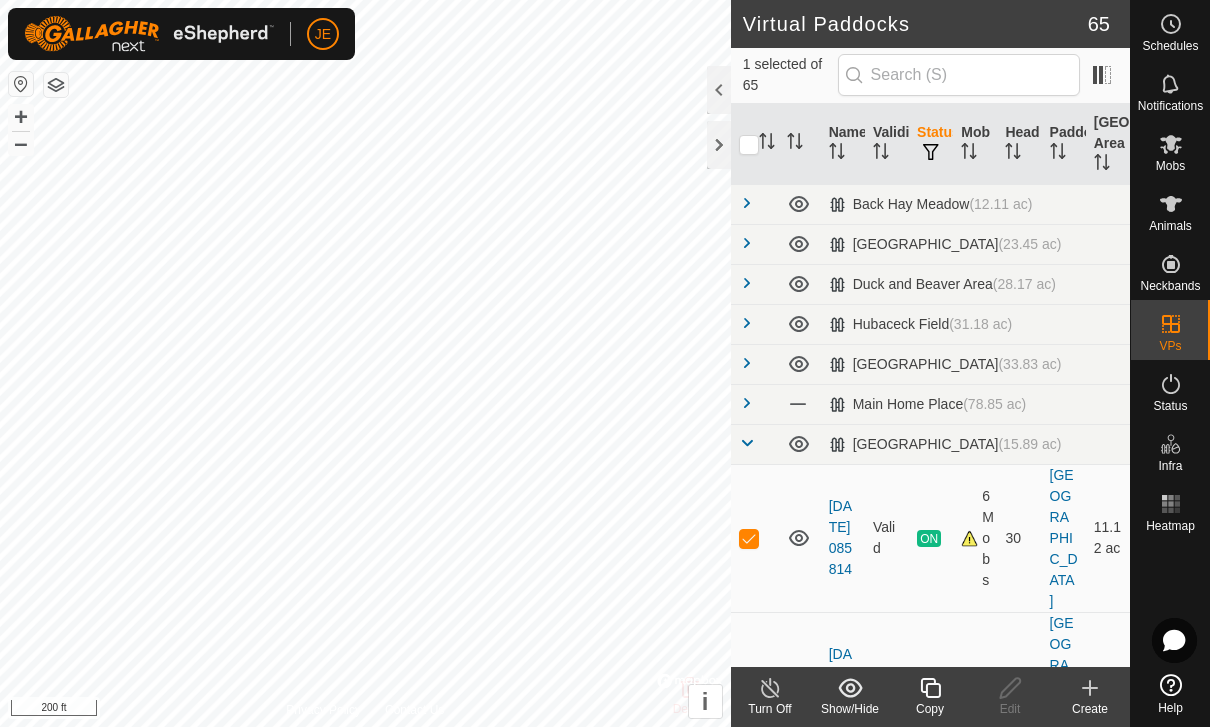 click on "Copy" 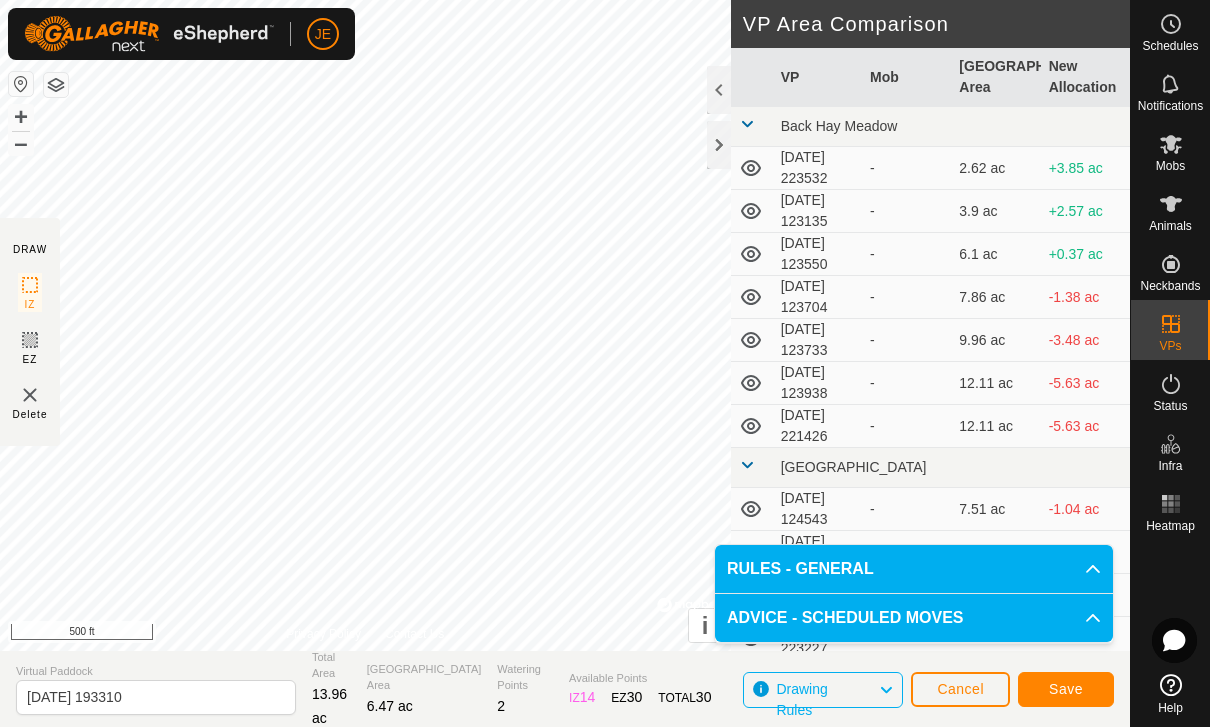 click on "Save" 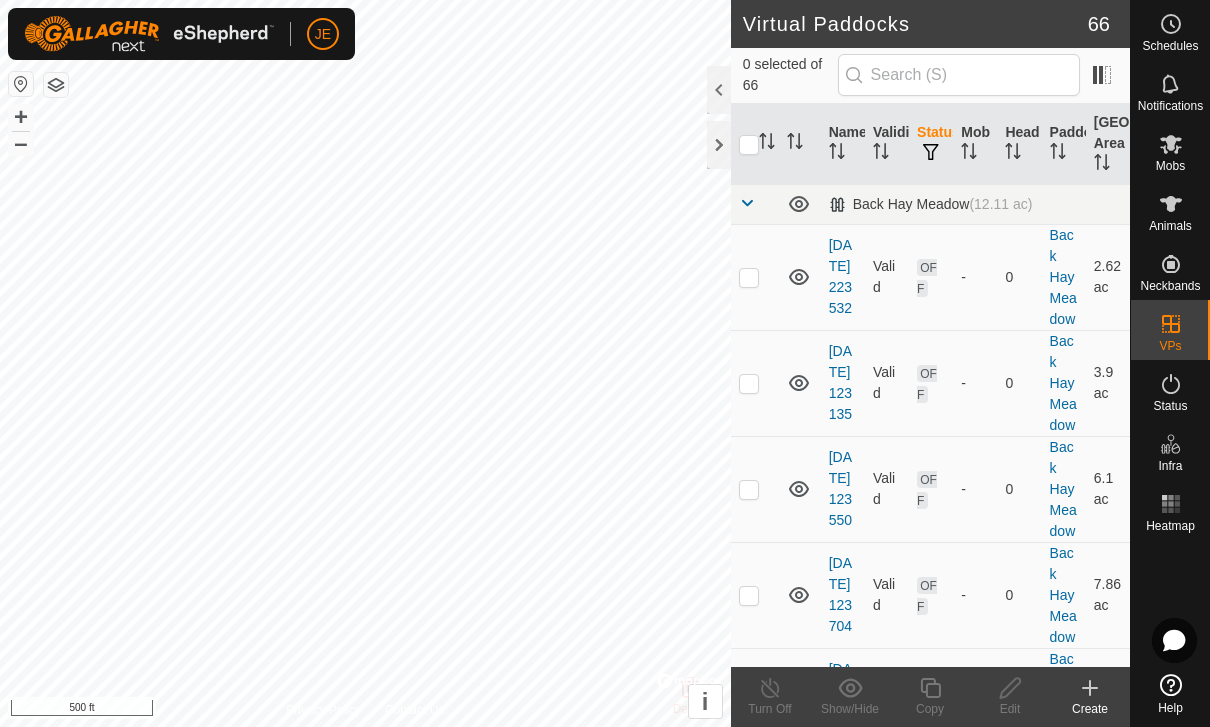 click at bounding box center [747, 203] 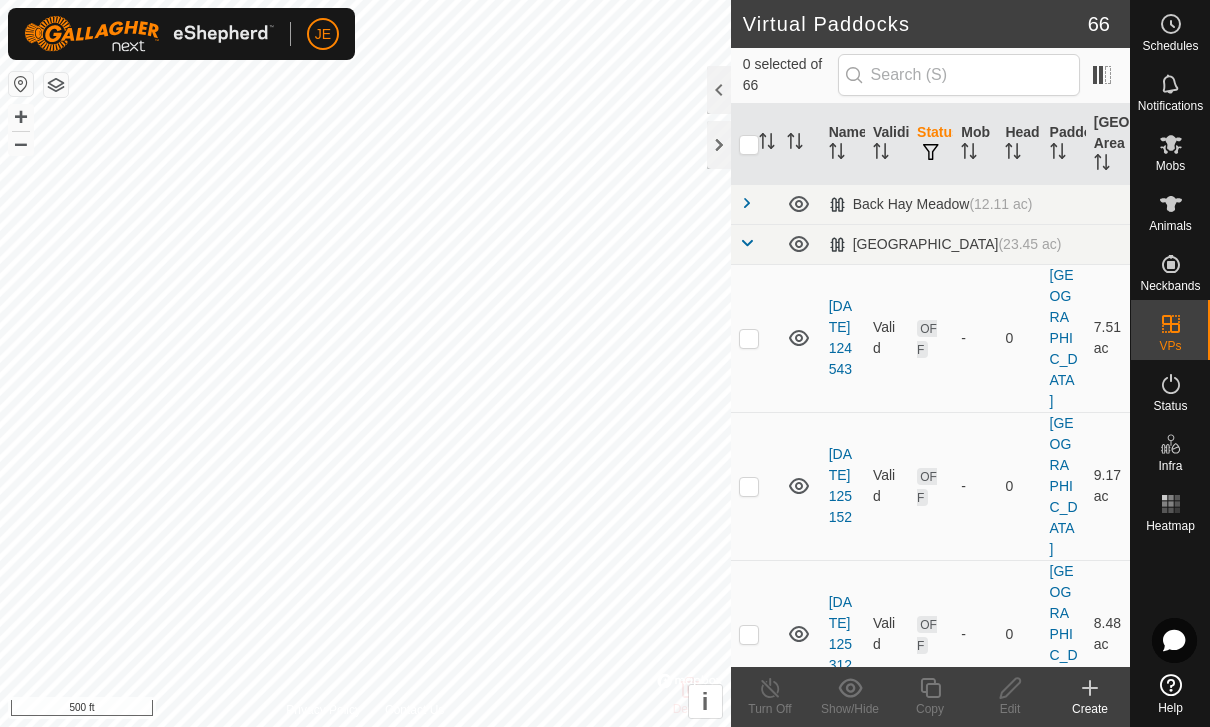 click at bounding box center [747, 243] 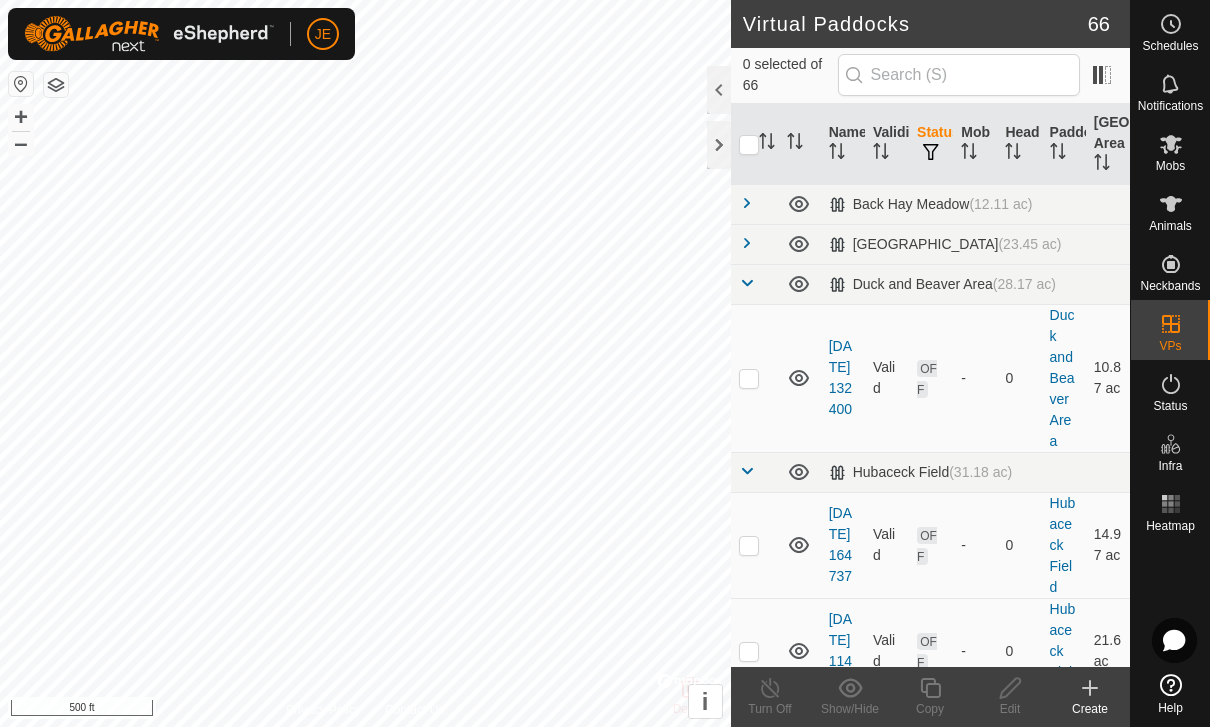 click at bounding box center [747, 283] 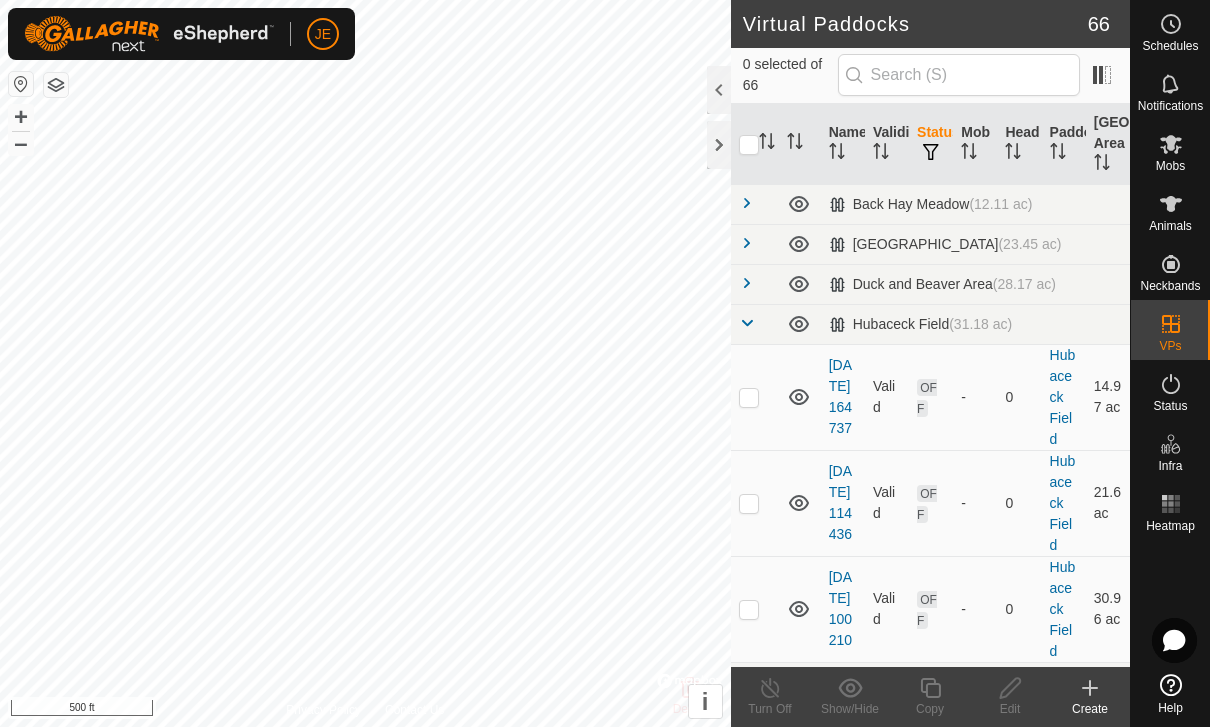 click at bounding box center (747, 323) 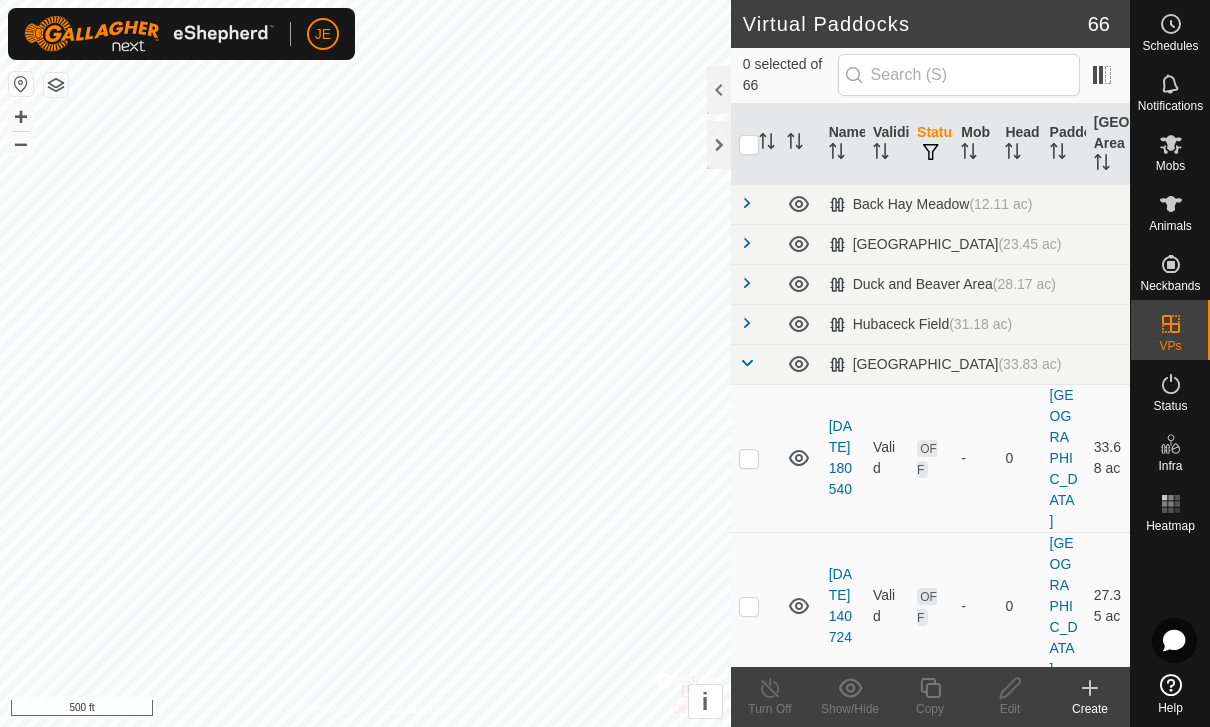 click at bounding box center (747, 363) 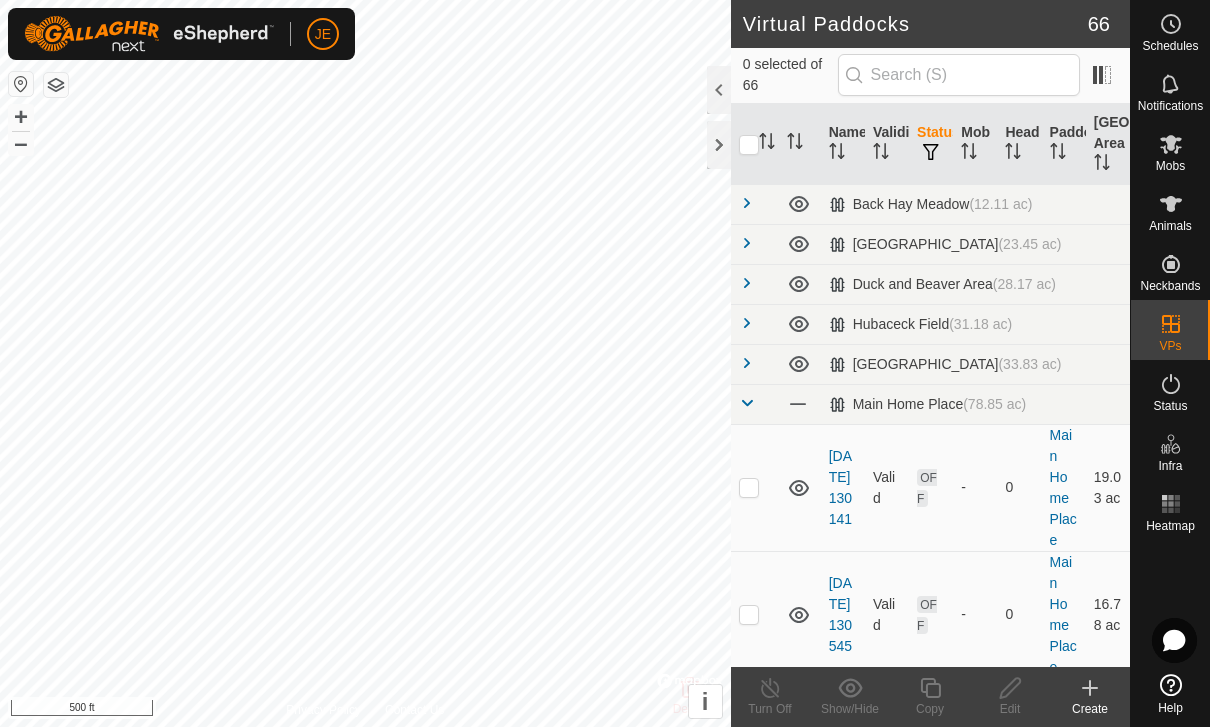 click at bounding box center [747, 403] 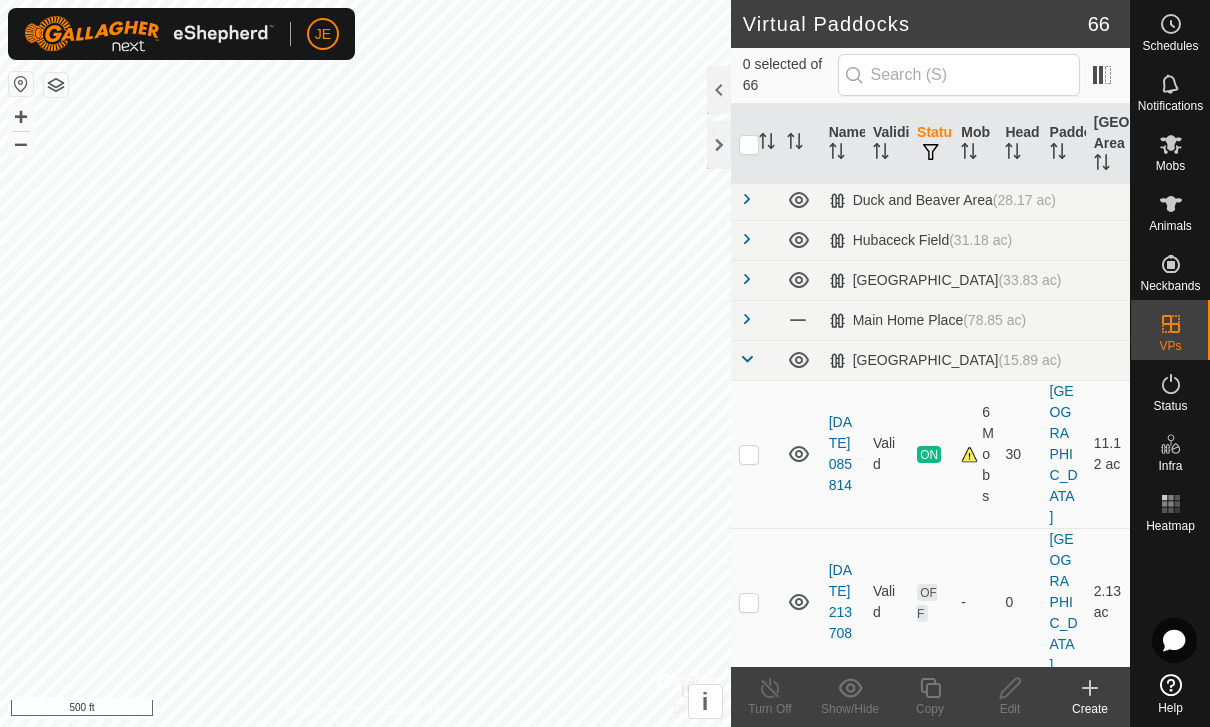 scroll, scrollTop: 87, scrollLeft: 0, axis: vertical 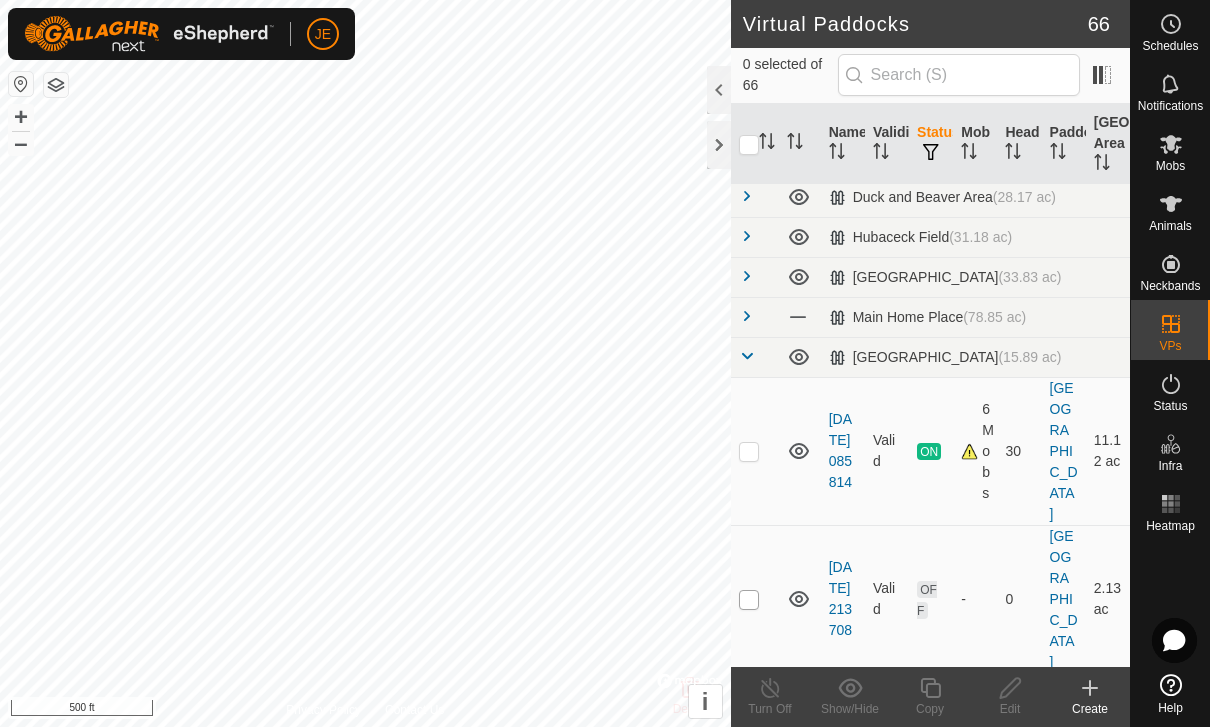 click at bounding box center [749, 600] 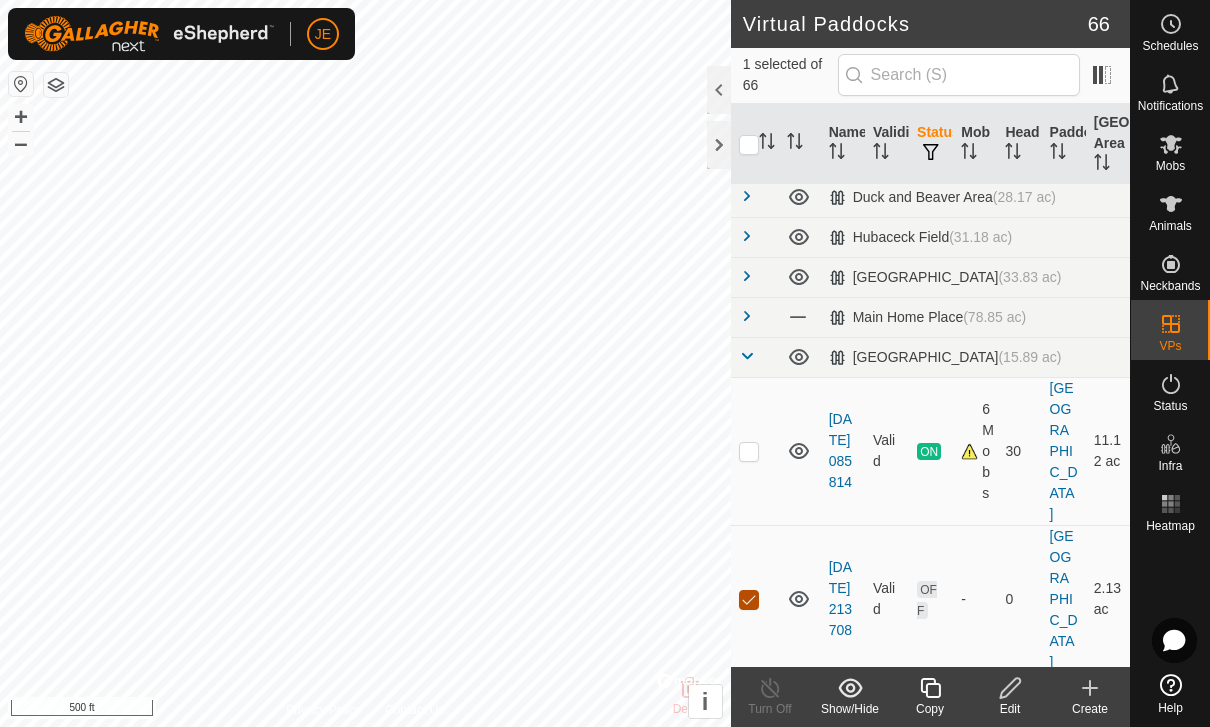 click at bounding box center (749, 600) 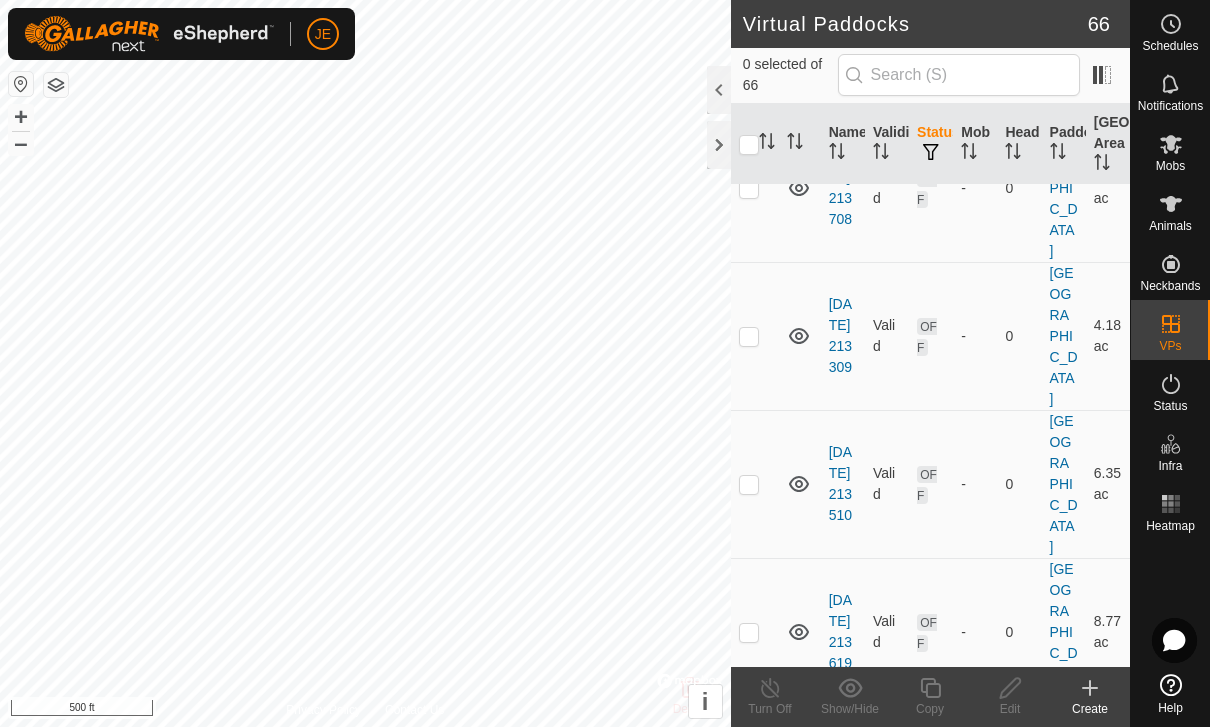 scroll, scrollTop: 562, scrollLeft: 0, axis: vertical 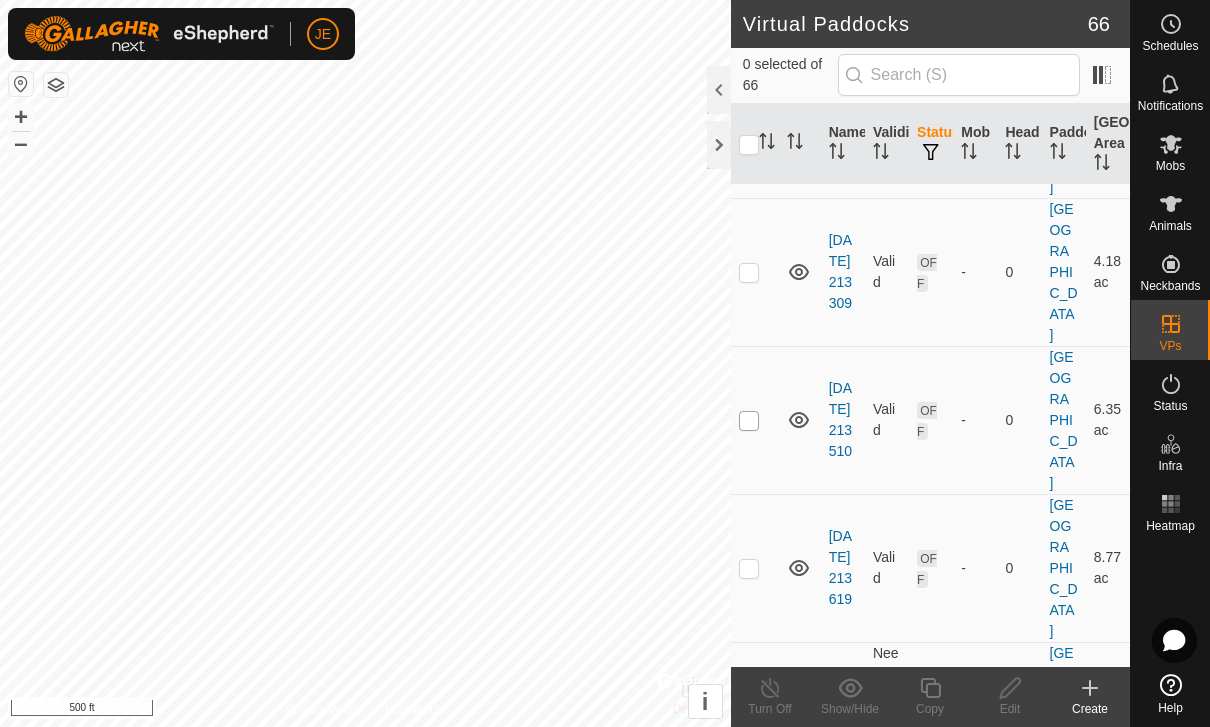 click at bounding box center (749, 421) 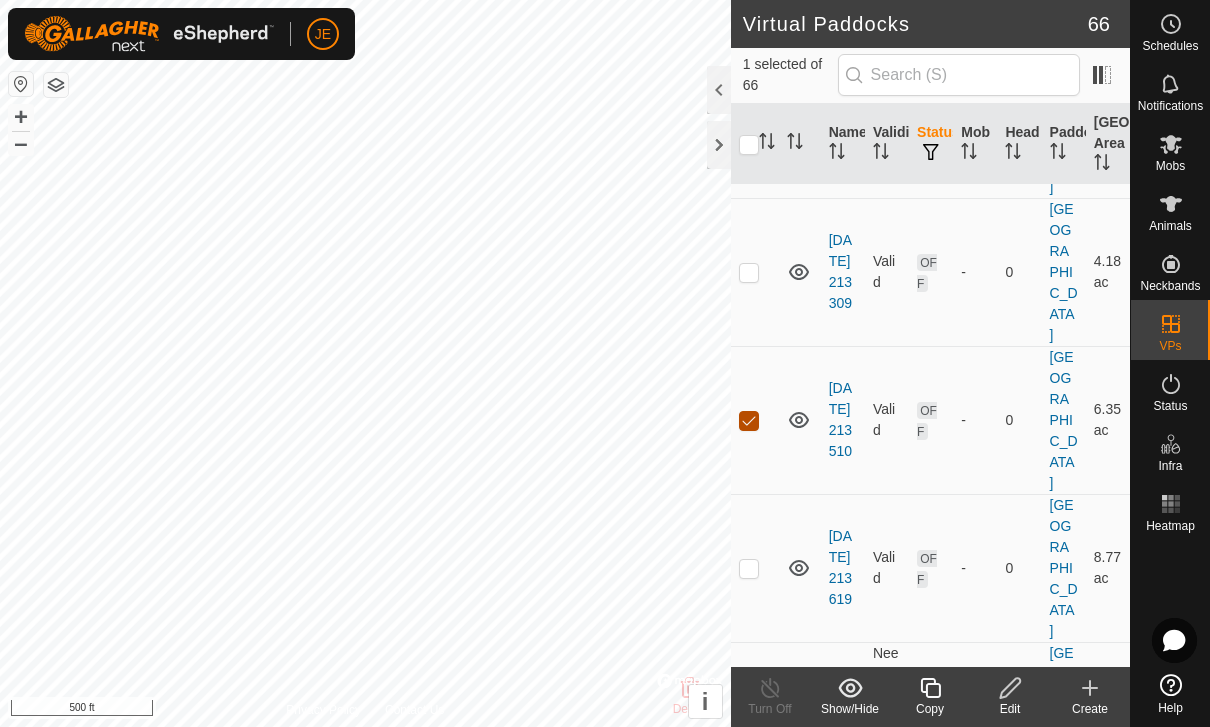 click at bounding box center [749, 421] 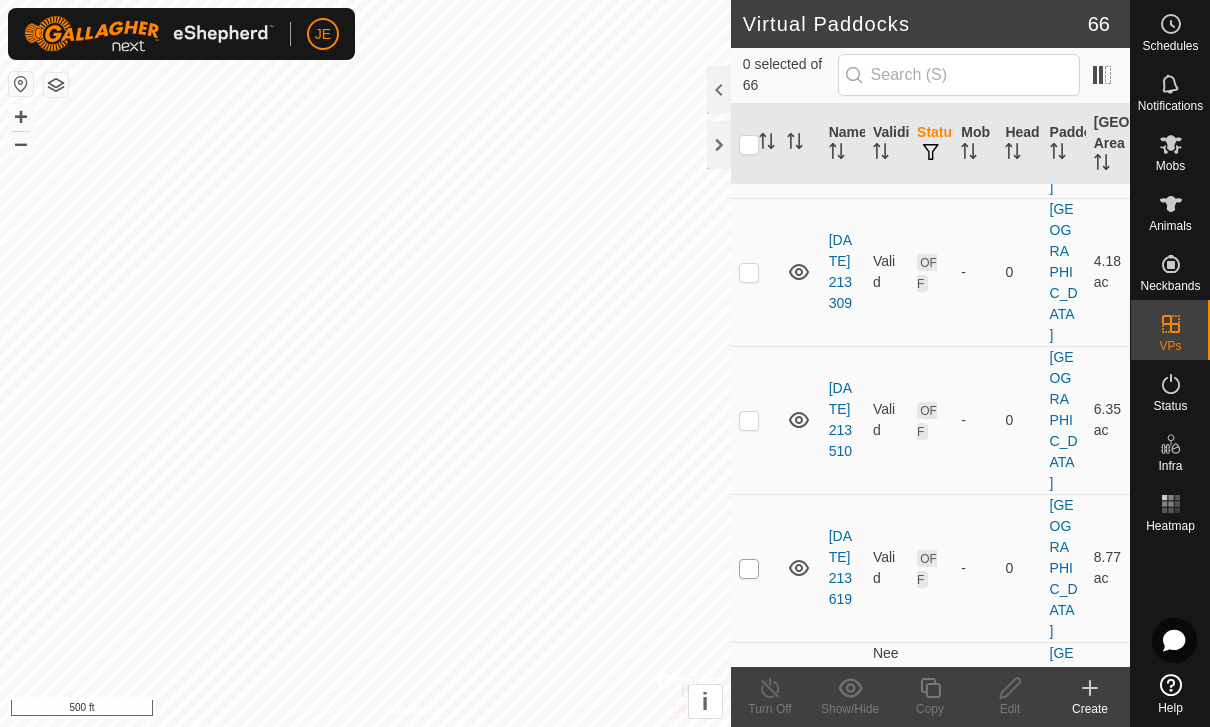 click at bounding box center [749, 569] 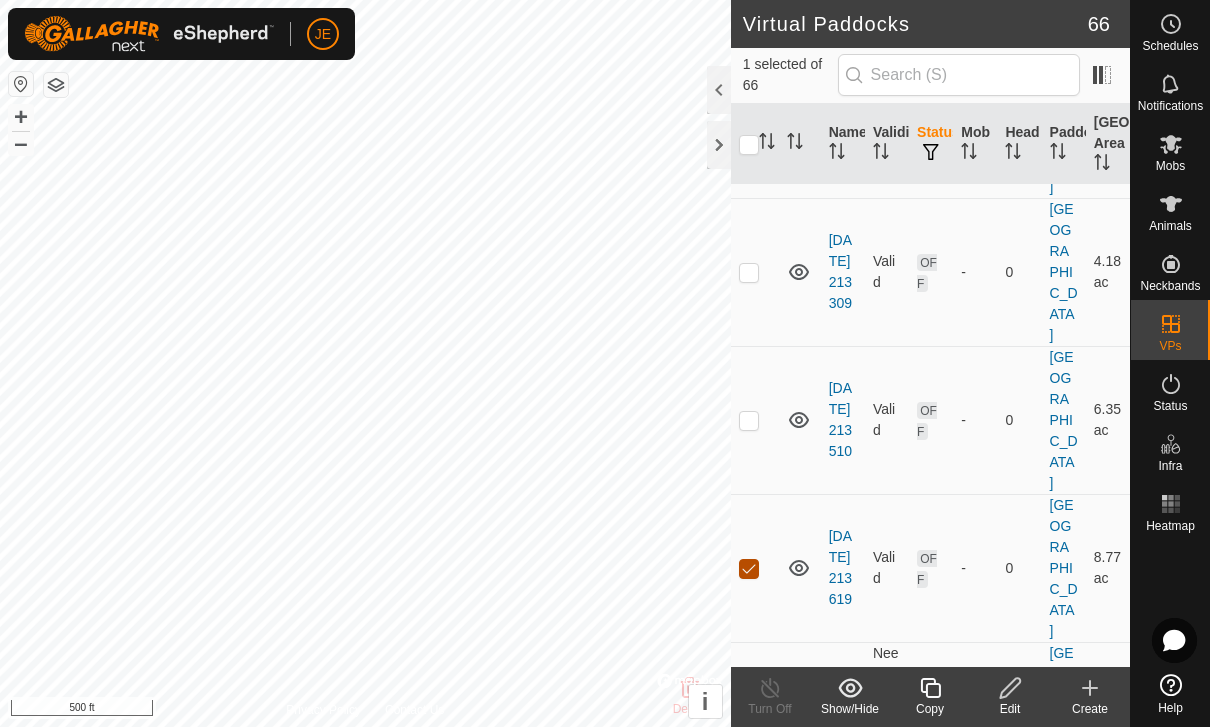 click at bounding box center [749, 569] 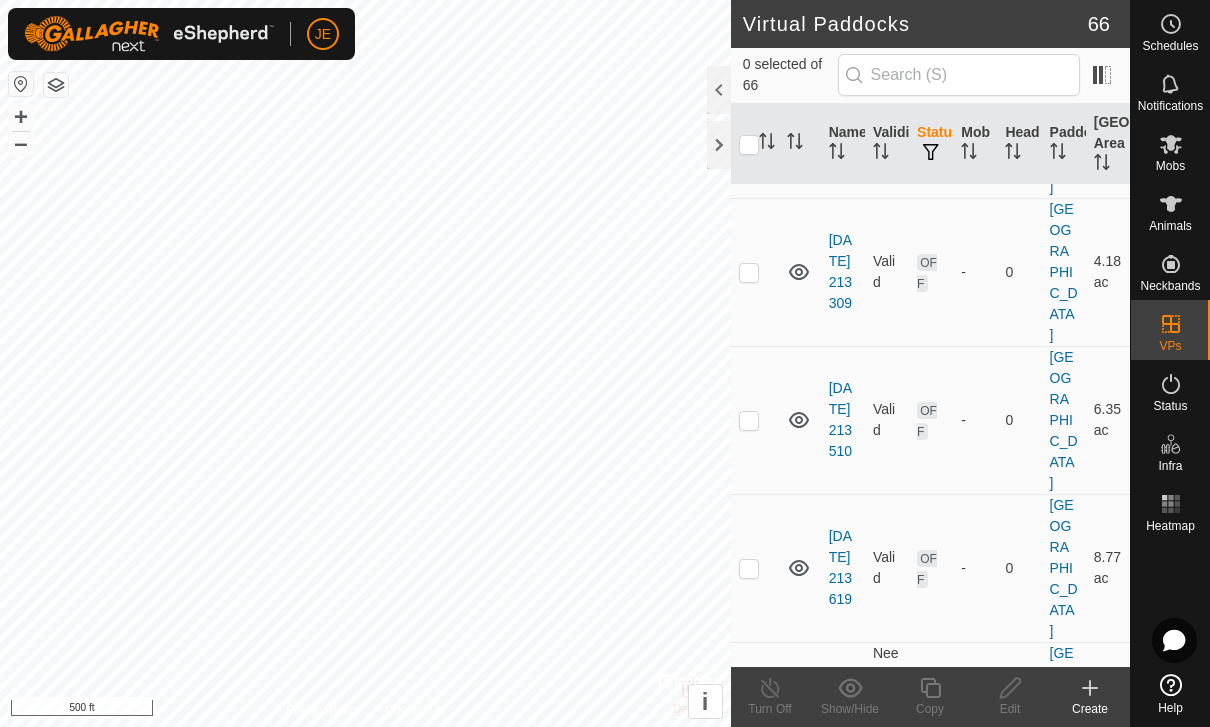 click at bounding box center (749, 717) 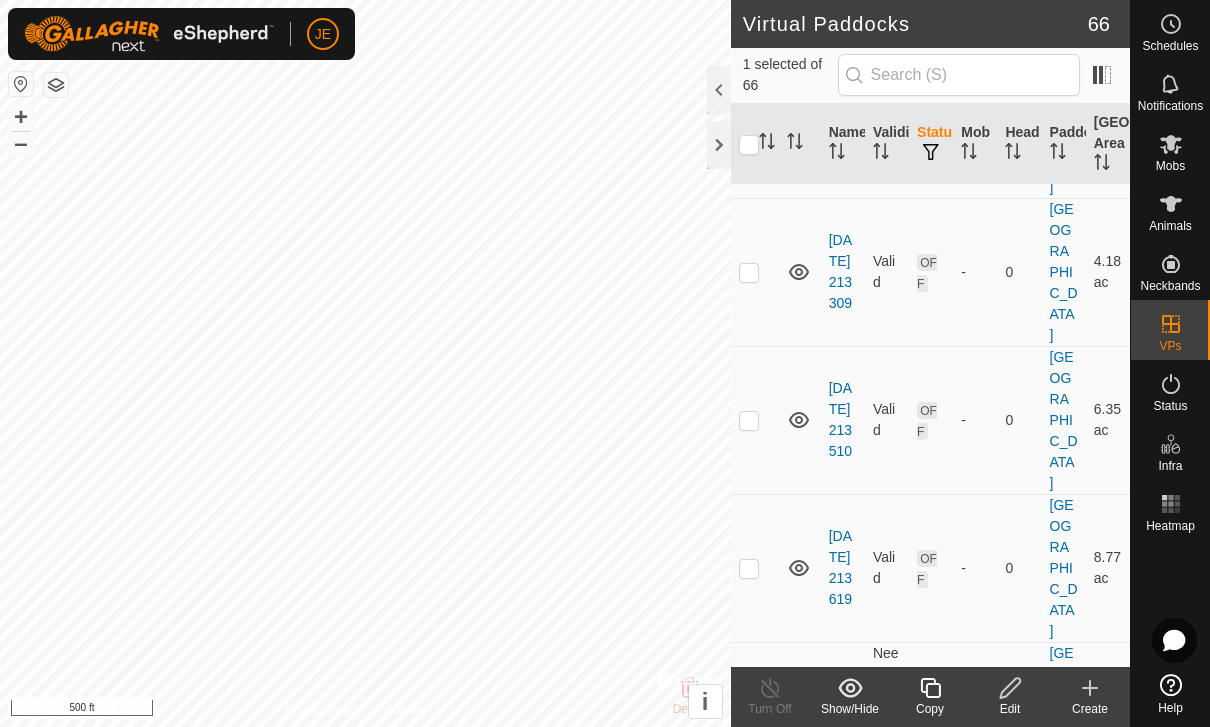 drag, startPoint x: 752, startPoint y: 607, endPoint x: 757, endPoint y: 596, distance: 12.083046 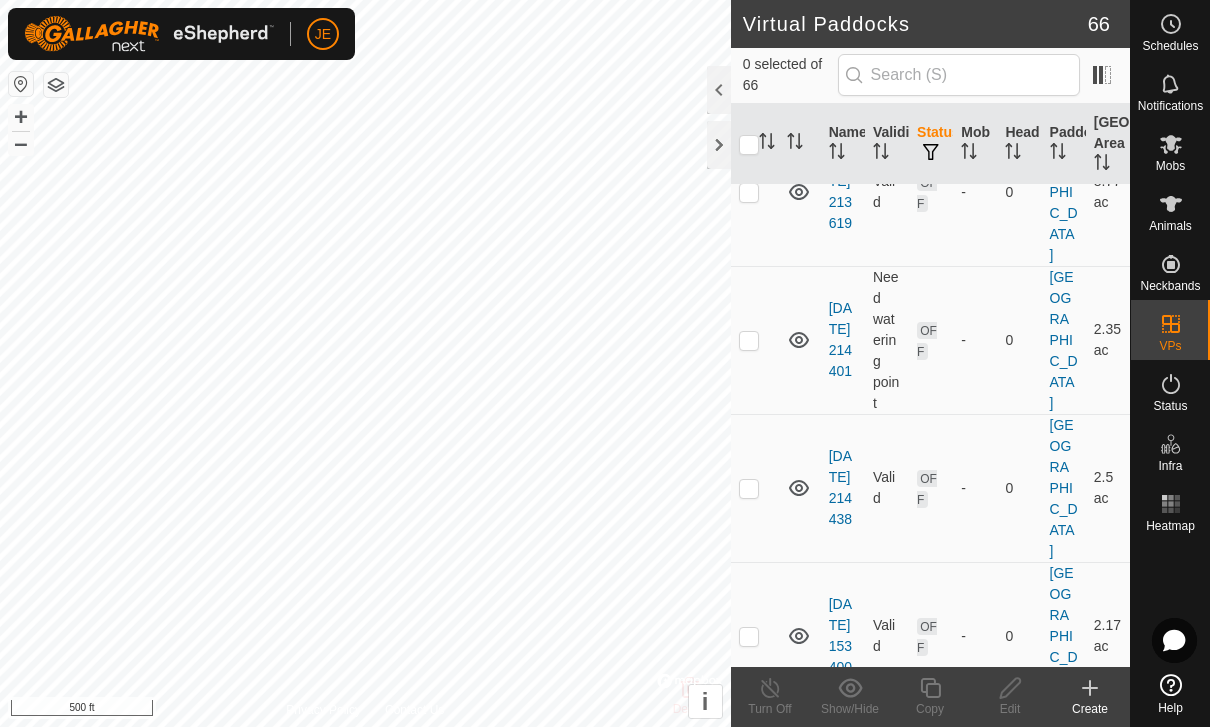 scroll, scrollTop: 1010, scrollLeft: 0, axis: vertical 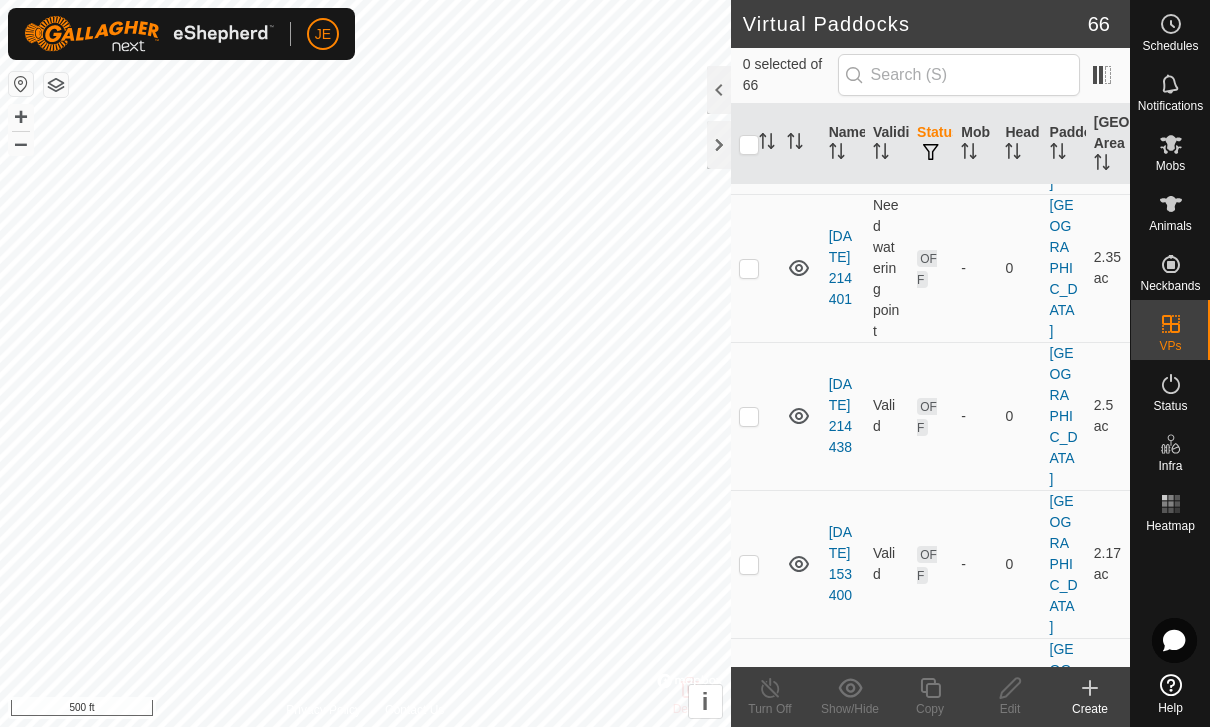 click at bounding box center [749, 713] 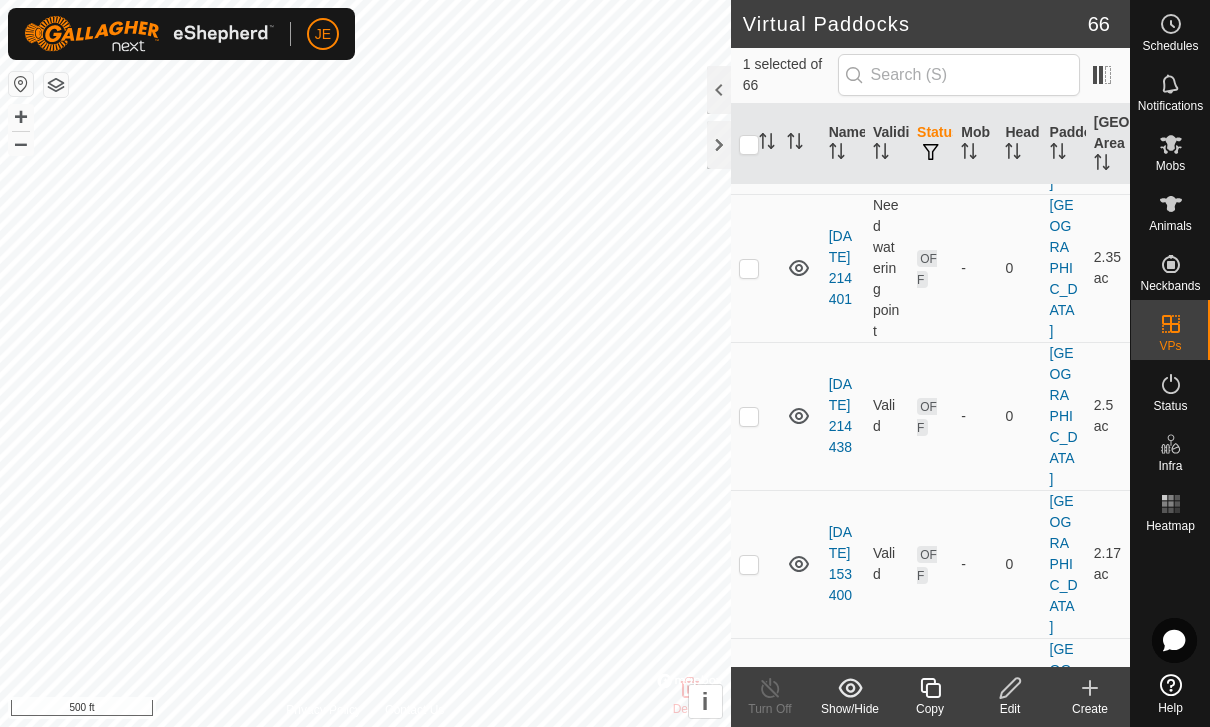 click at bounding box center [749, 713] 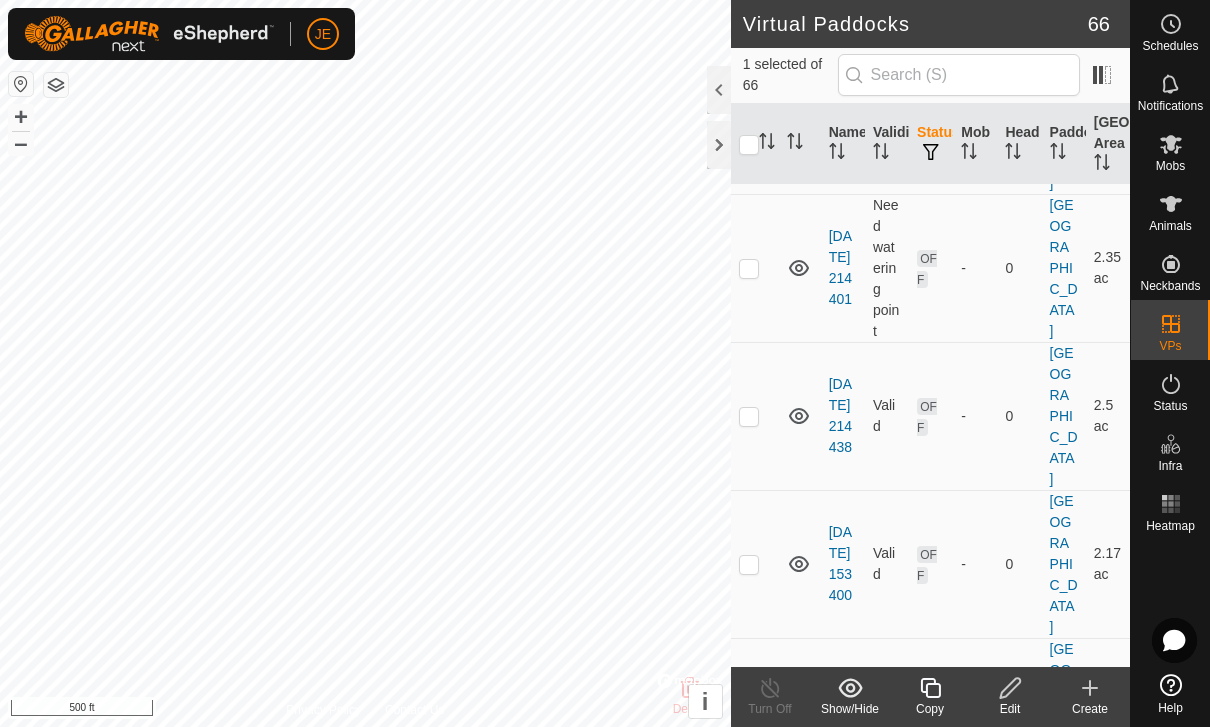 checkbox on "false" 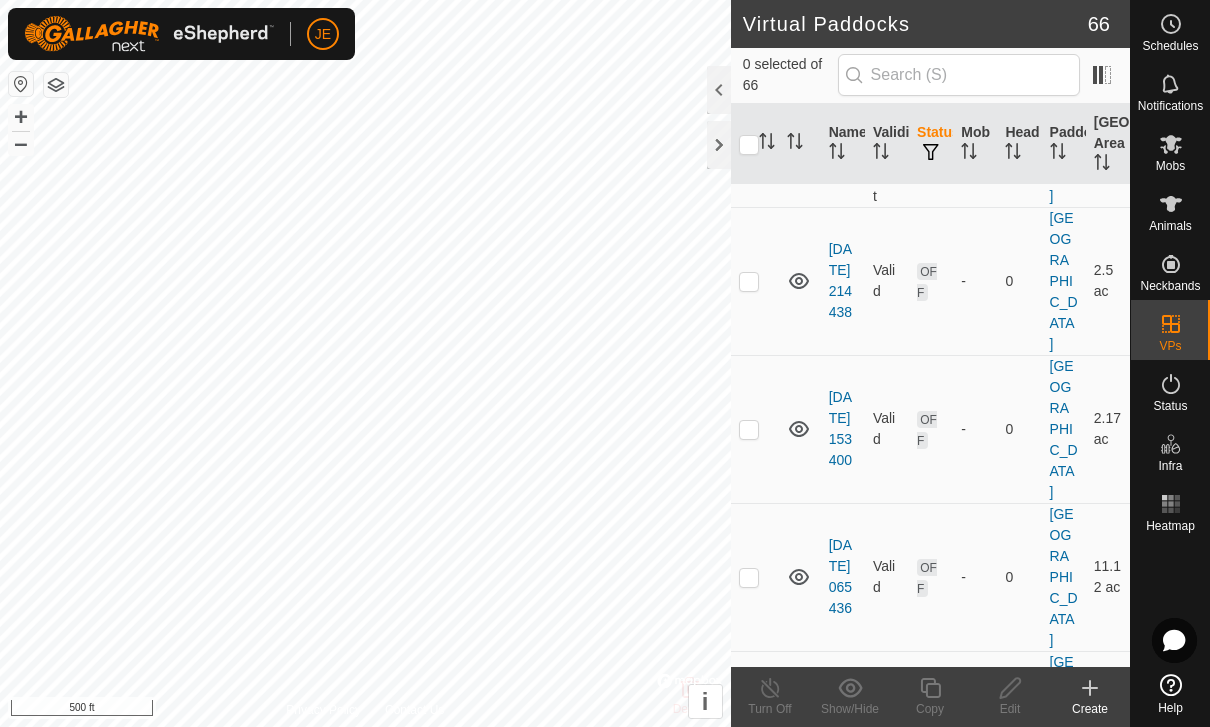scroll, scrollTop: 1216, scrollLeft: 0, axis: vertical 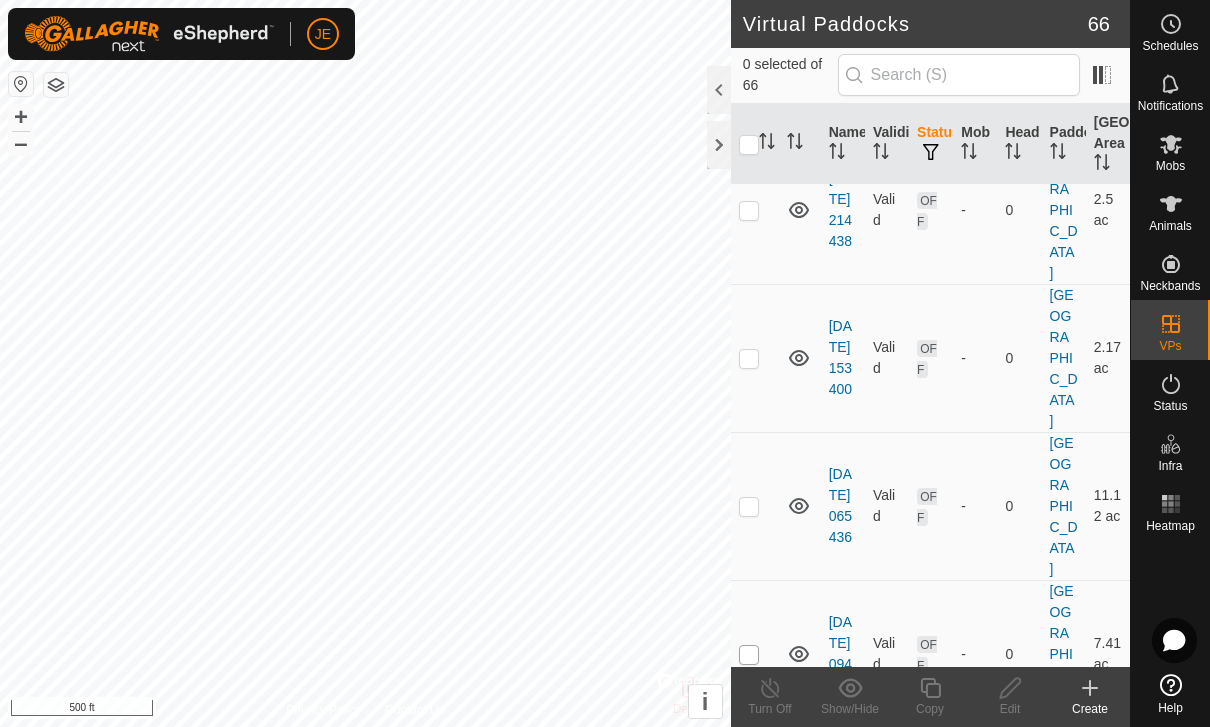 click at bounding box center [749, 655] 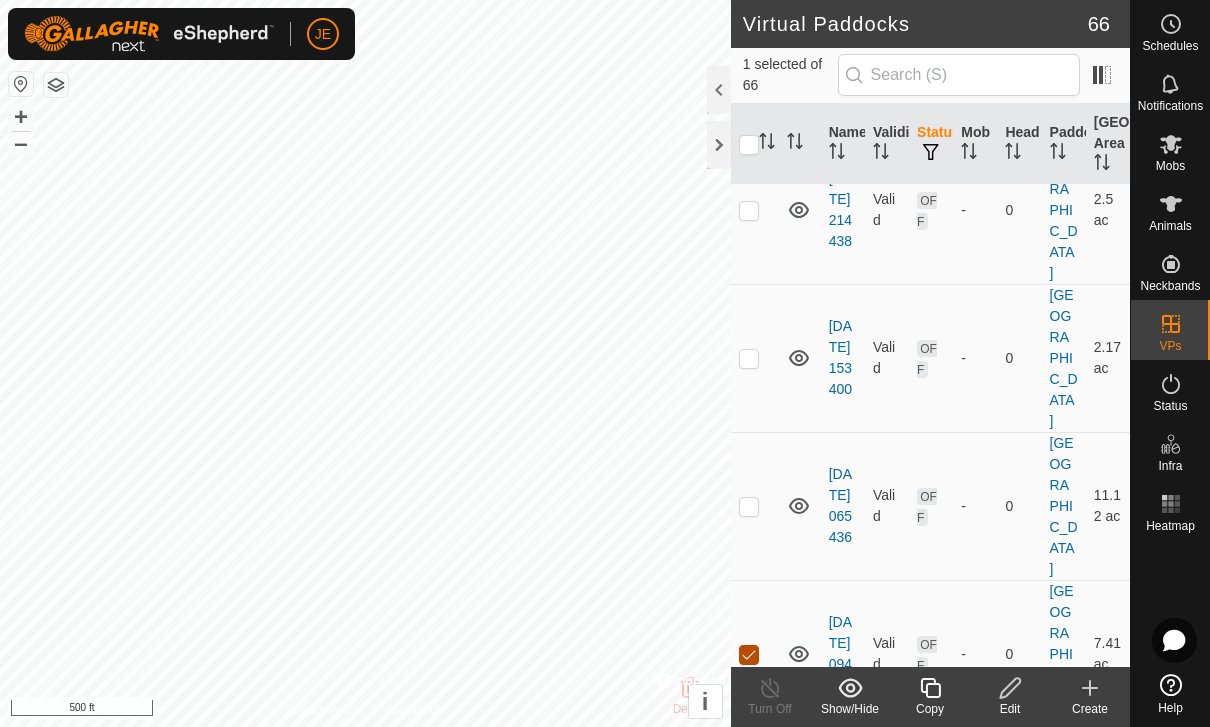 click at bounding box center [749, 655] 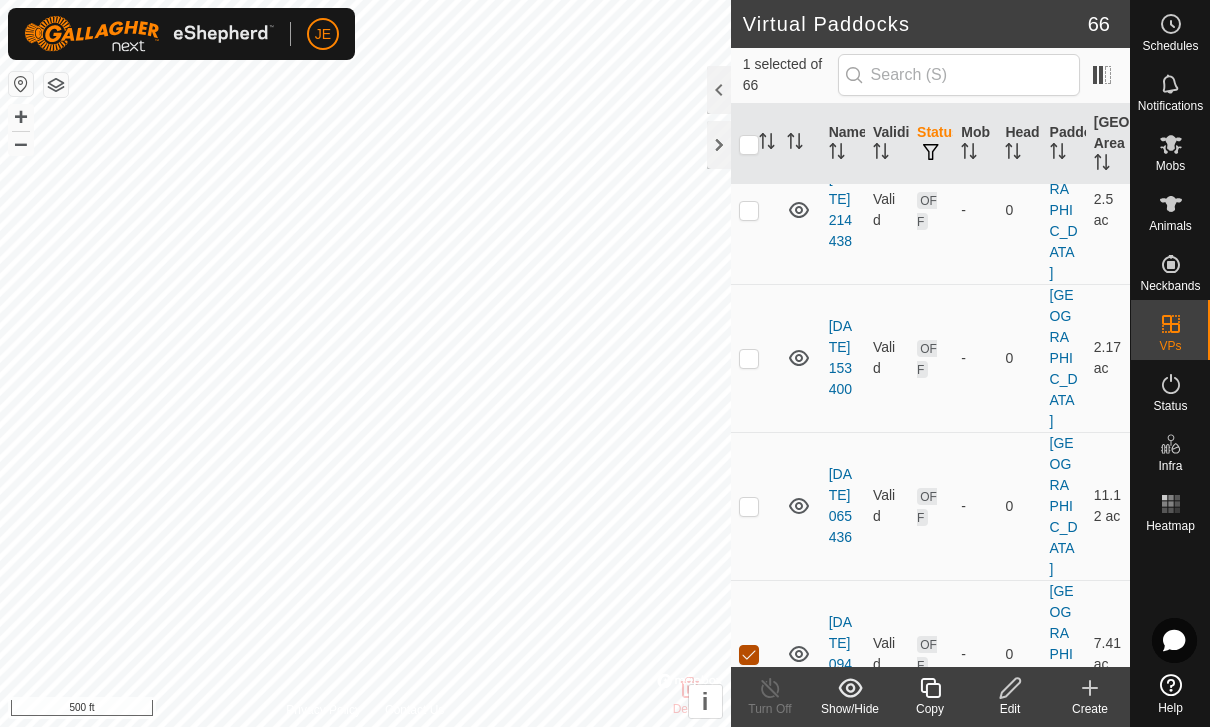 checkbox on "false" 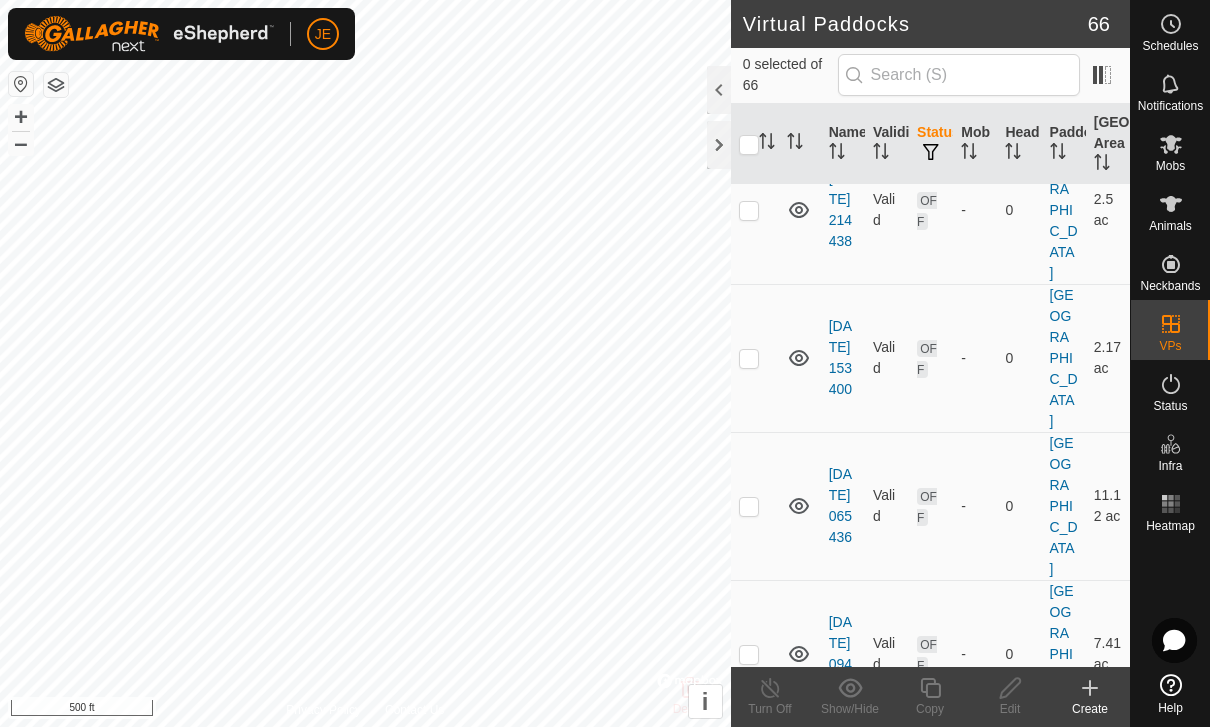click at bounding box center (749, 803) 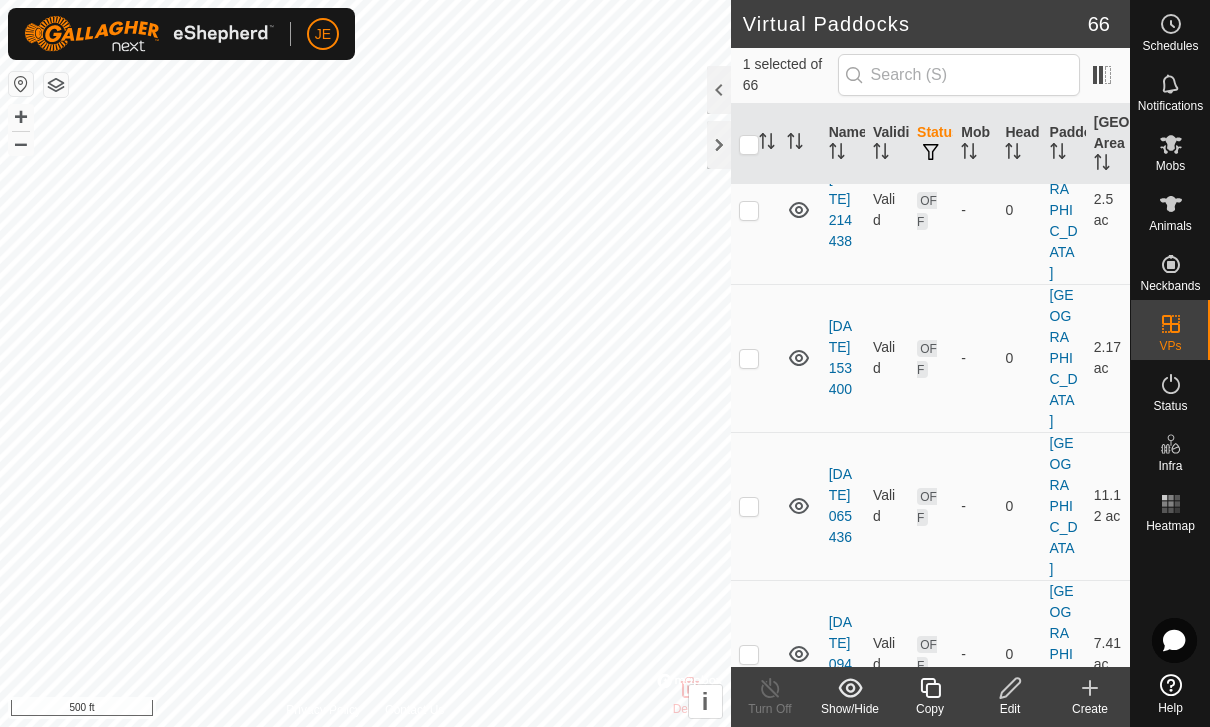 click at bounding box center [749, 803] 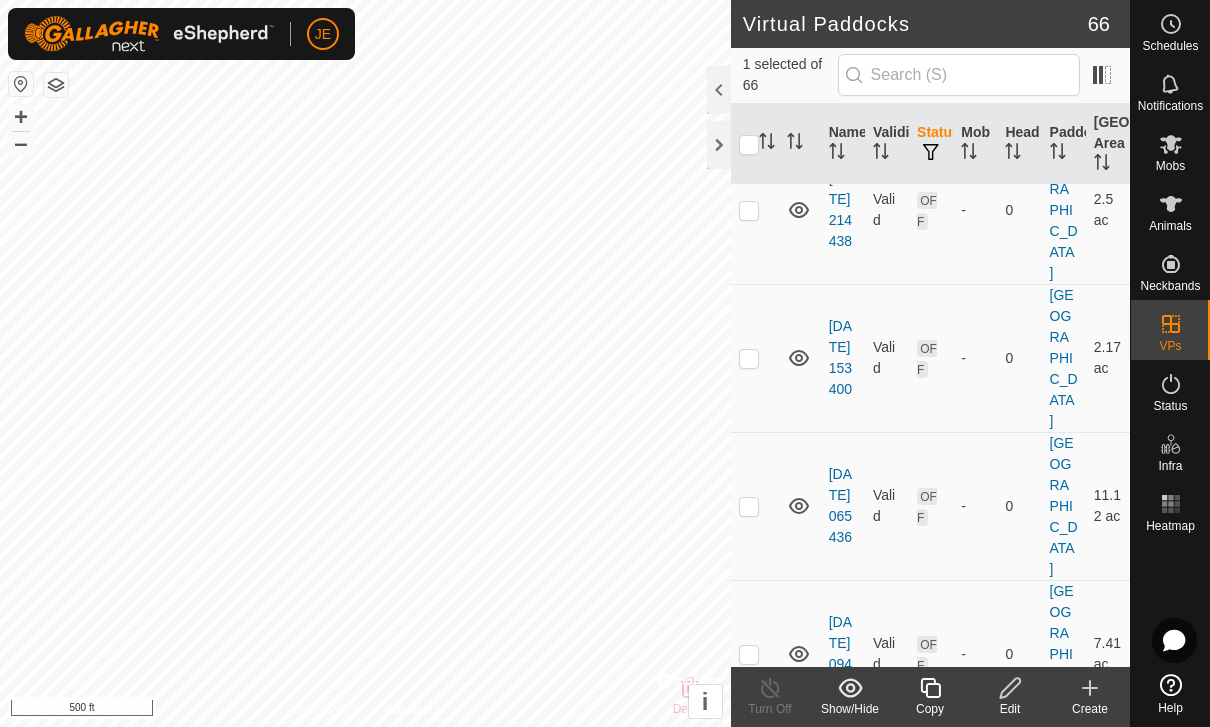 checkbox on "false" 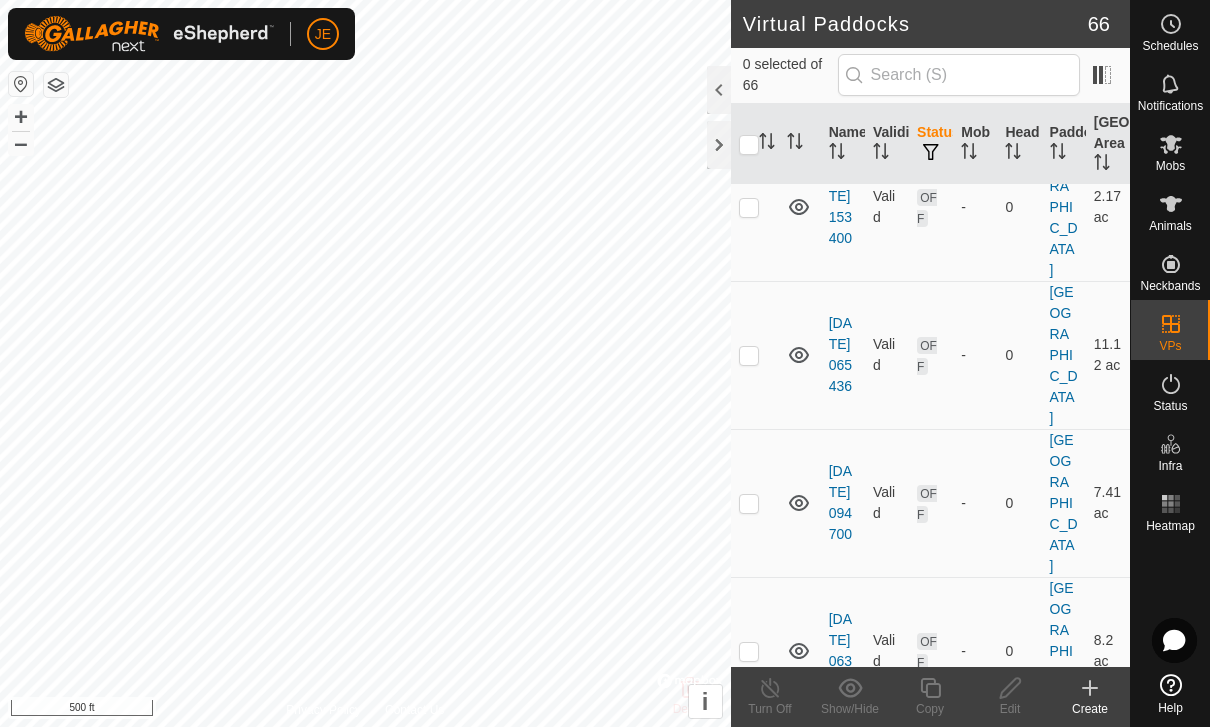 scroll, scrollTop: 1404, scrollLeft: 0, axis: vertical 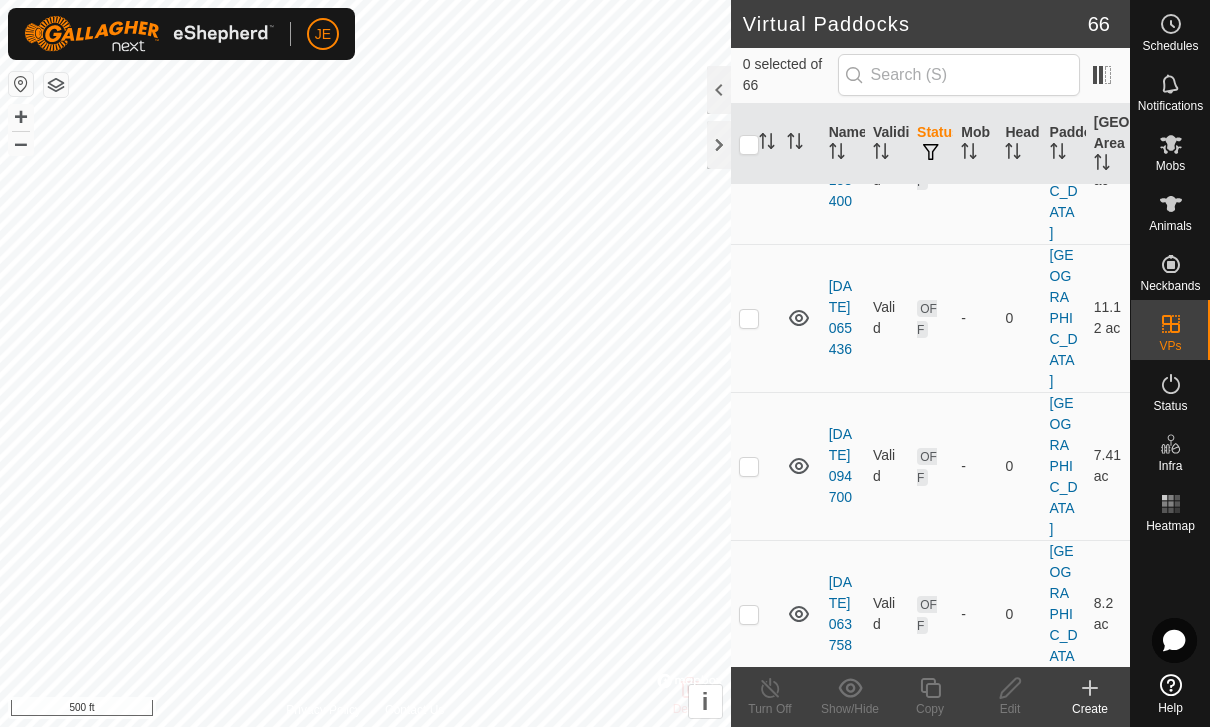 click at bounding box center (749, 763) 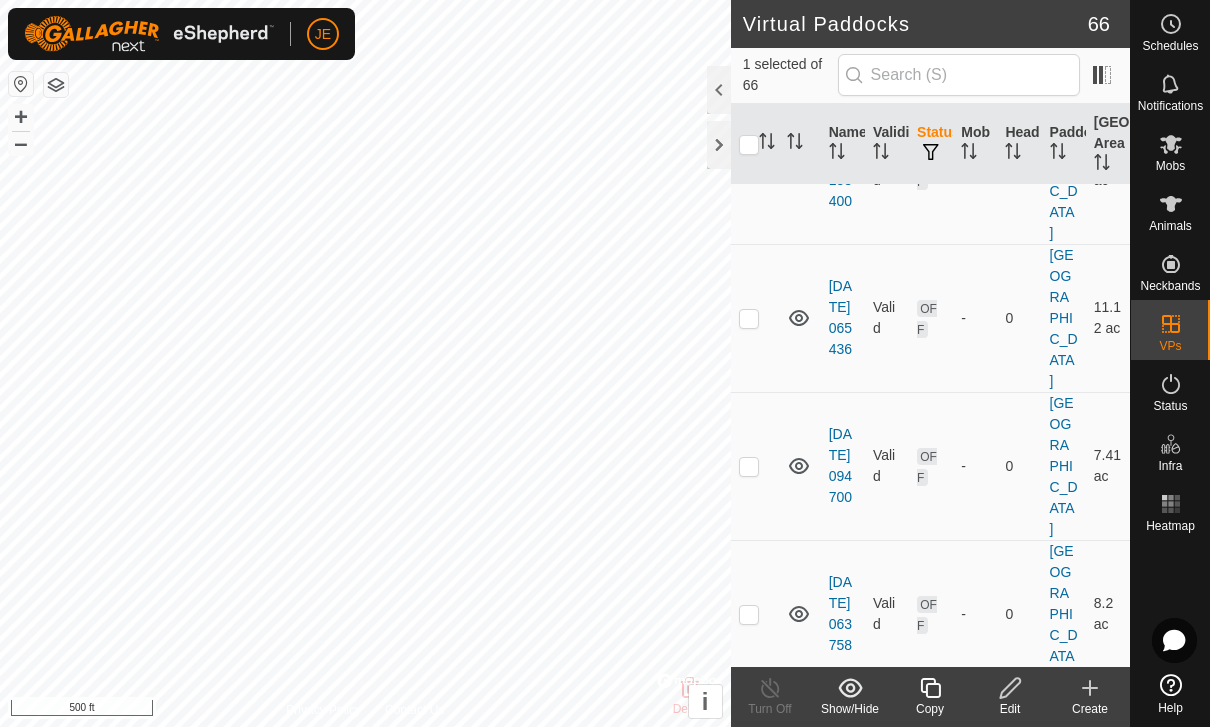 click at bounding box center (749, 763) 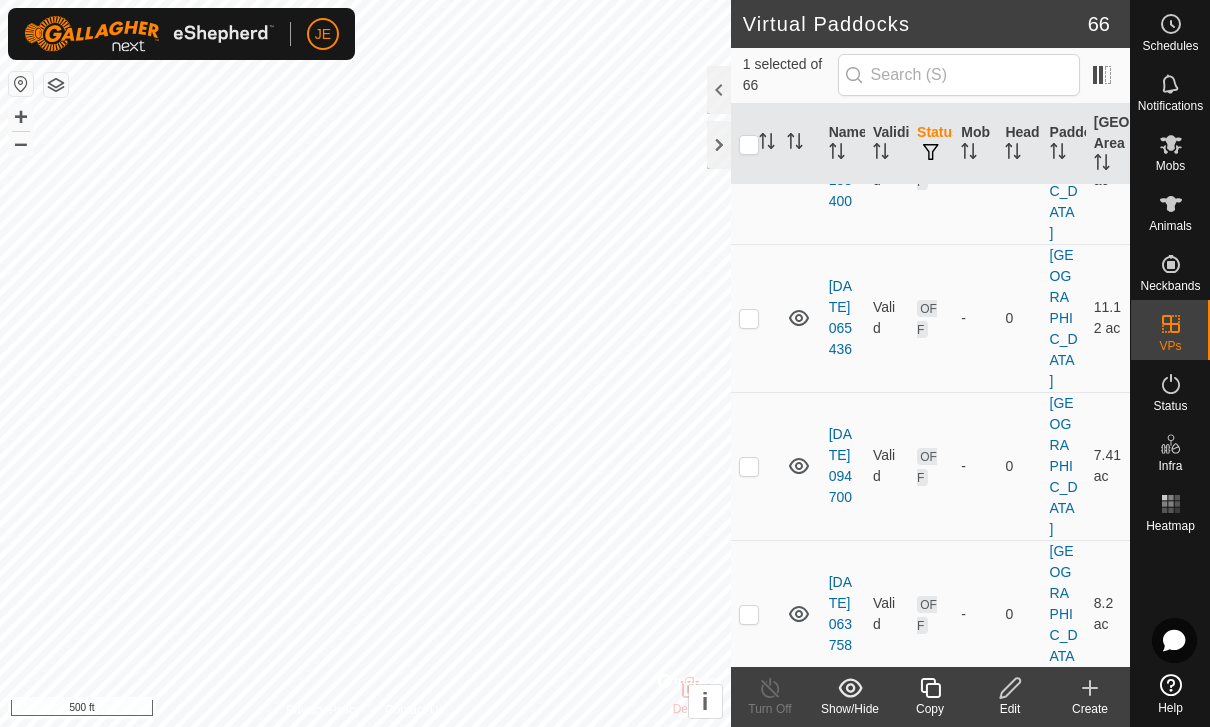 checkbox on "false" 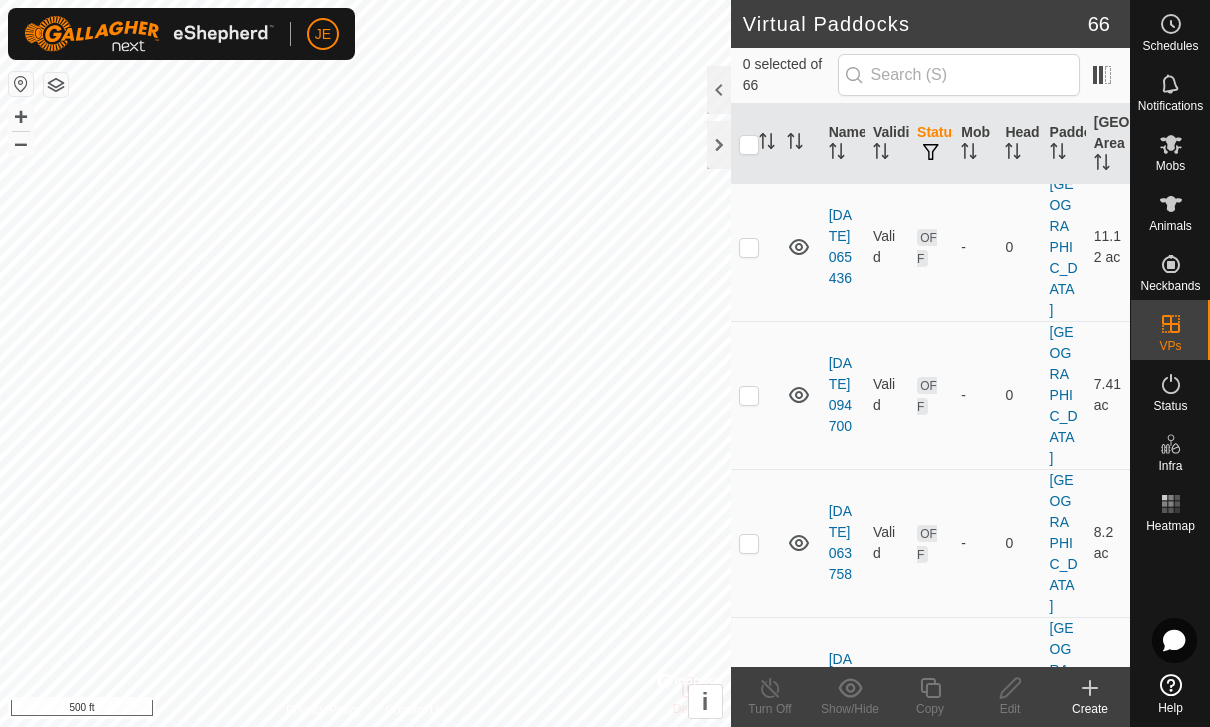 scroll, scrollTop: 1470, scrollLeft: 0, axis: vertical 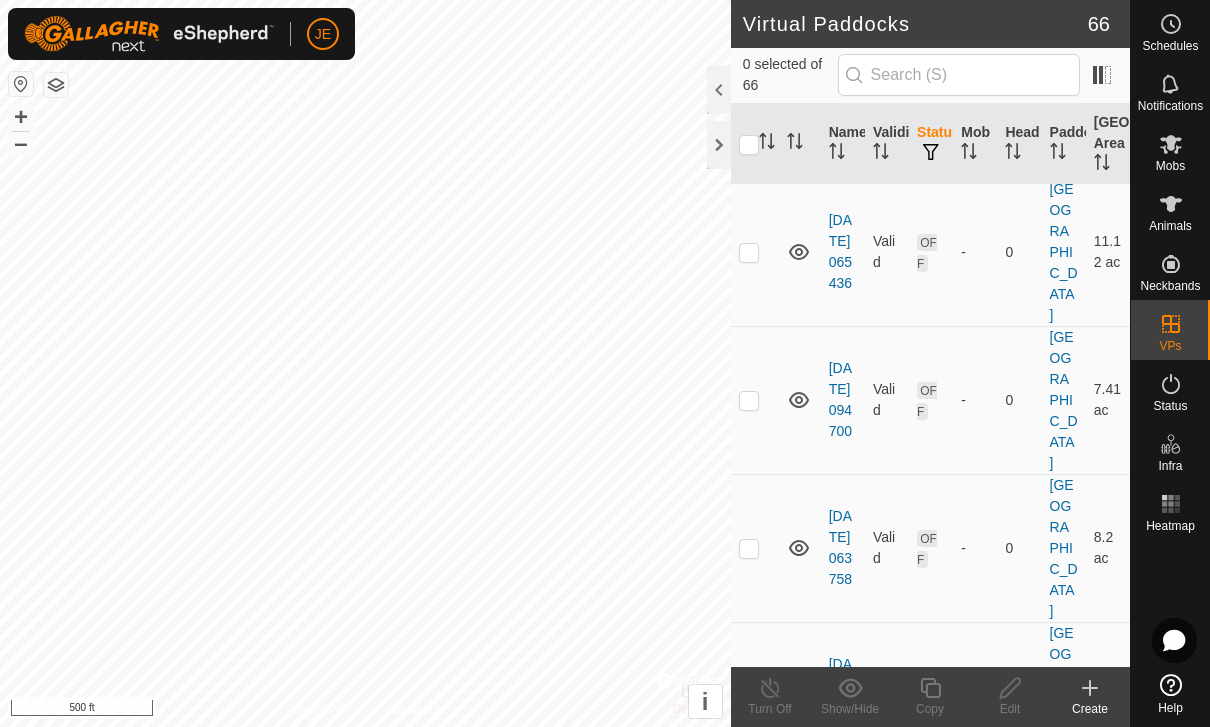 click at bounding box center [749, 845] 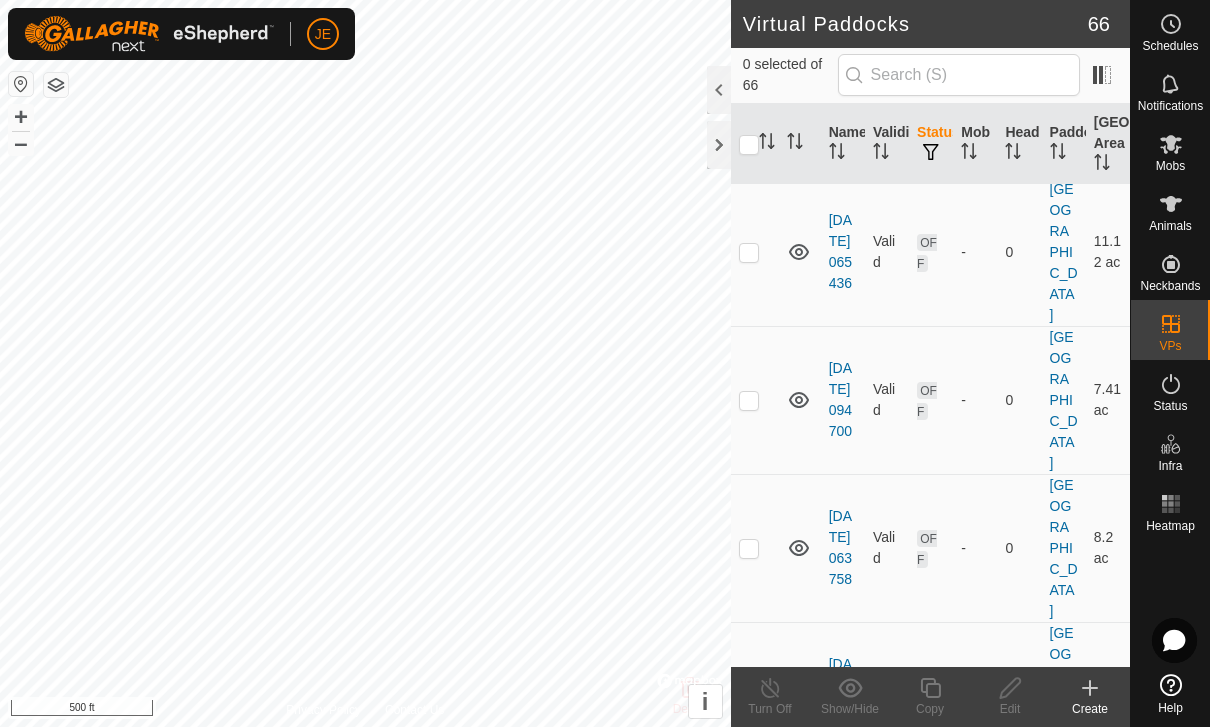 checkbox on "true" 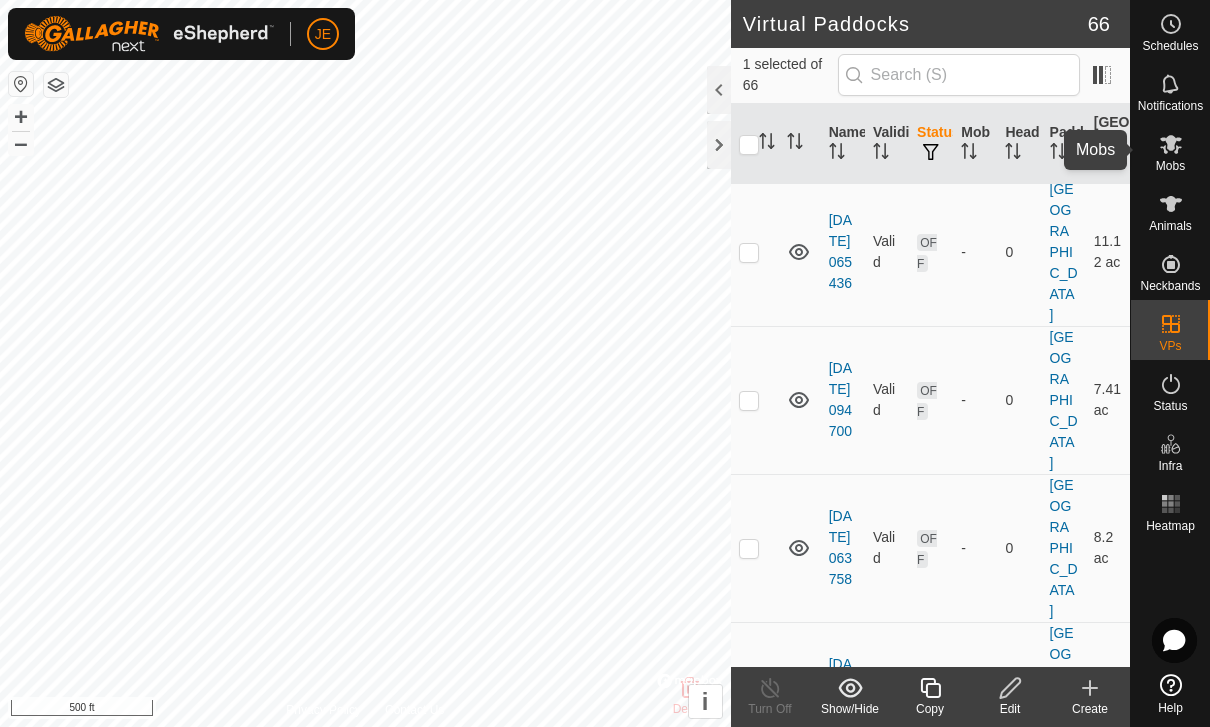 click on "Mobs" at bounding box center [1170, 166] 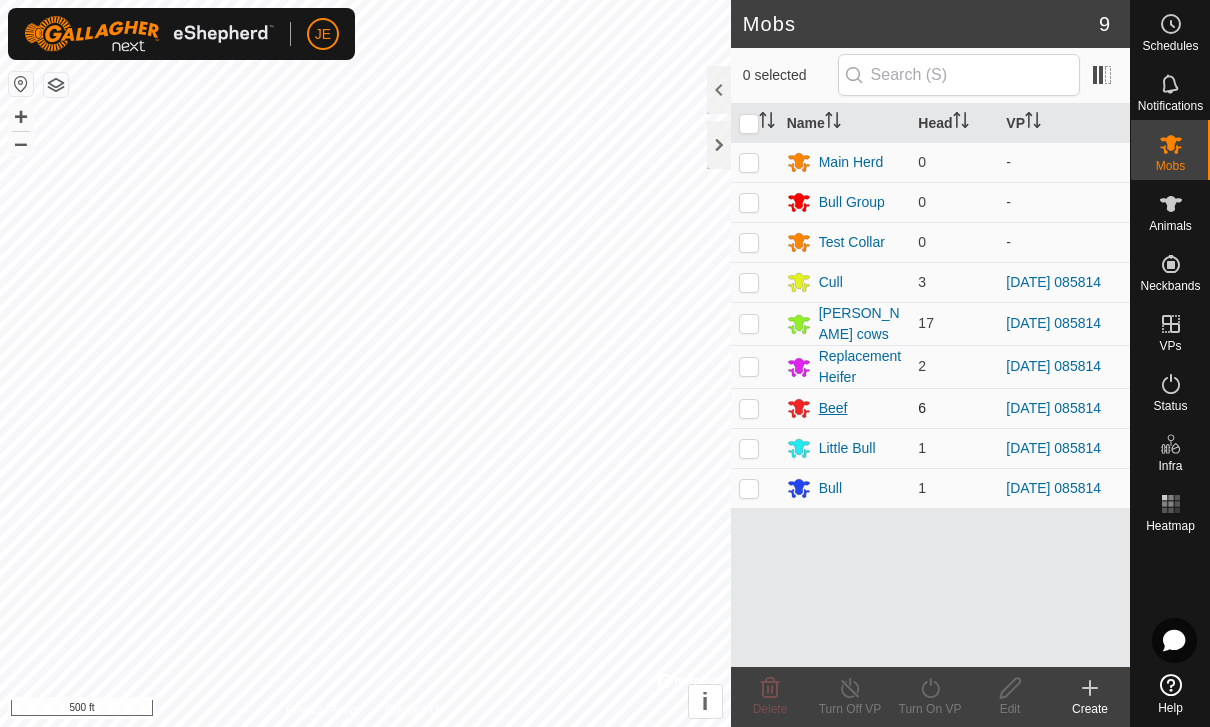 click on "Beef" at bounding box center [845, 408] 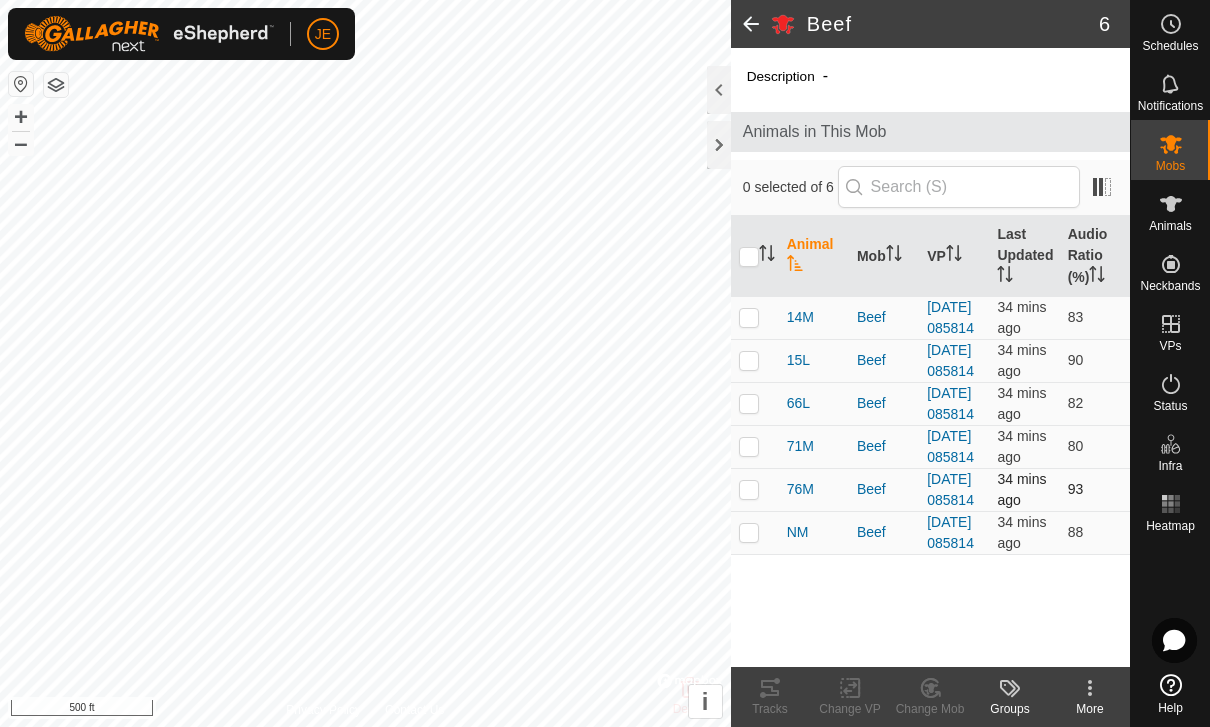 scroll, scrollTop: 8, scrollLeft: 0, axis: vertical 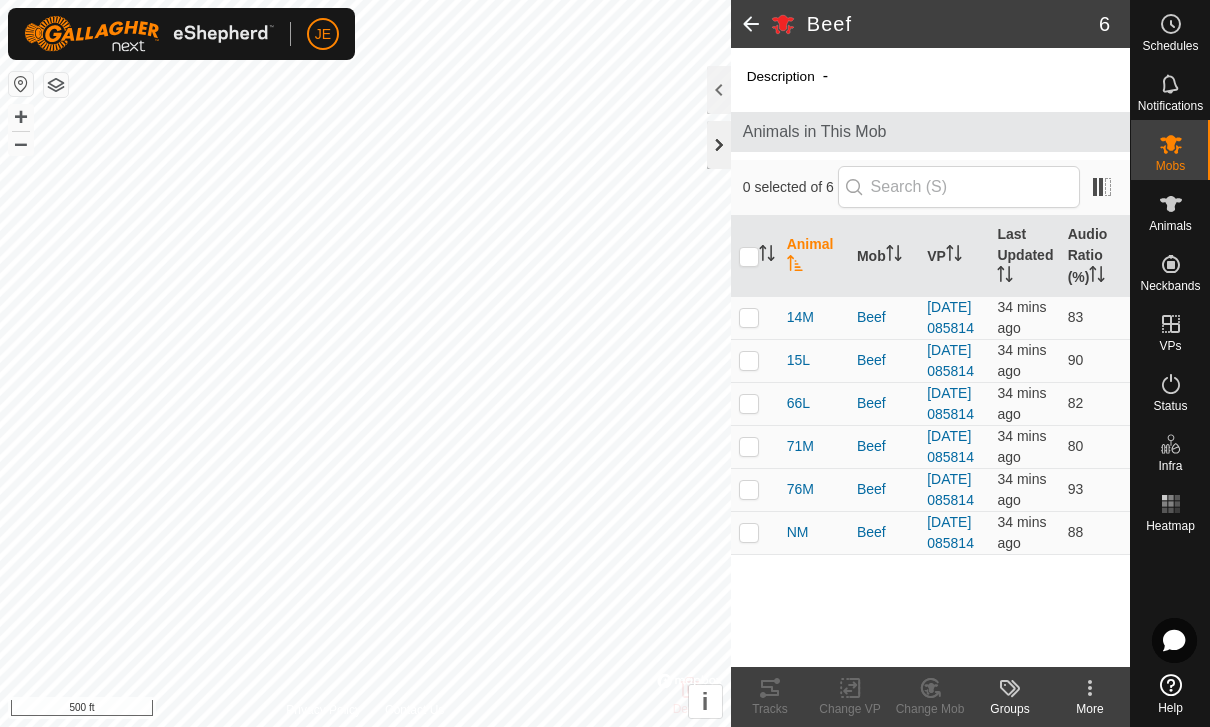 click 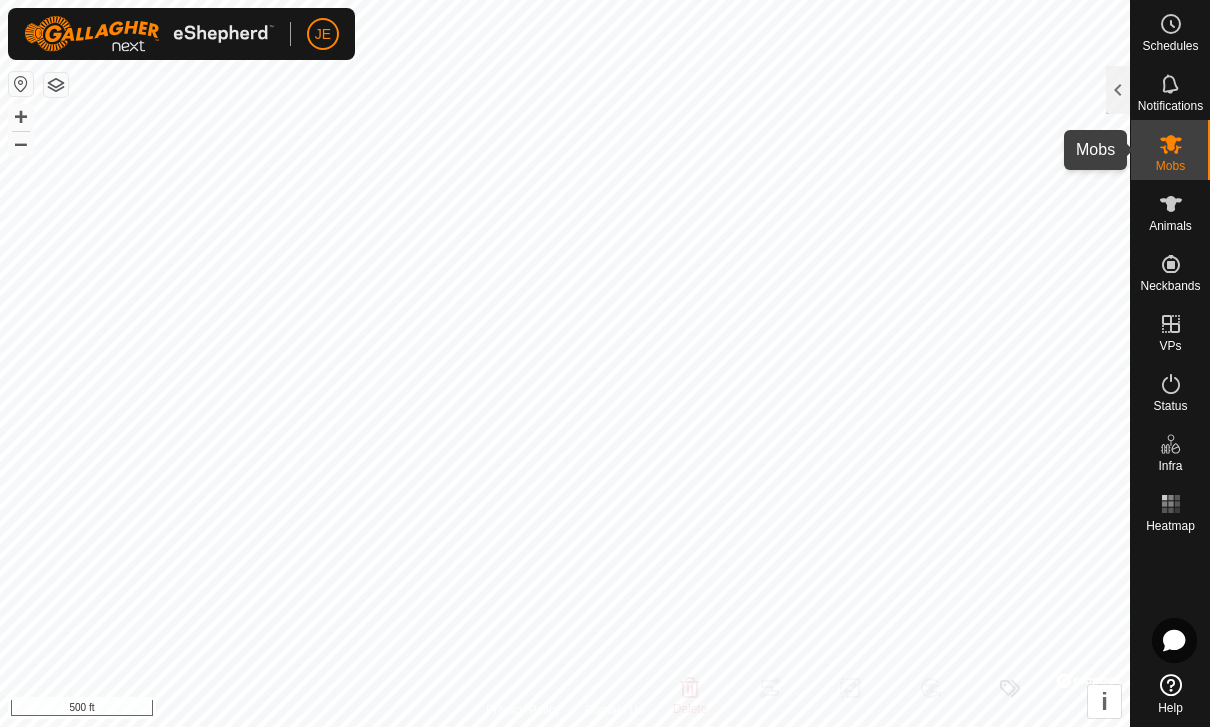 click at bounding box center (1171, 144) 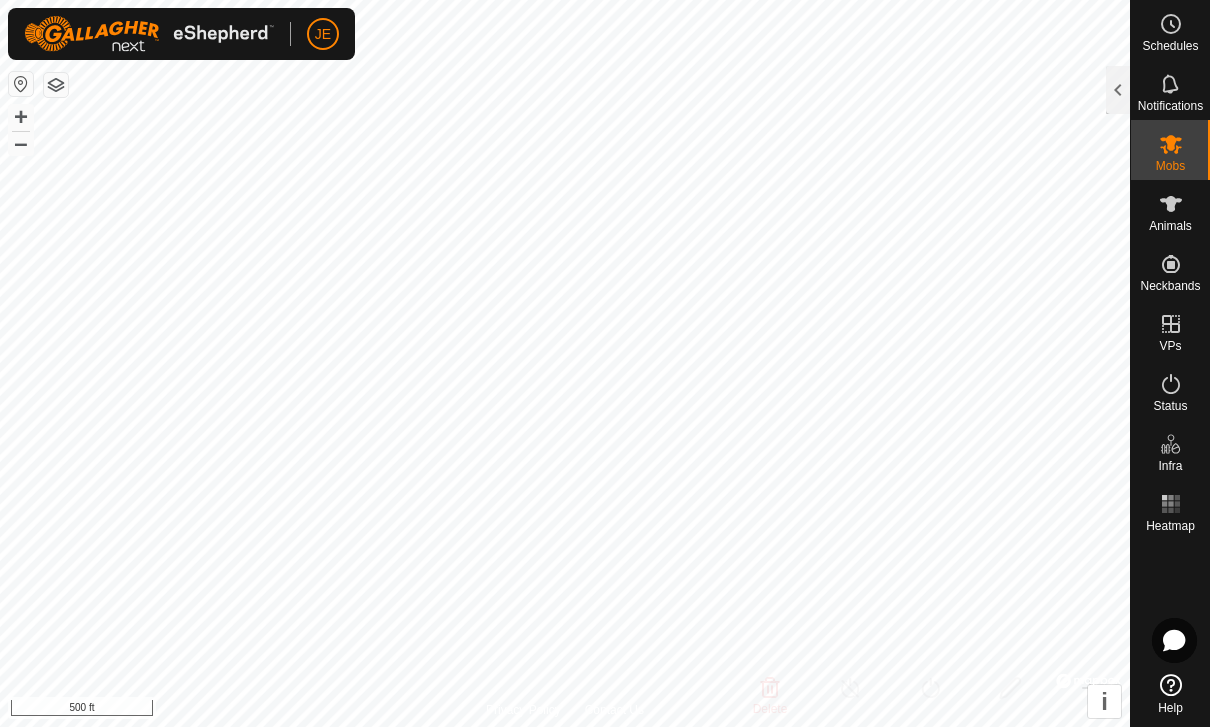 click 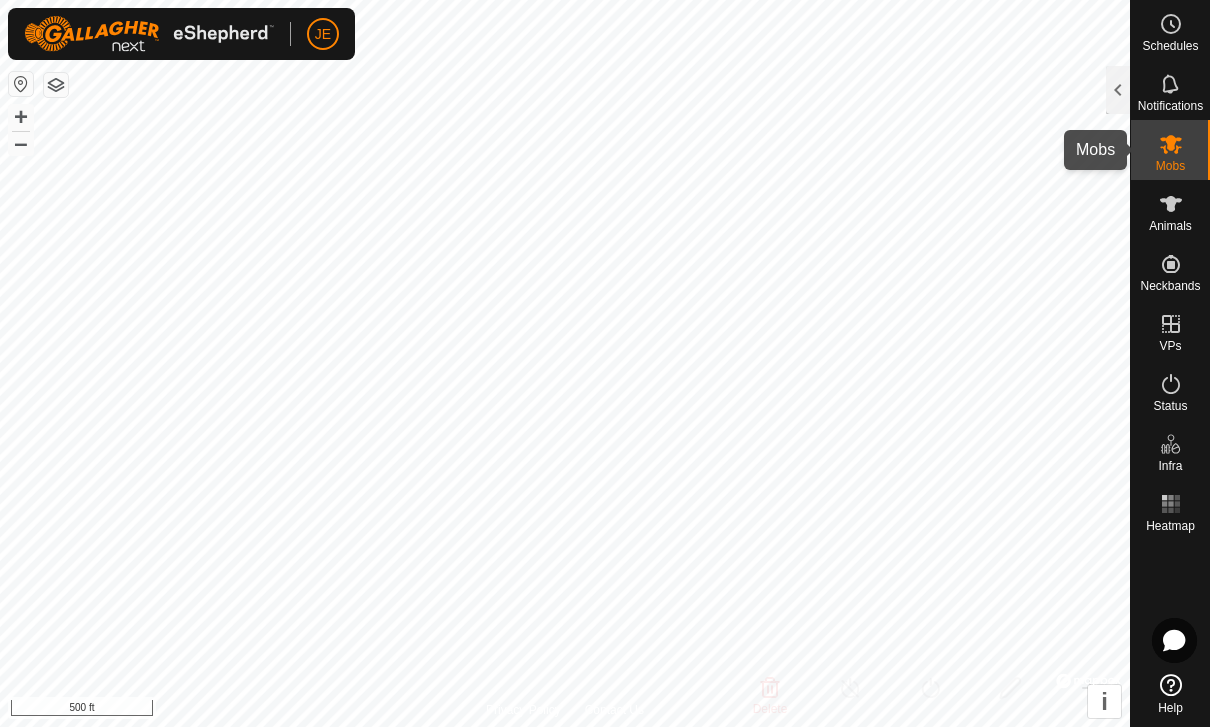 click 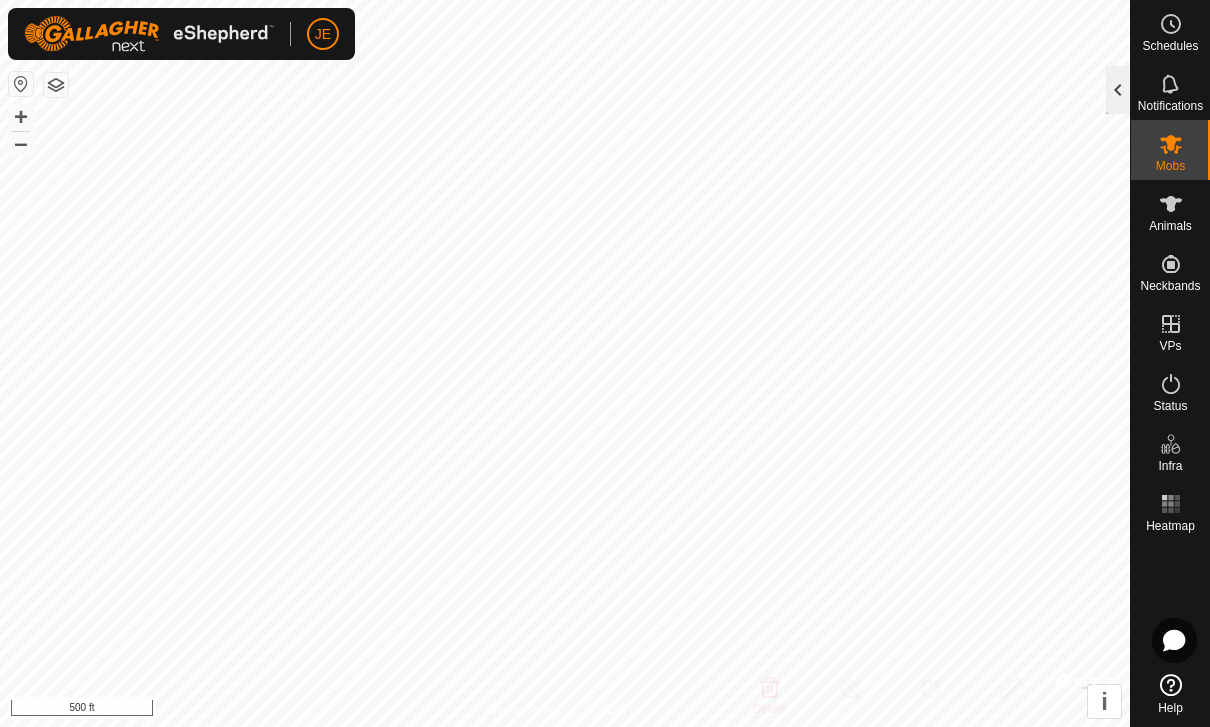 click 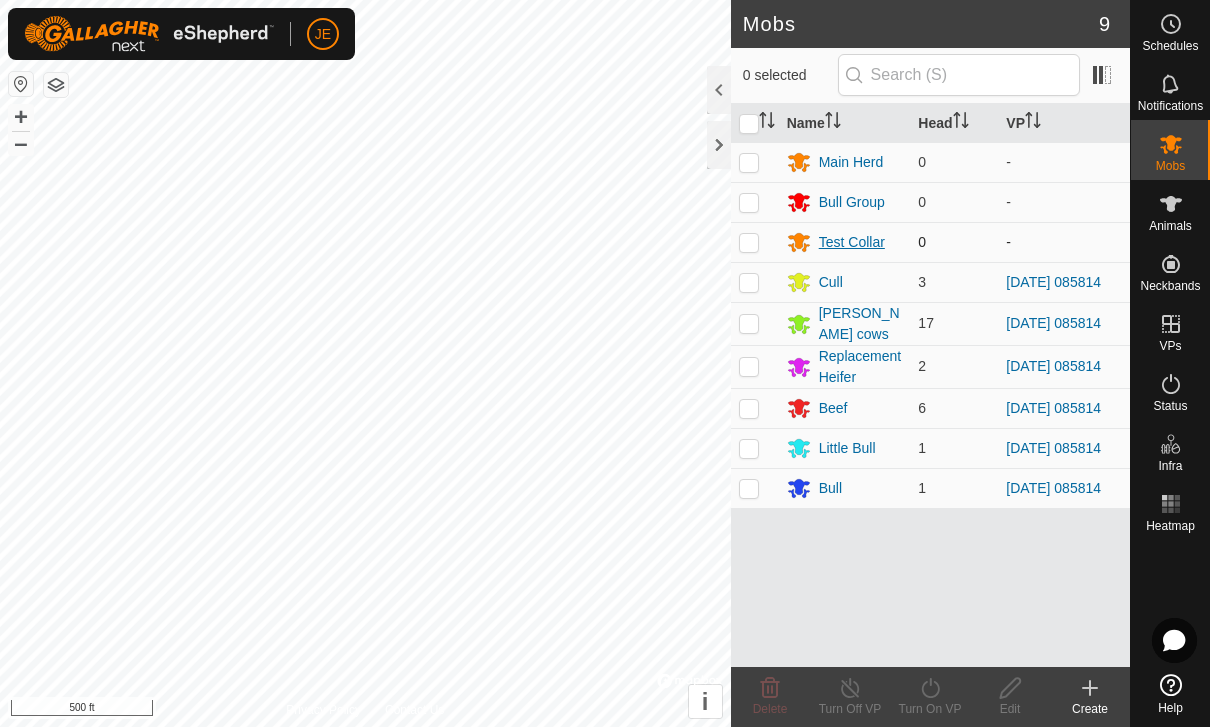 click on "Test Collar" at bounding box center [852, 242] 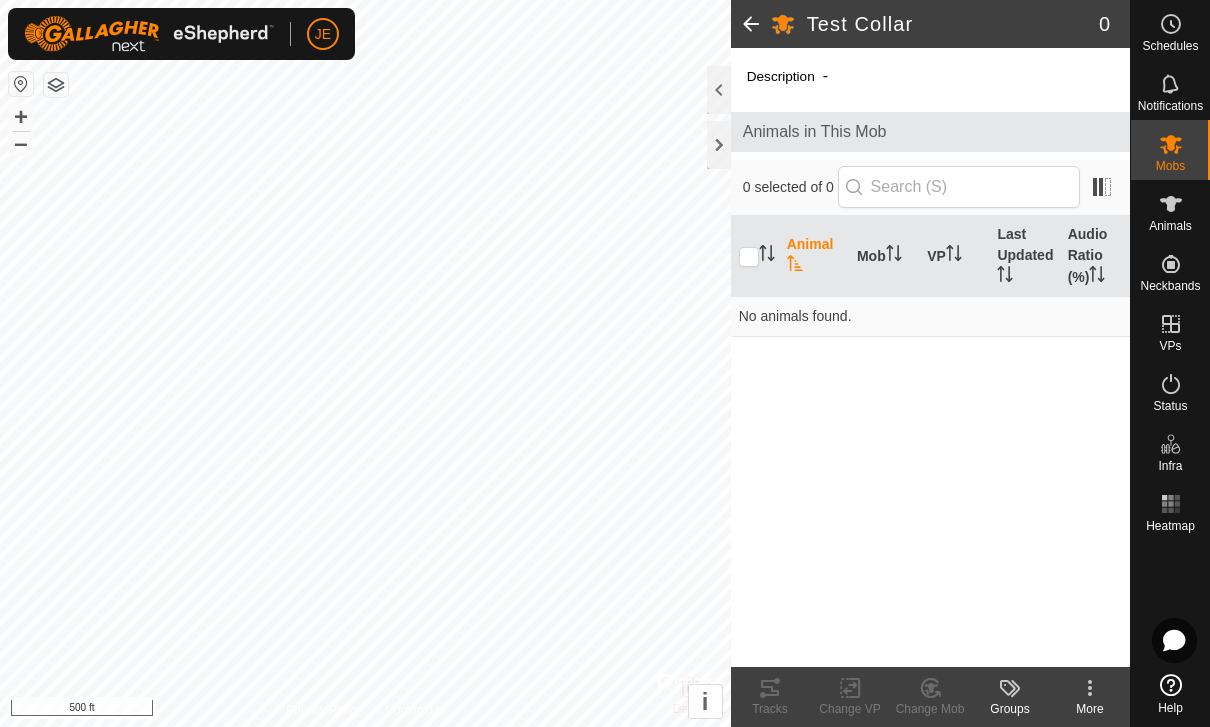 click on "-" 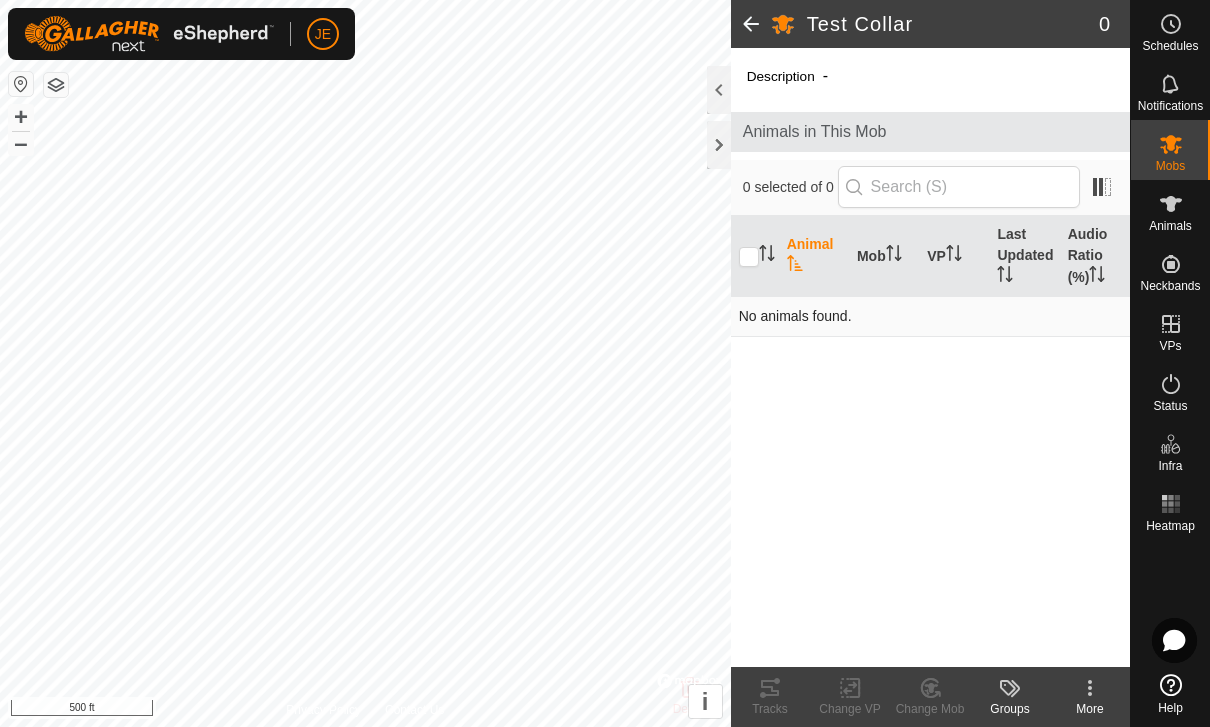 drag, startPoint x: 829, startPoint y: 319, endPoint x: 830, endPoint y: 305, distance: 14.035668 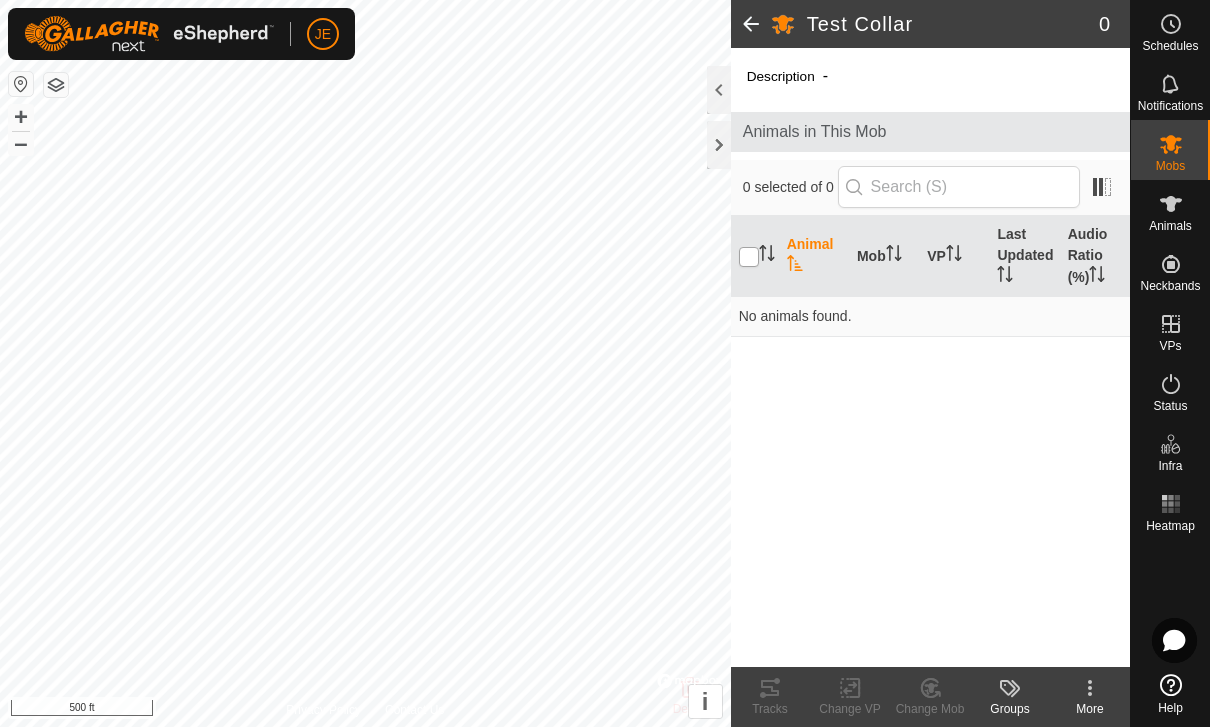 click at bounding box center [749, 257] 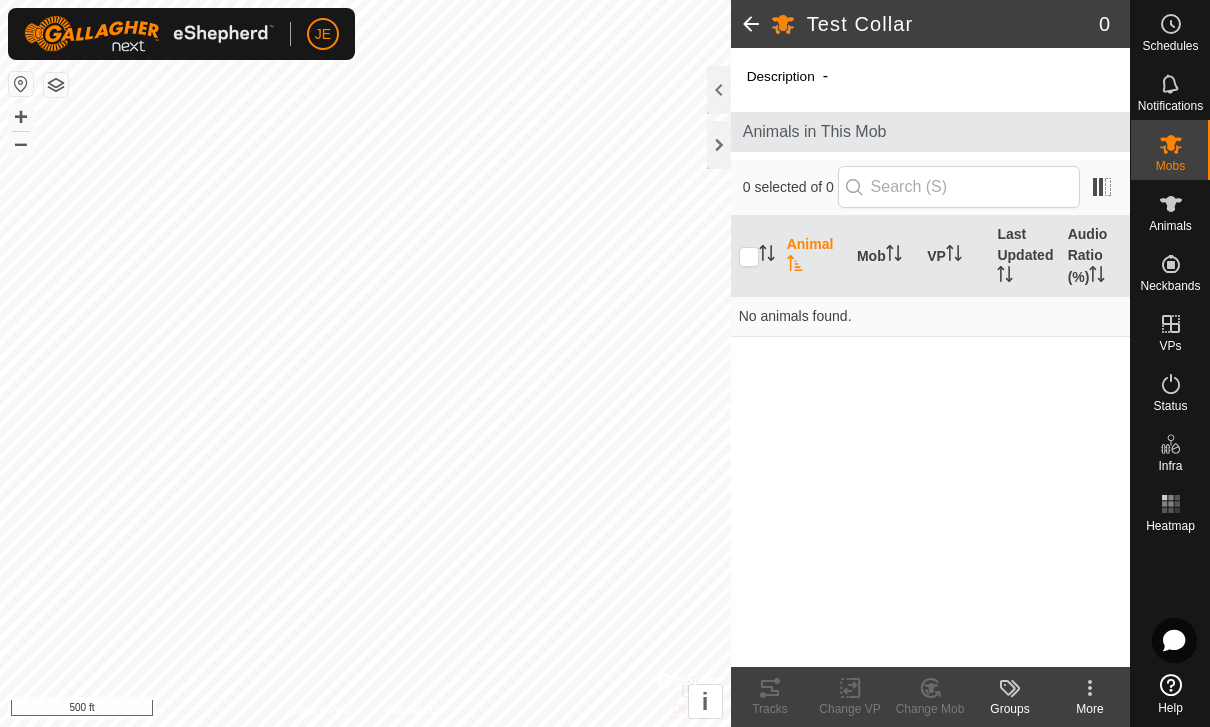click 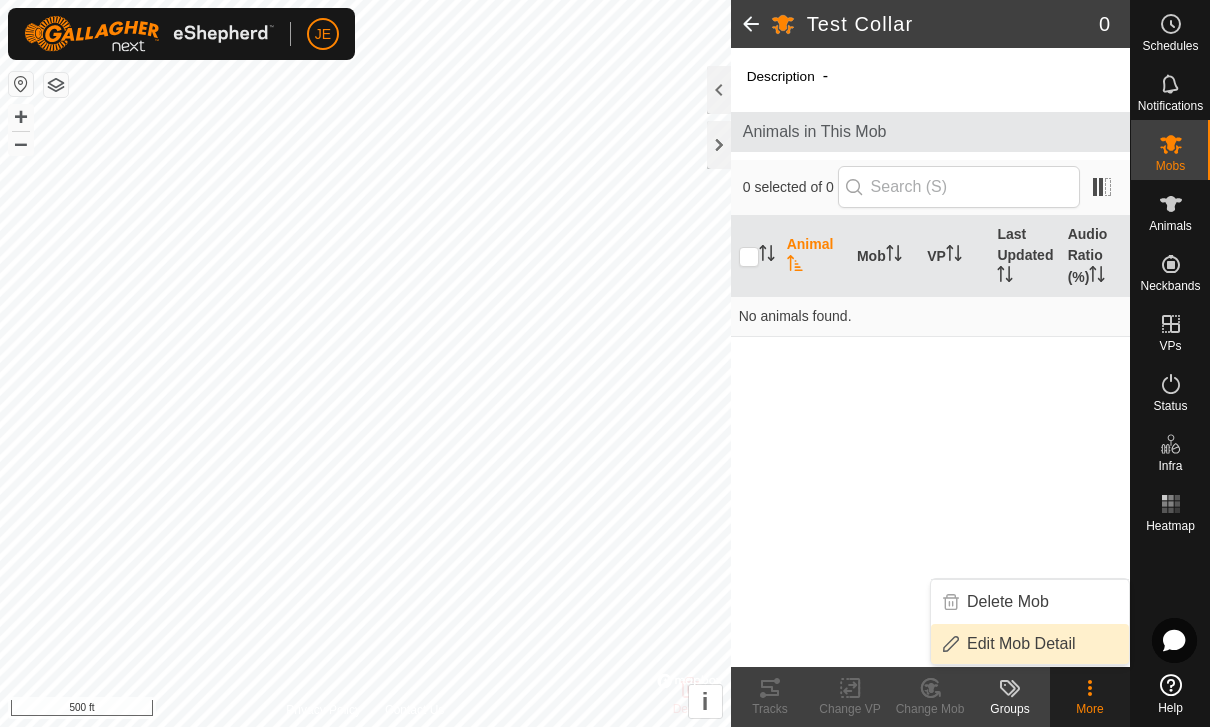 click on "Edit Mob Detail" at bounding box center [1030, 644] 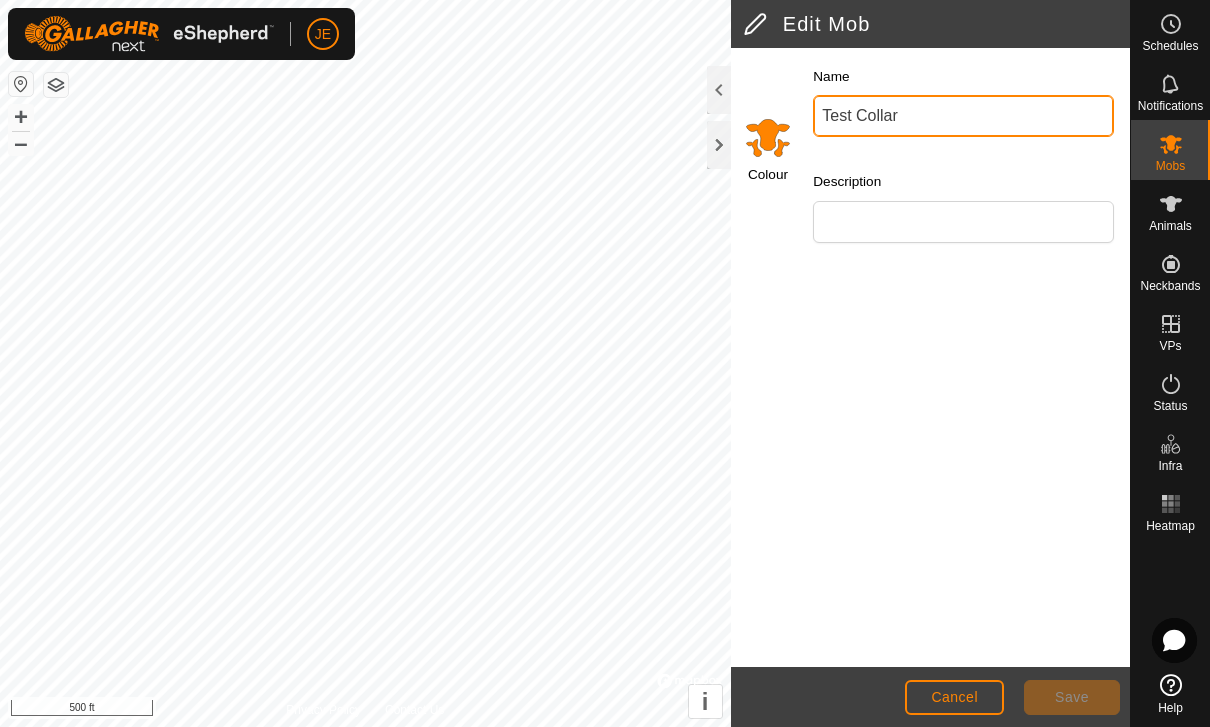 click on "Test Collar" at bounding box center (963, 116) 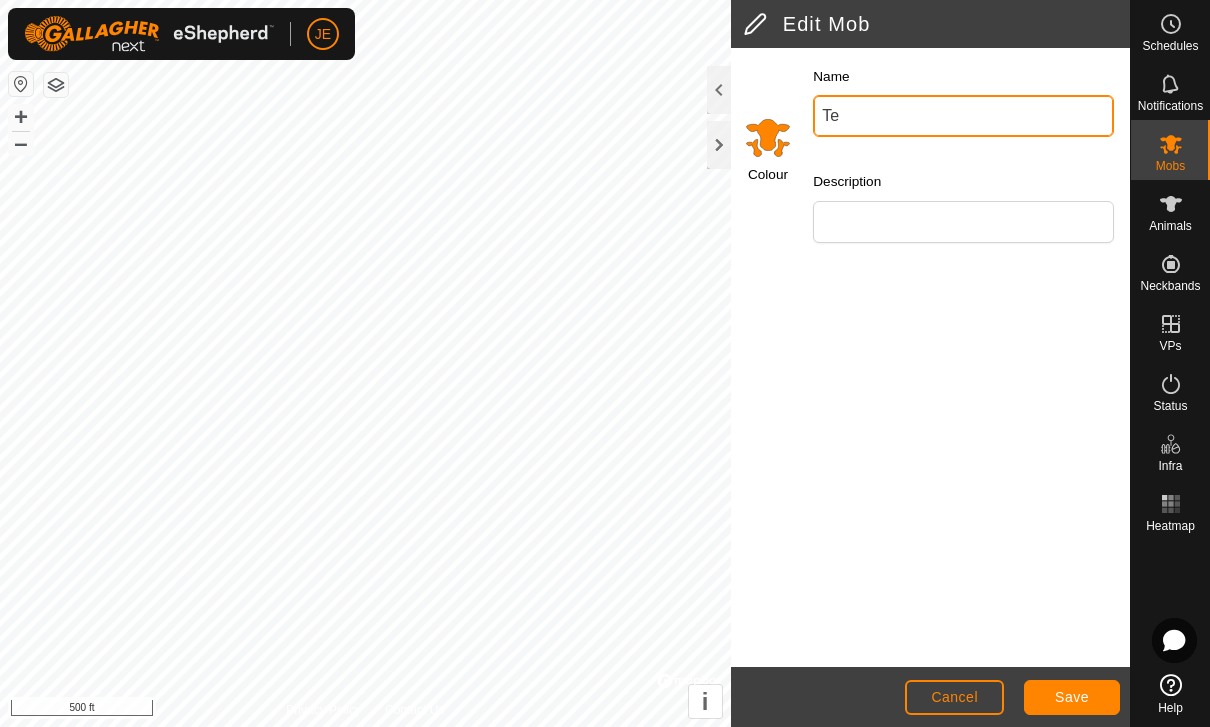 type on "T" 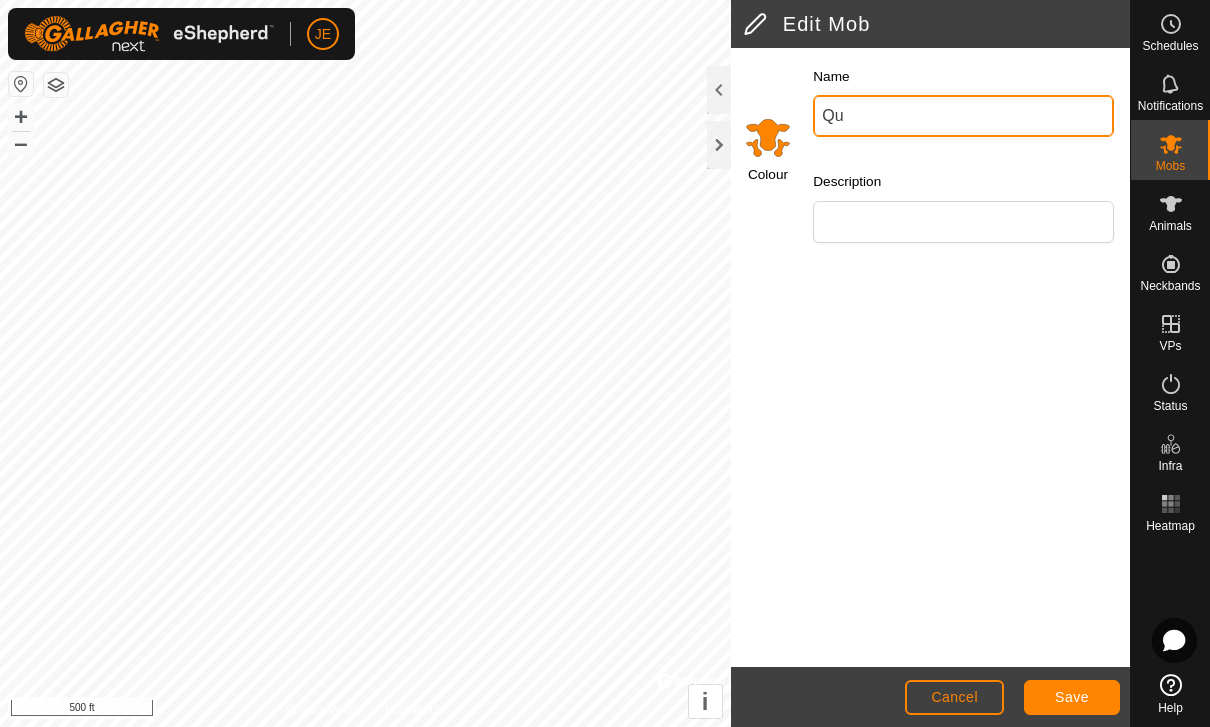 type on "Q" 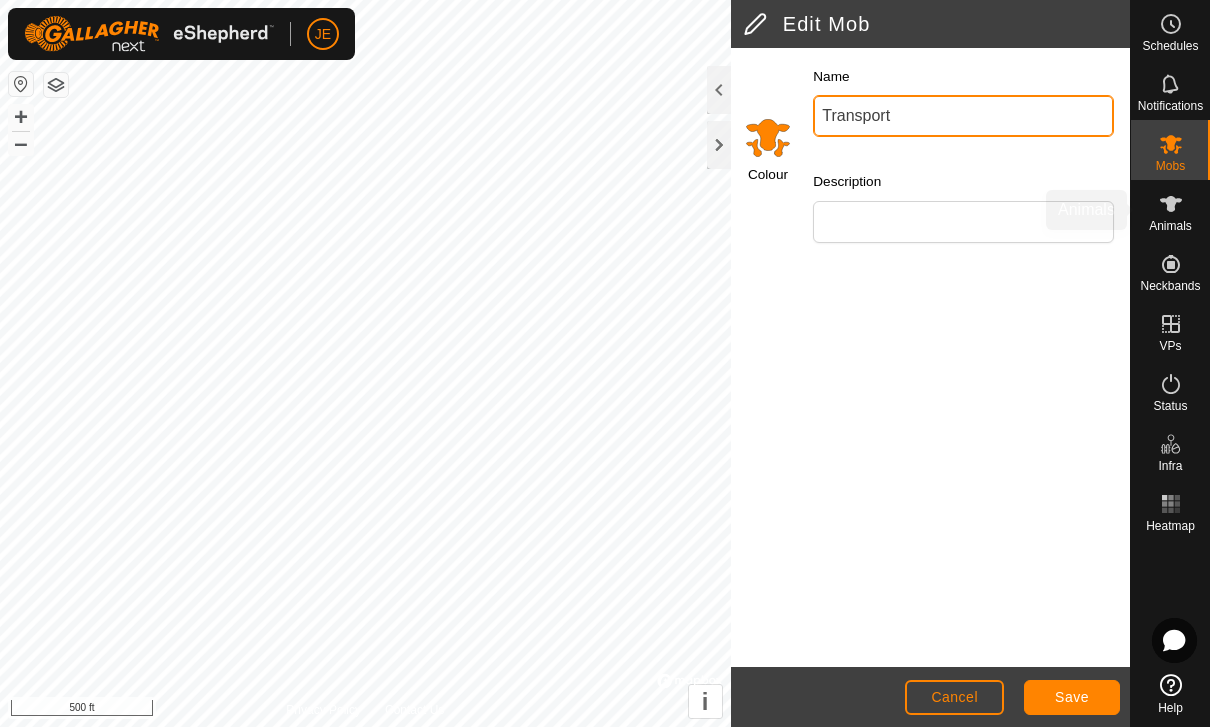 type on "Transport" 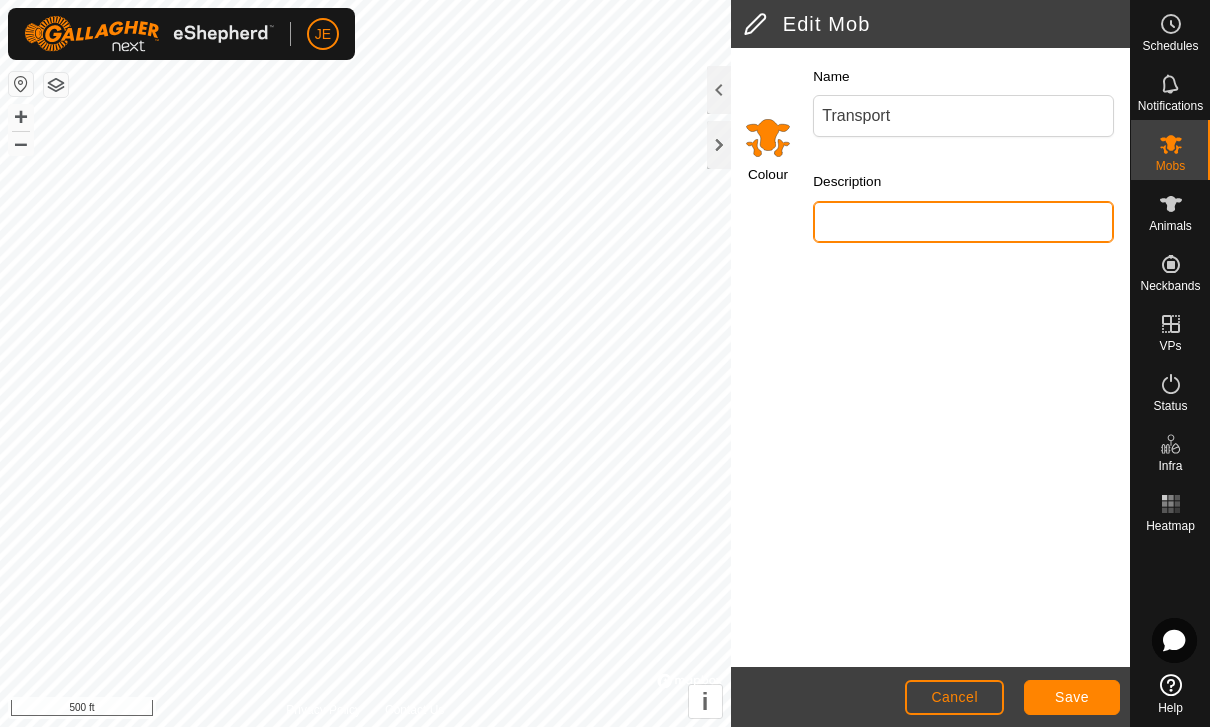 drag, startPoint x: 924, startPoint y: 230, endPoint x: 920, endPoint y: 220, distance: 10.770329 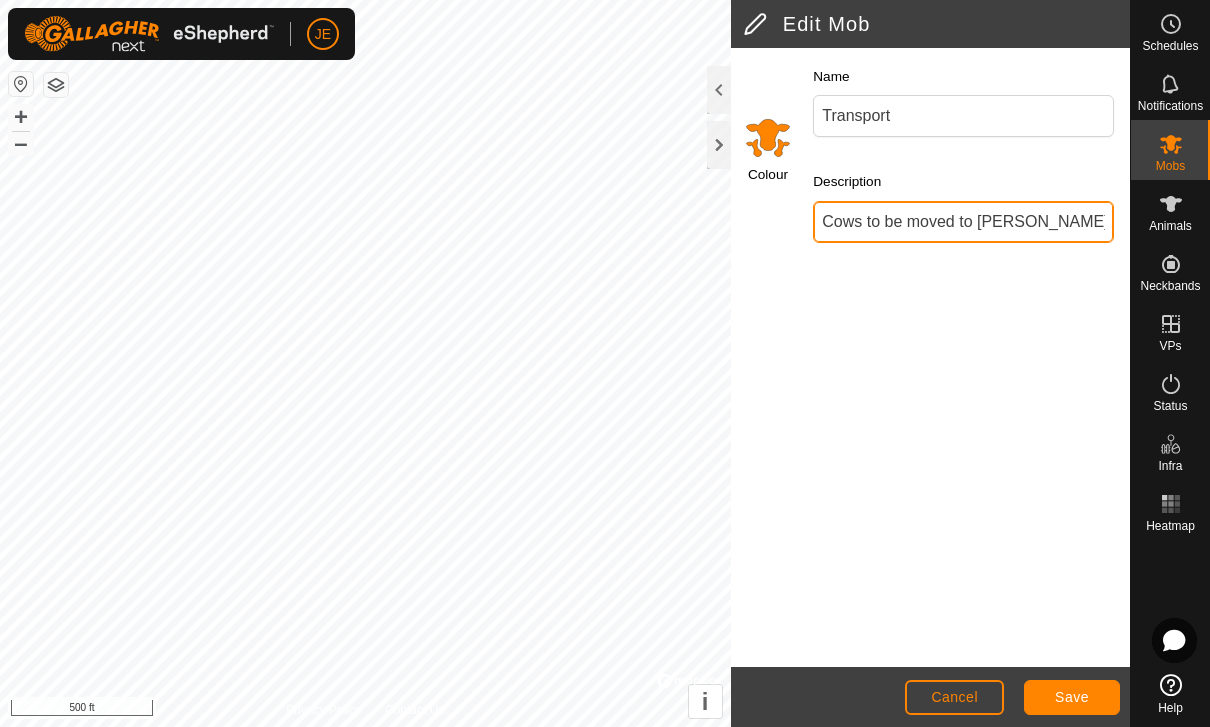 type on "Cows to be moved to [PERSON_NAME] pasture this week" 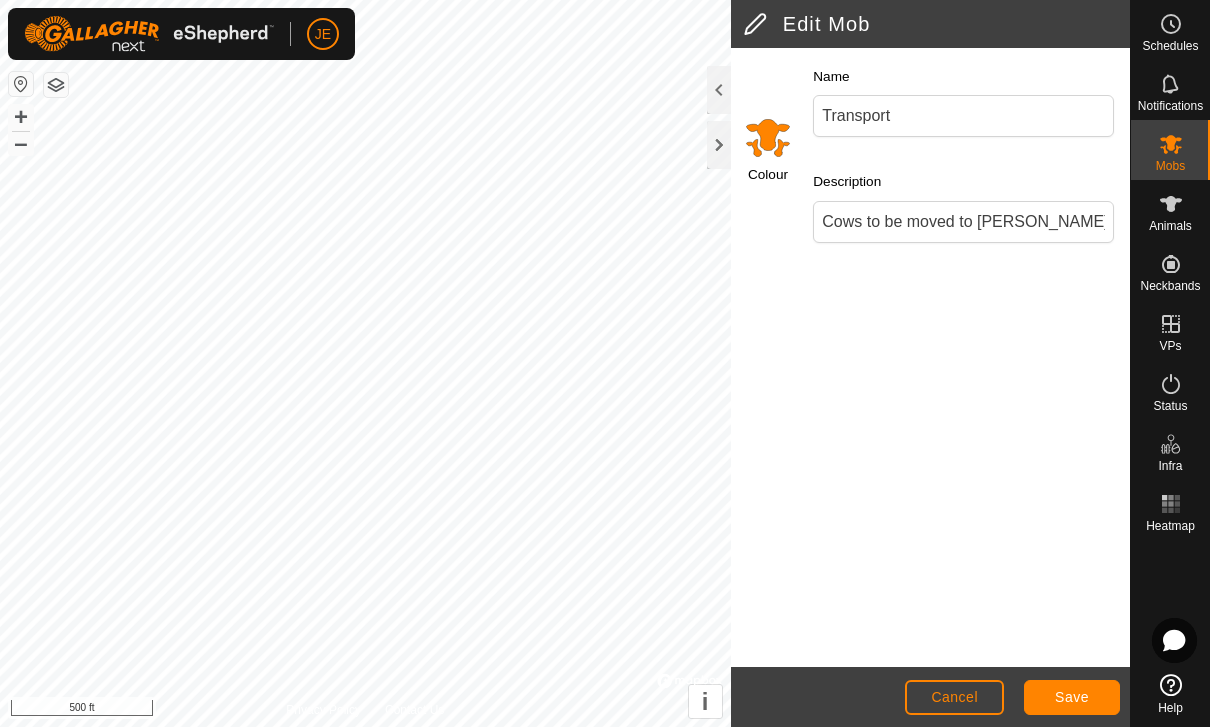 click 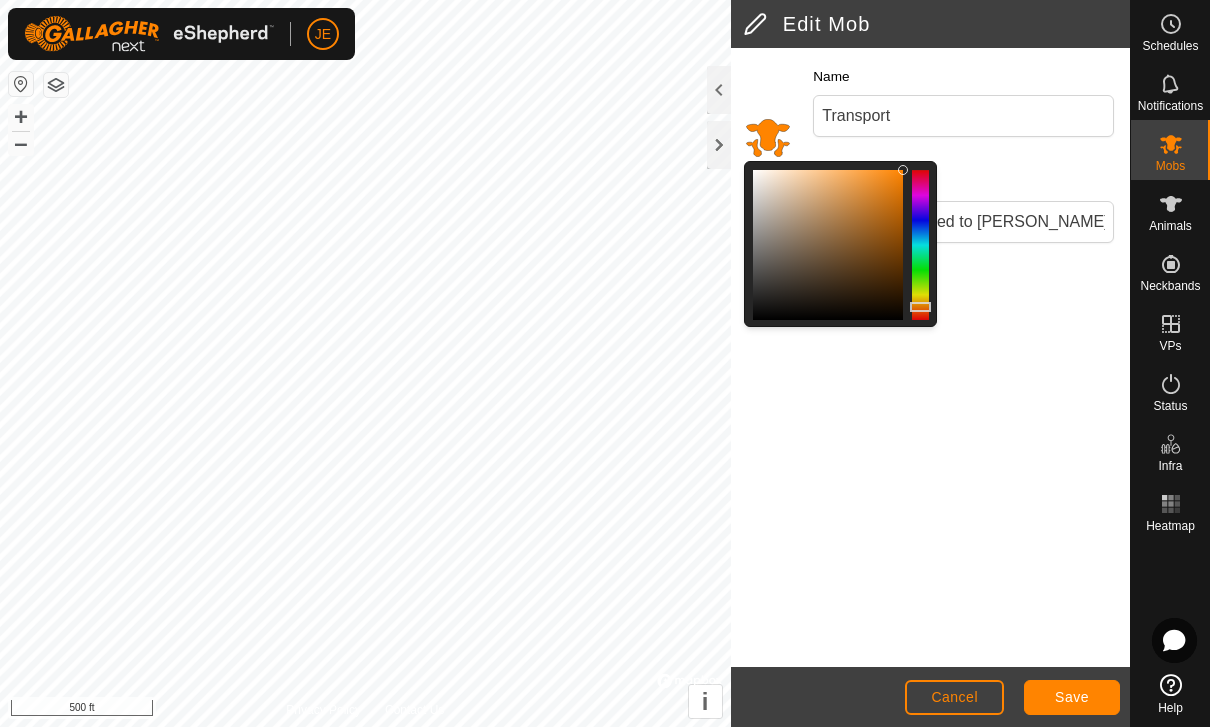 click on "Save" 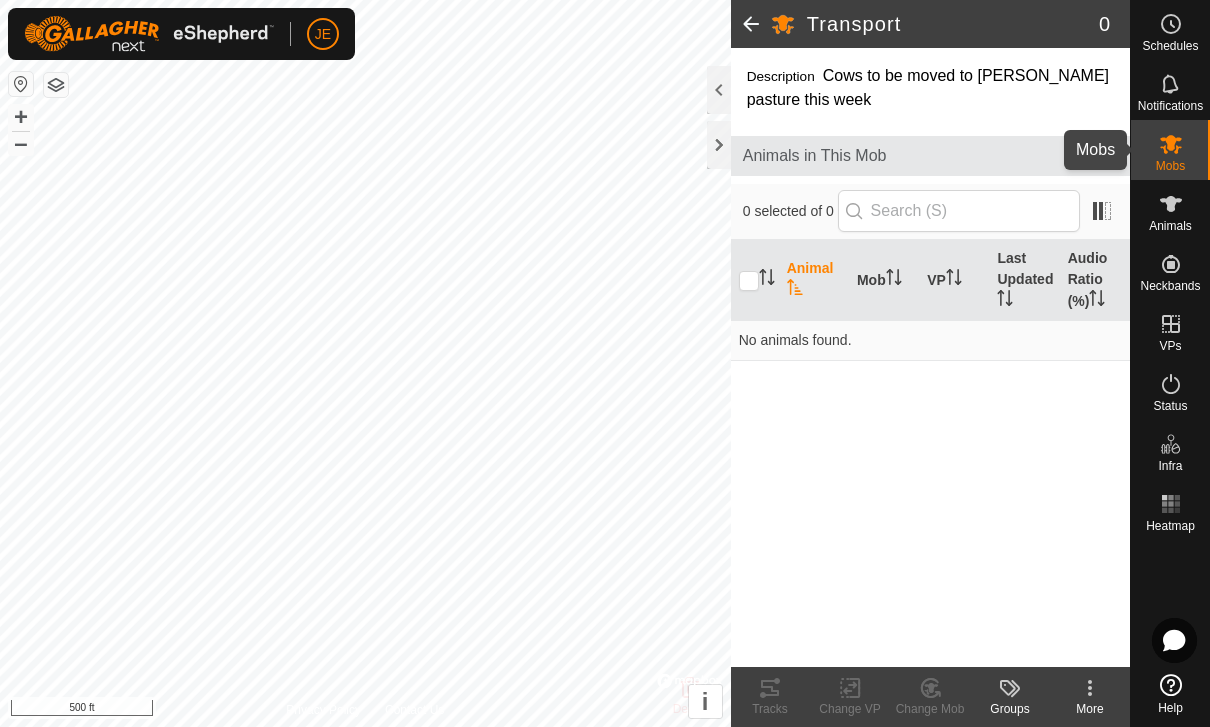 click at bounding box center (1171, 144) 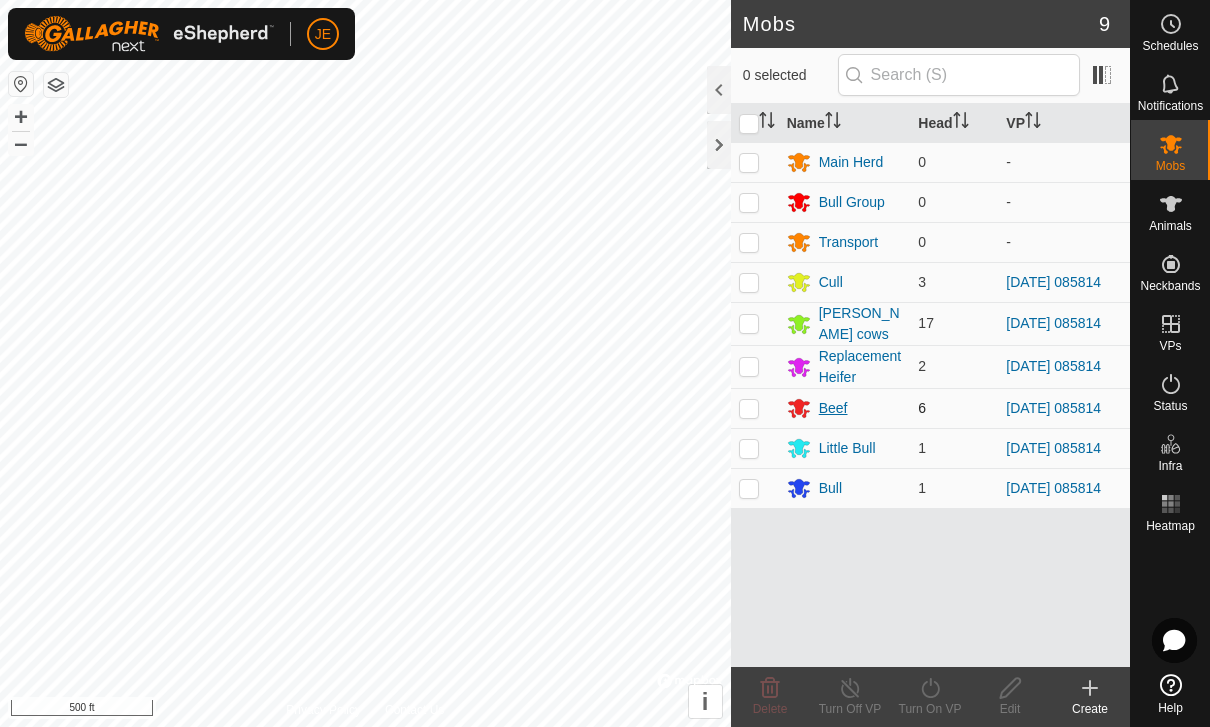 click on "Beef" at bounding box center [833, 408] 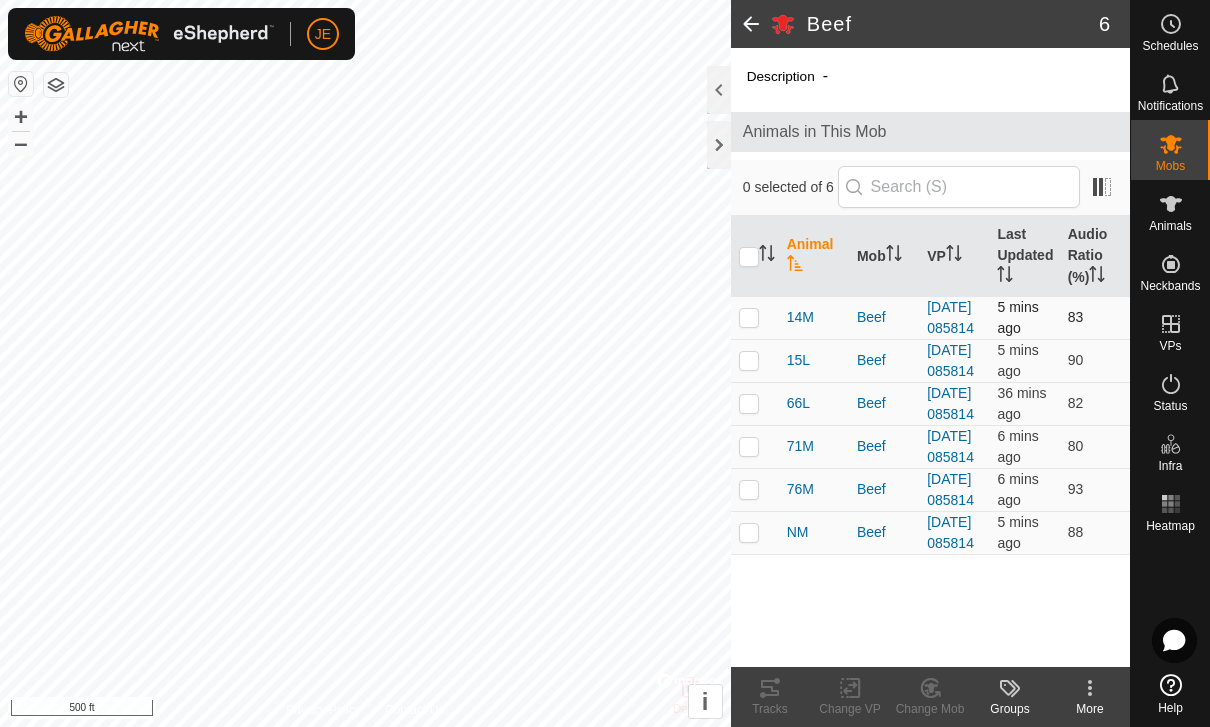 click at bounding box center [749, 317] 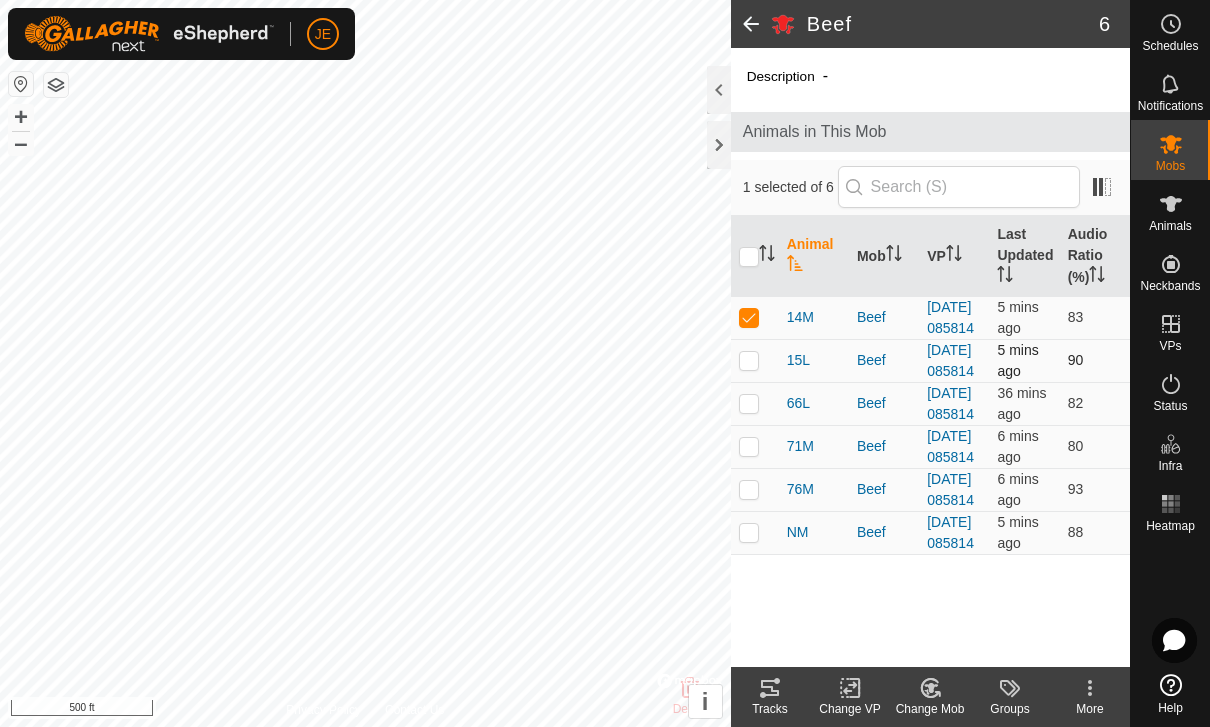 click at bounding box center (755, 360) 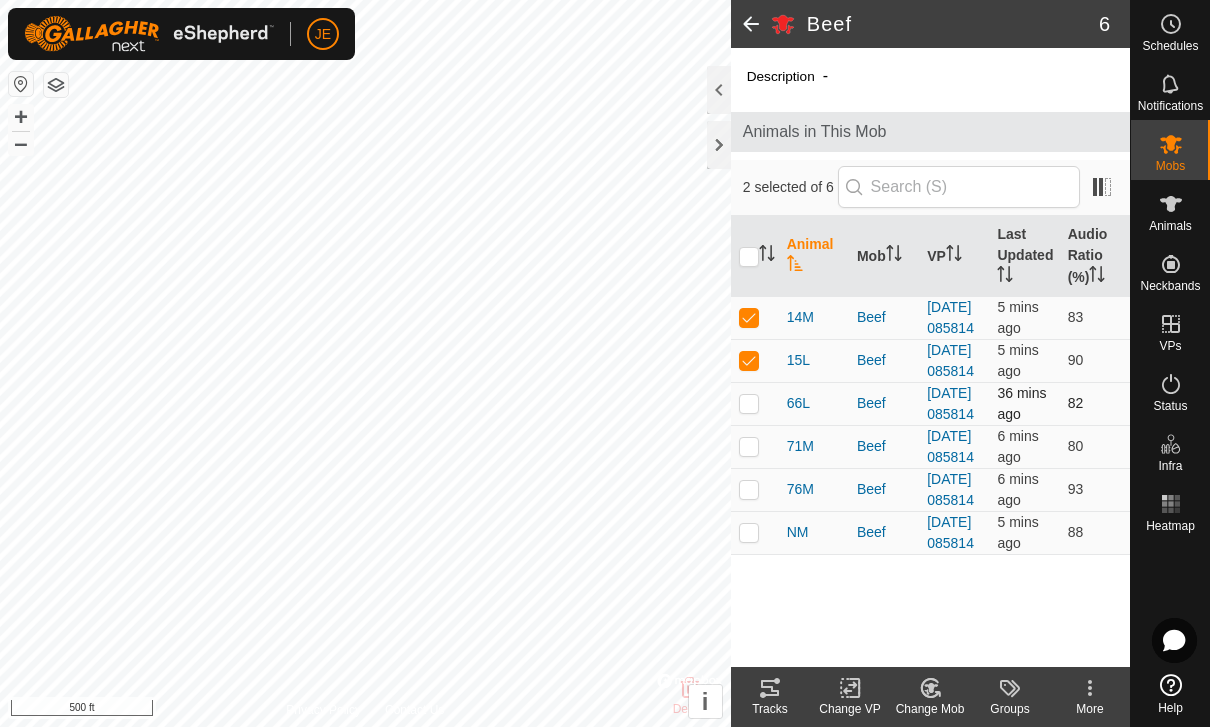 click at bounding box center [755, 403] 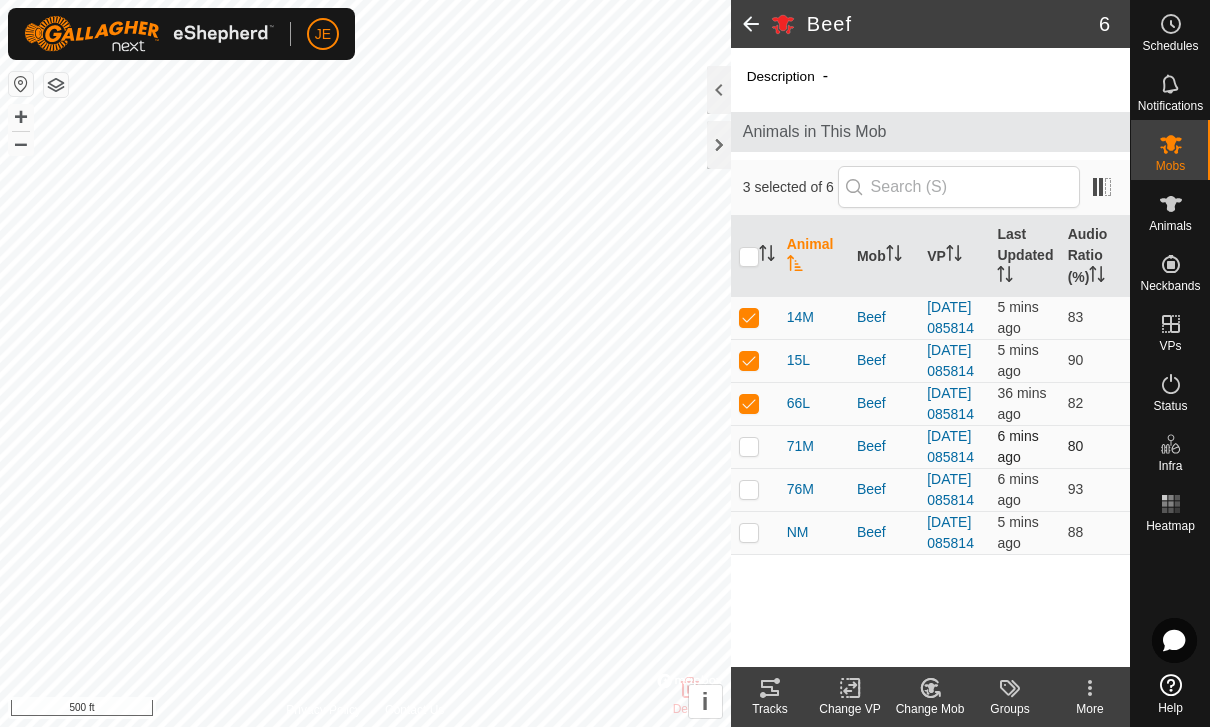 click at bounding box center (749, 446) 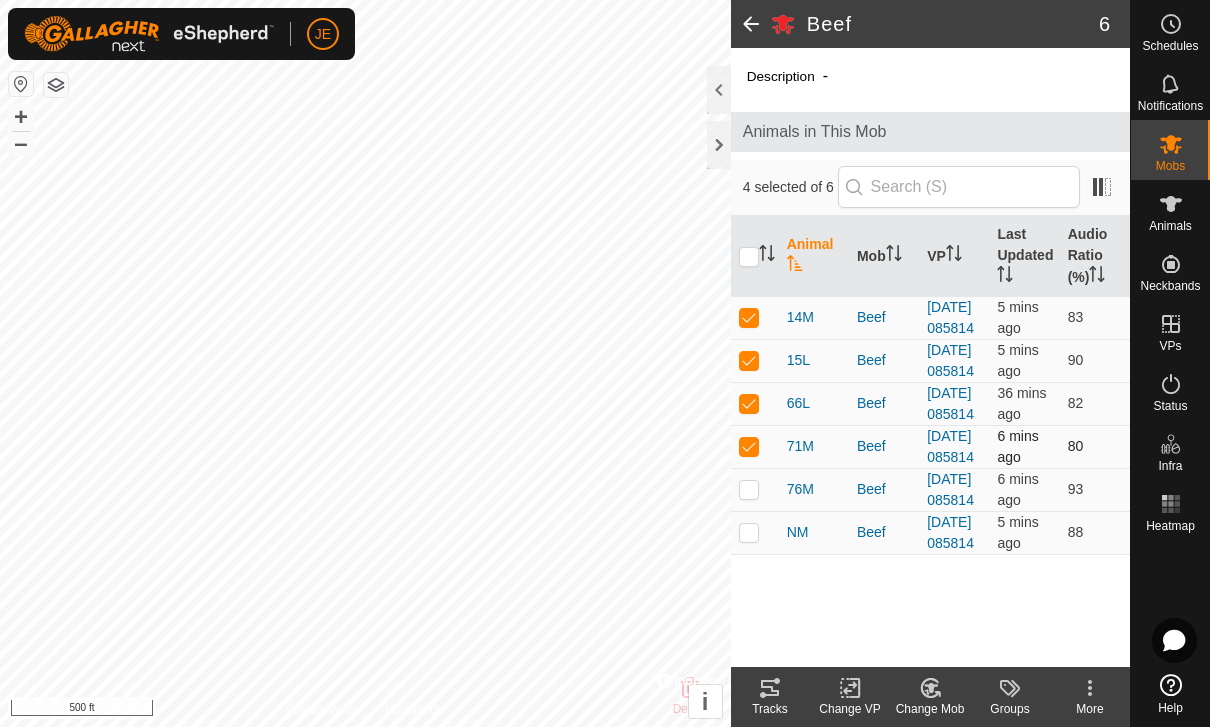 checkbox on "true" 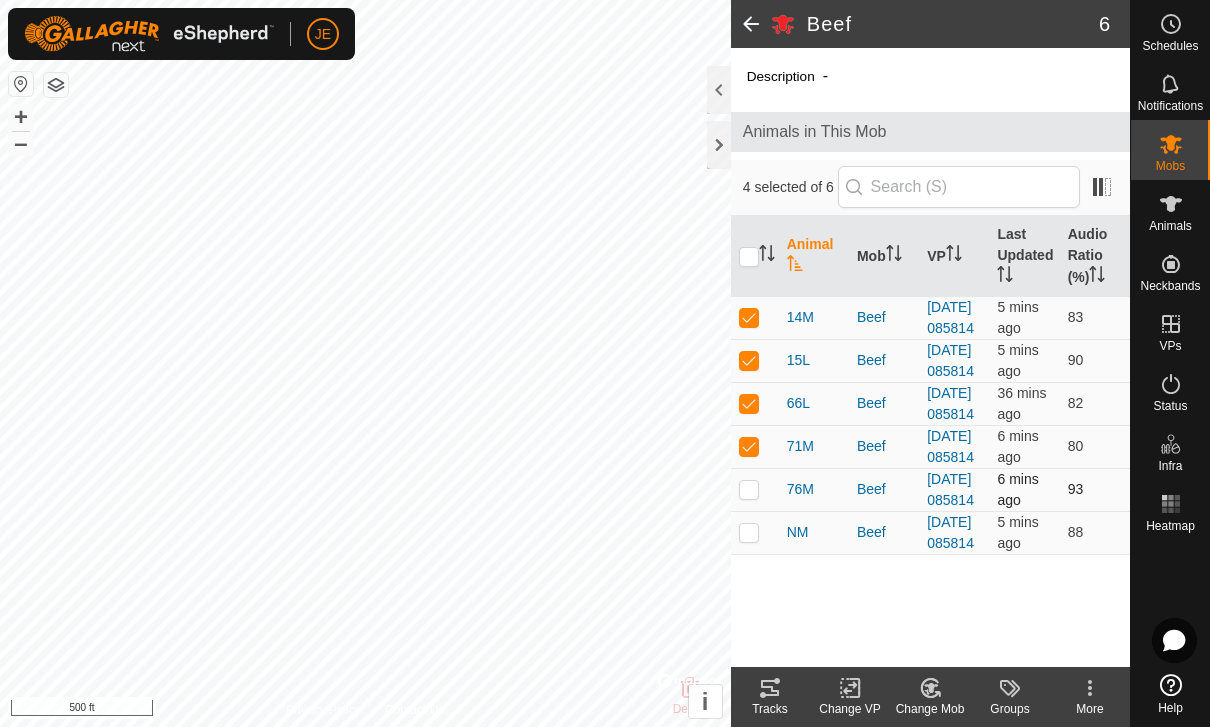 click at bounding box center (749, 489) 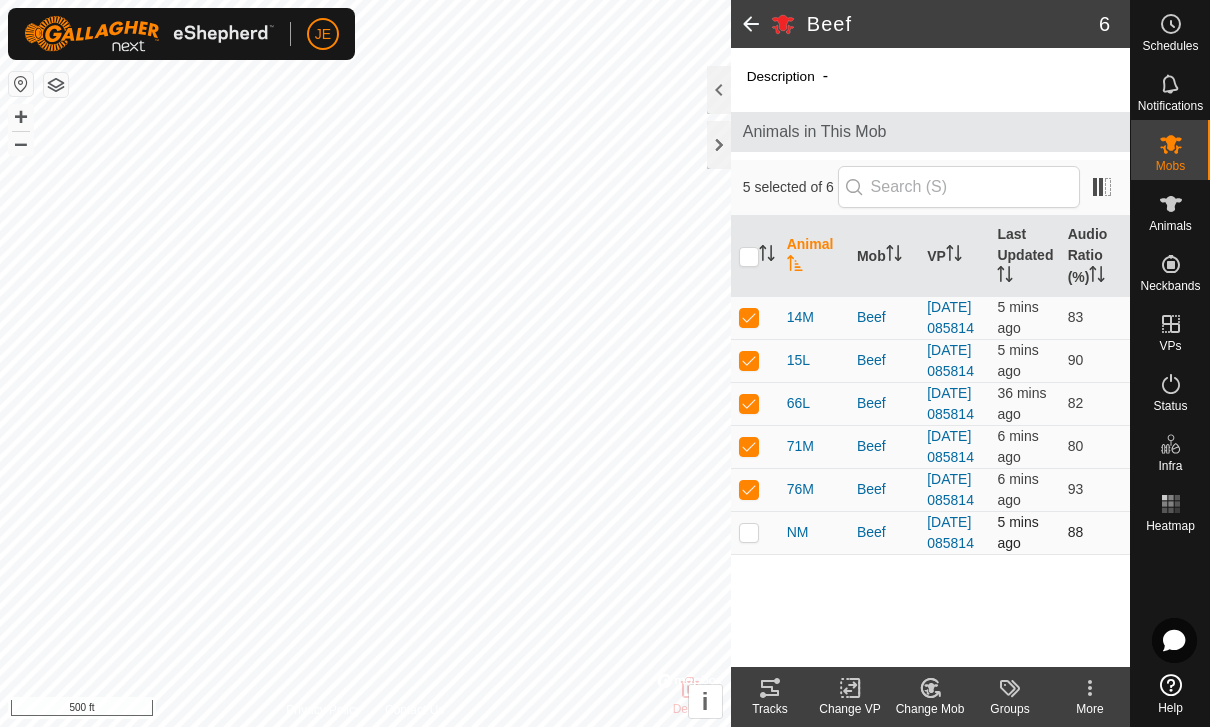 click at bounding box center (749, 532) 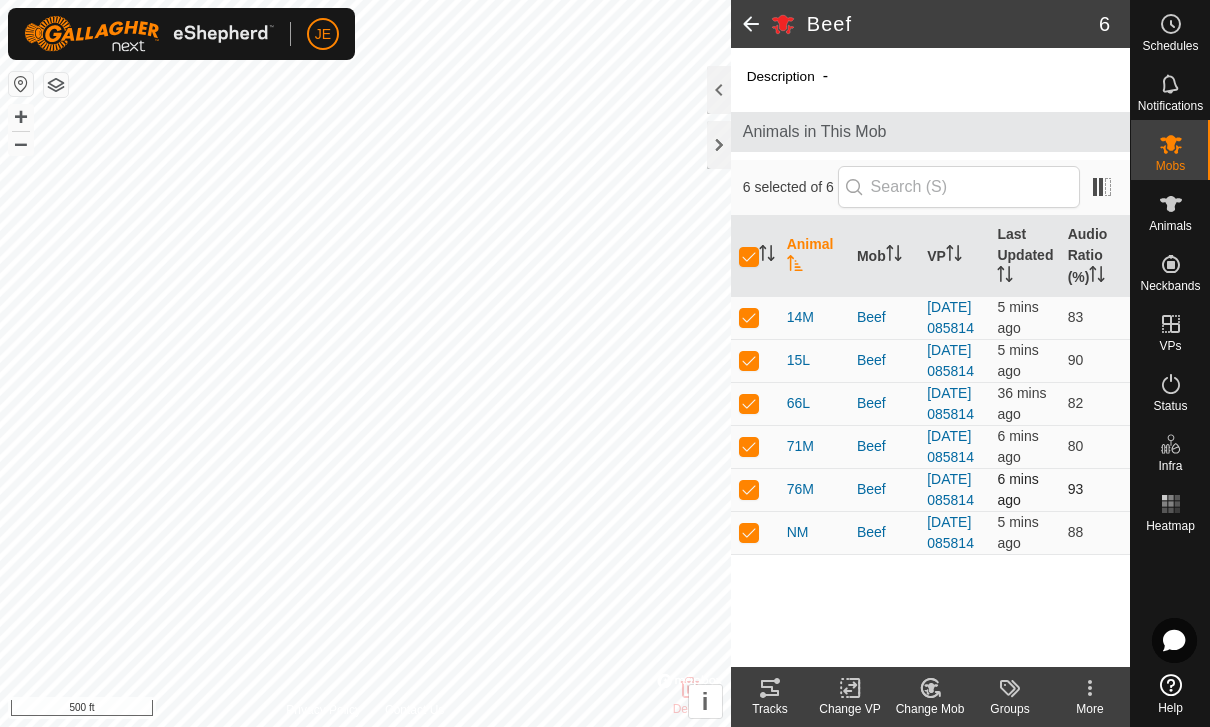scroll, scrollTop: 14, scrollLeft: 0, axis: vertical 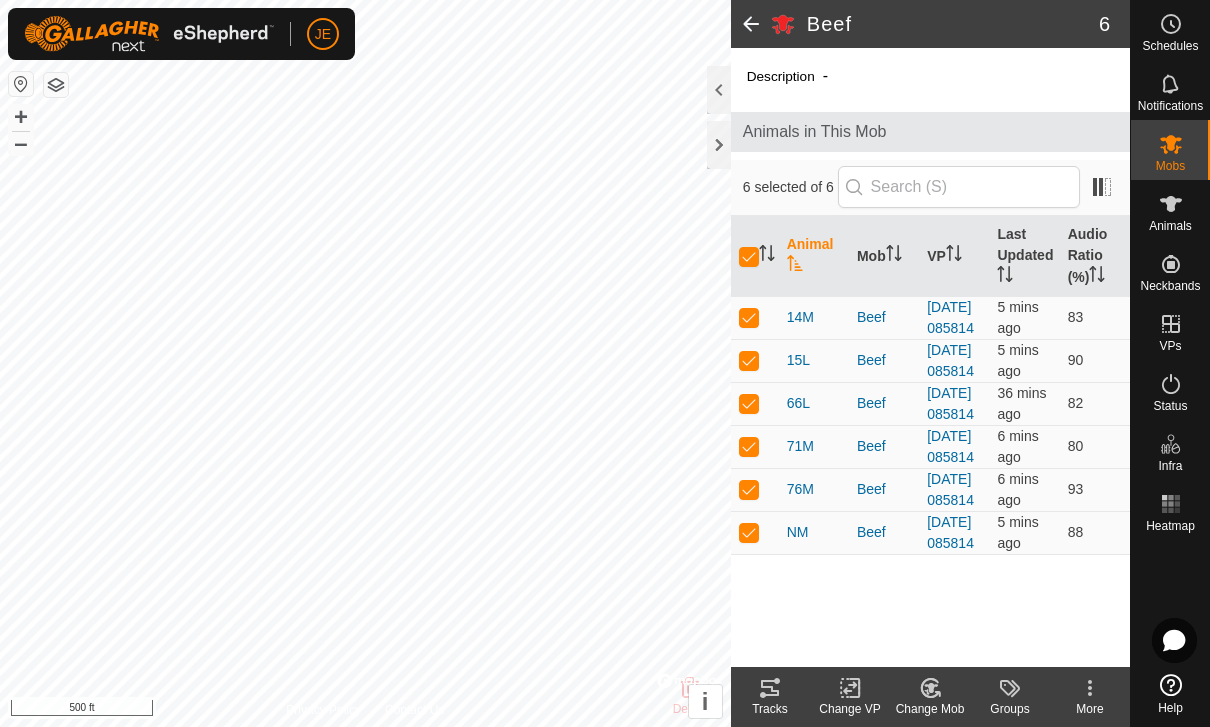 click 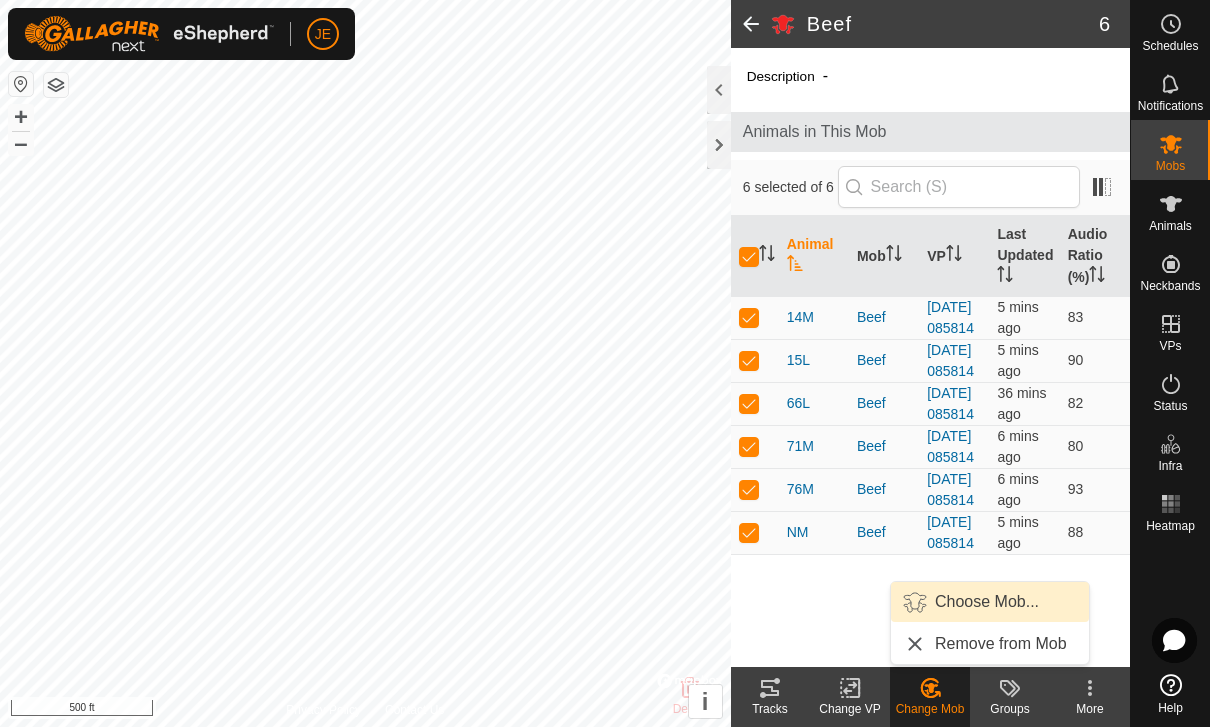 click on "Choose Mob..." at bounding box center [990, 602] 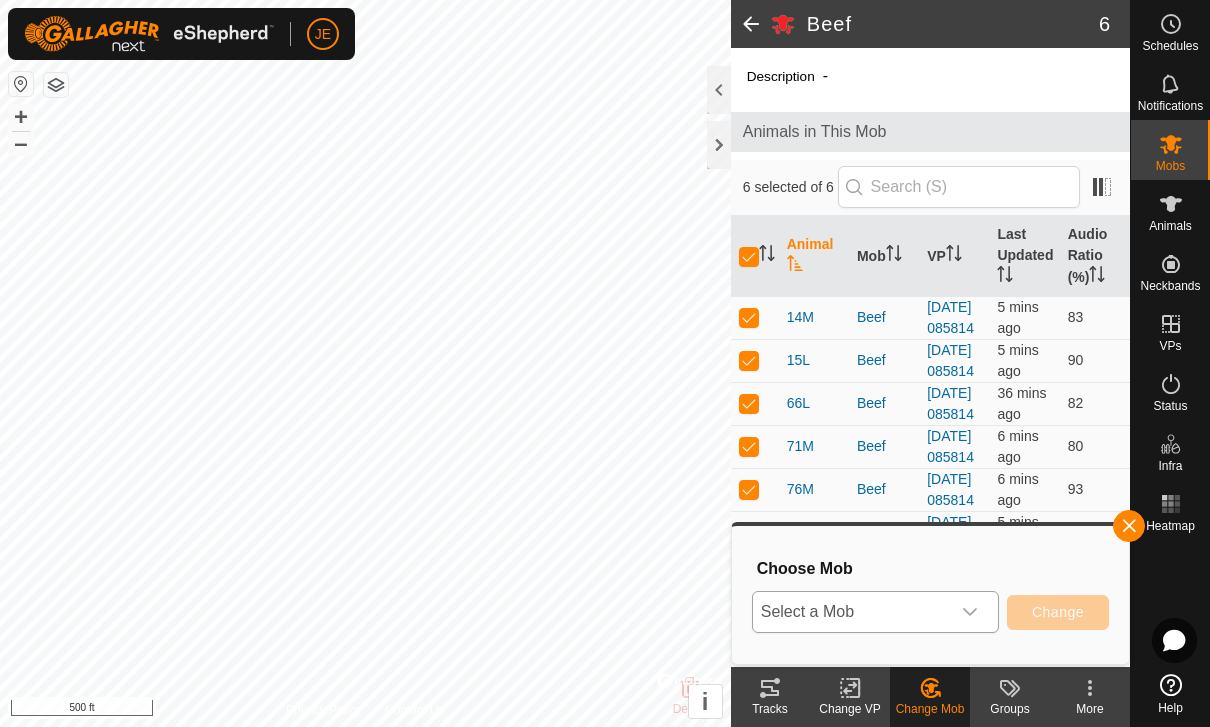 click at bounding box center (970, 612) 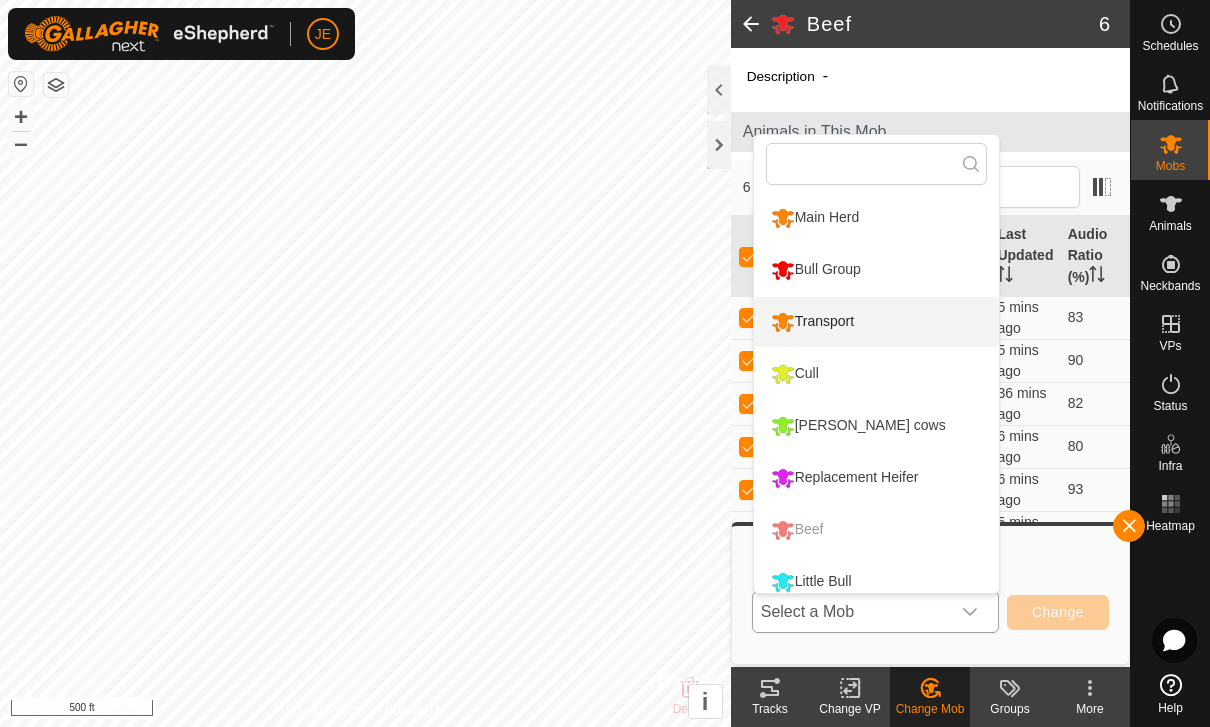 scroll, scrollTop: 3, scrollLeft: 0, axis: vertical 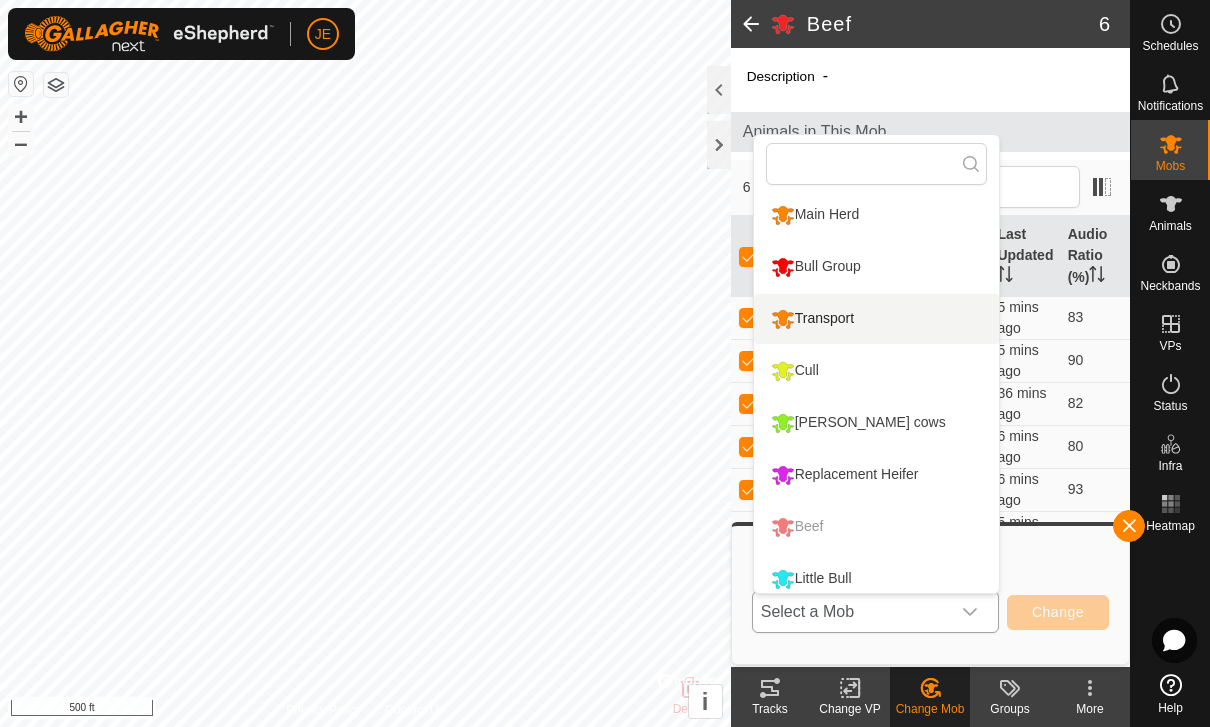 click on "Transport" at bounding box center (876, 319) 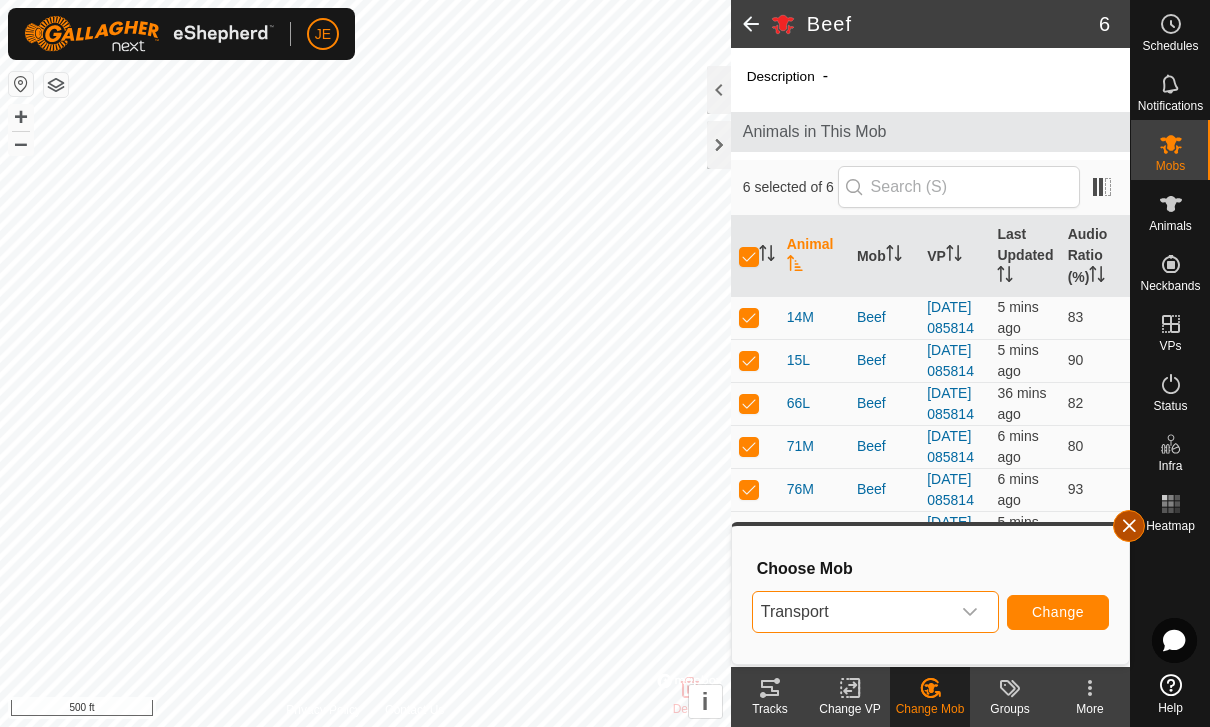 click at bounding box center [1129, 526] 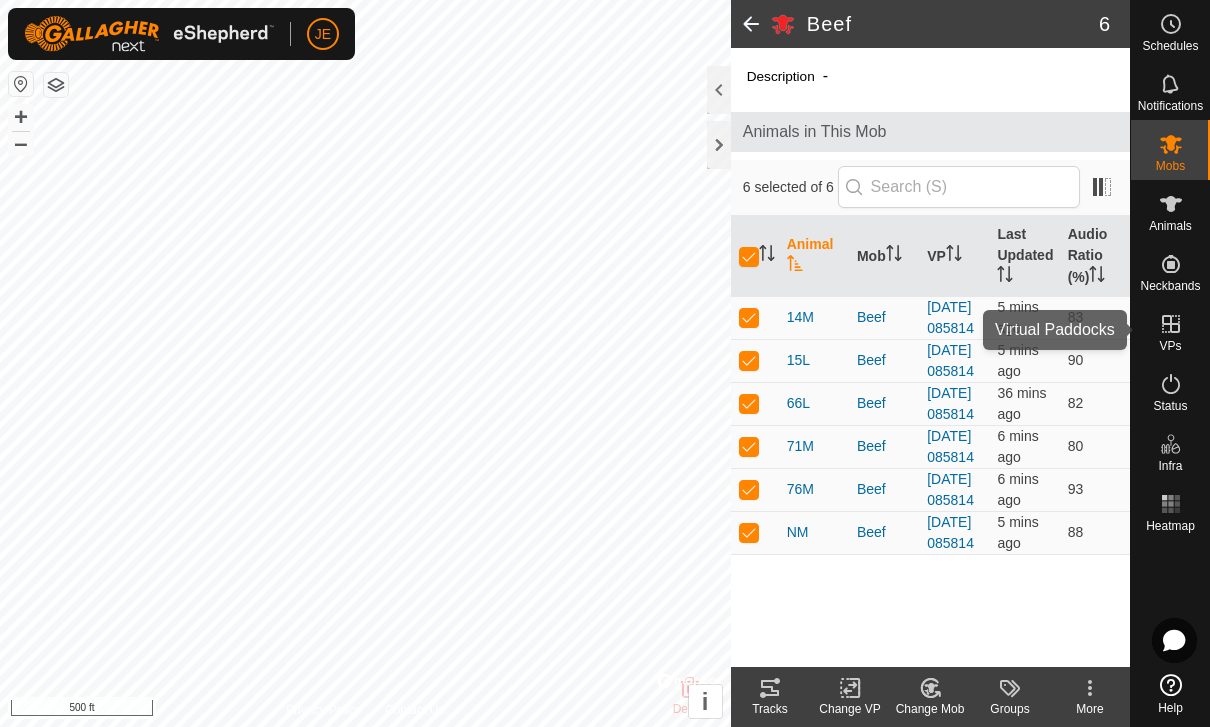 click 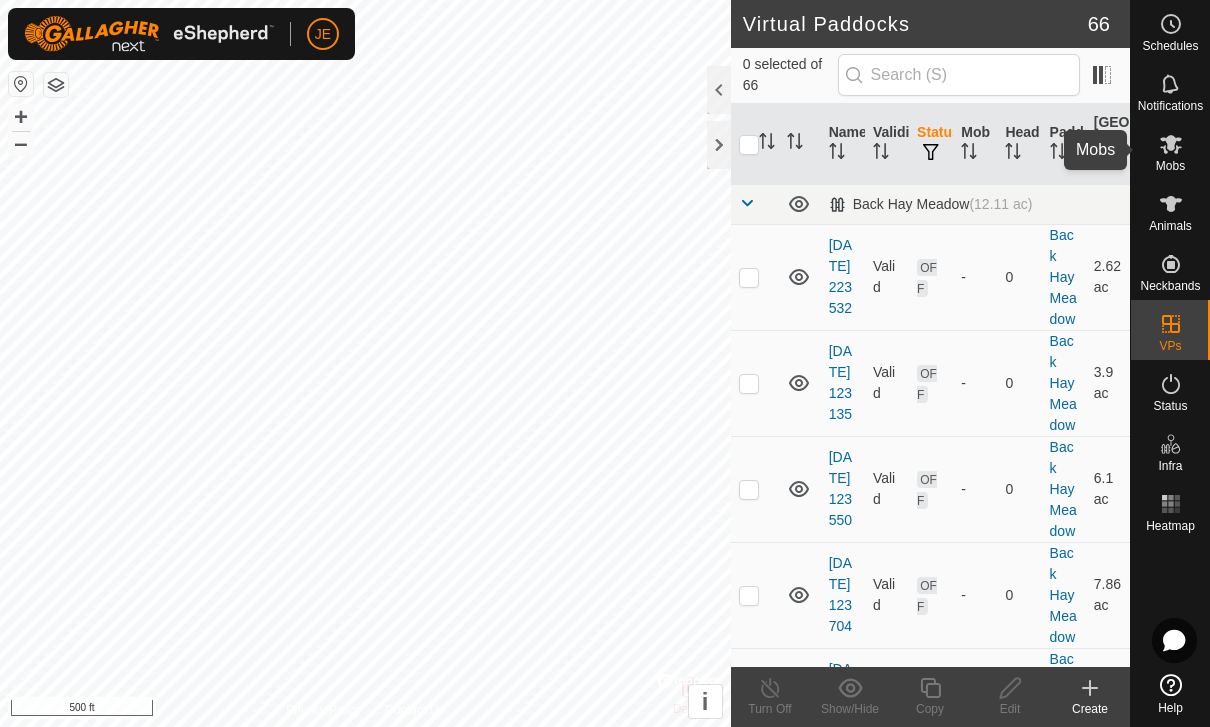 click on "Mobs" at bounding box center [1170, 166] 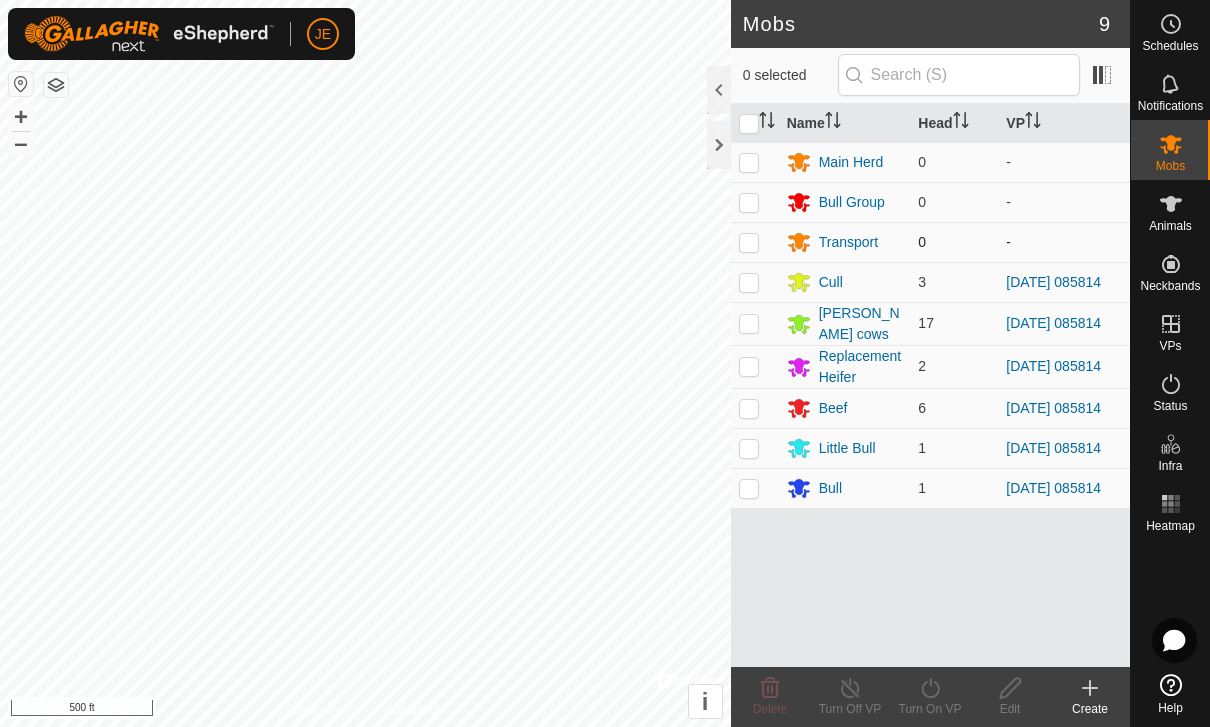 click at bounding box center [749, 242] 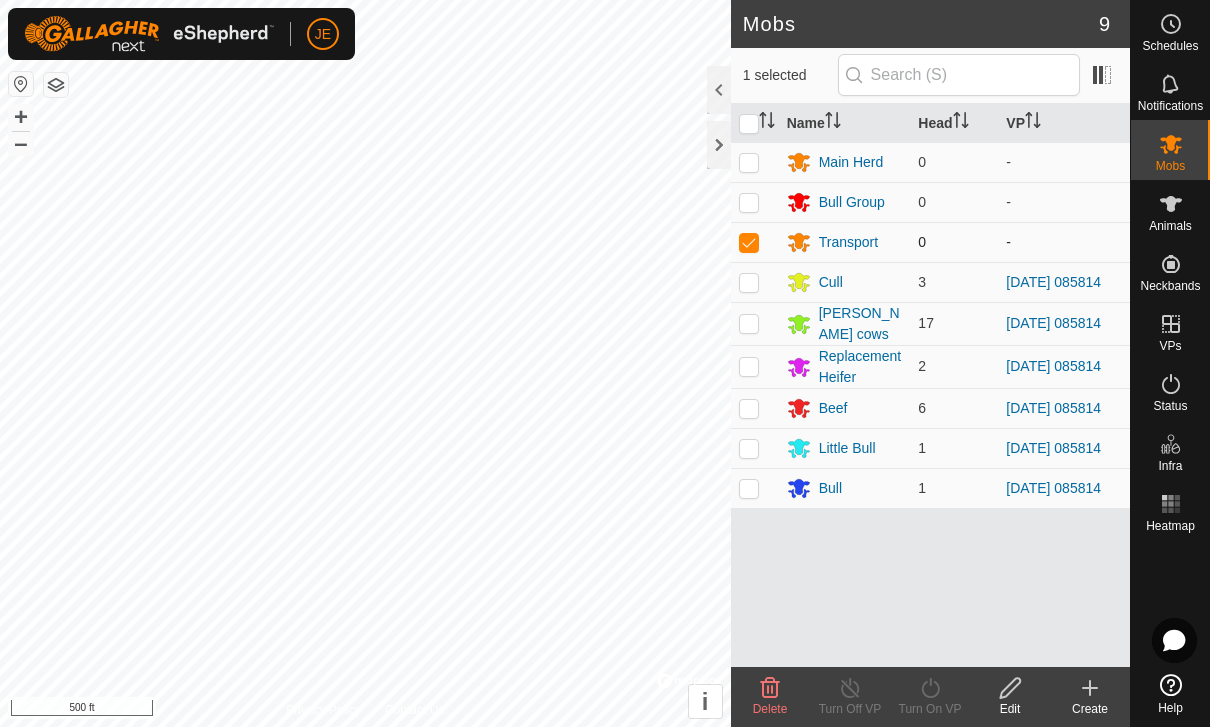 click at bounding box center [749, 242] 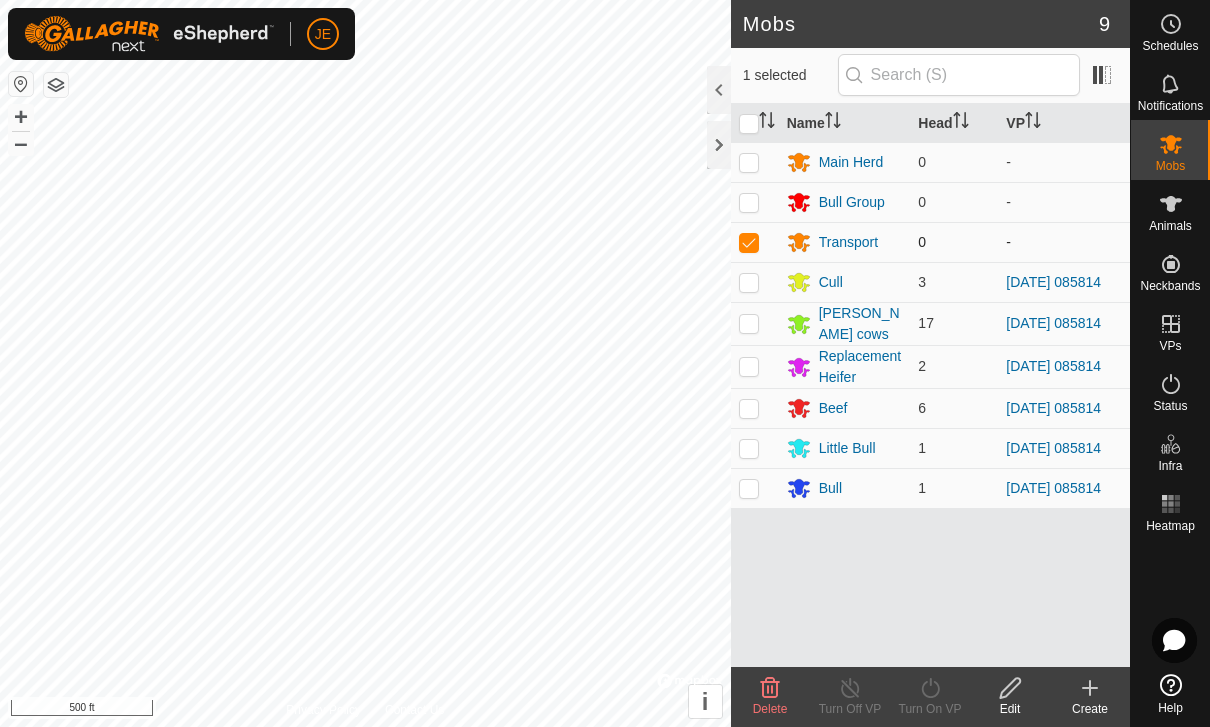 checkbox on "false" 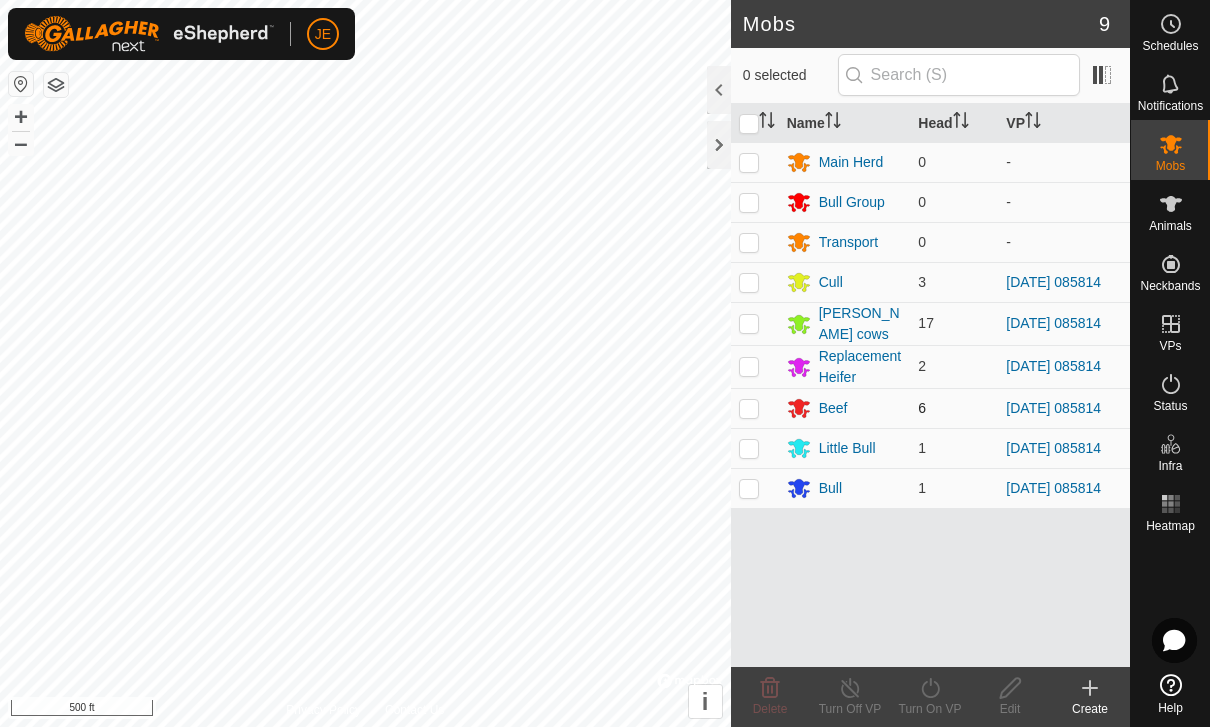 click at bounding box center (749, 408) 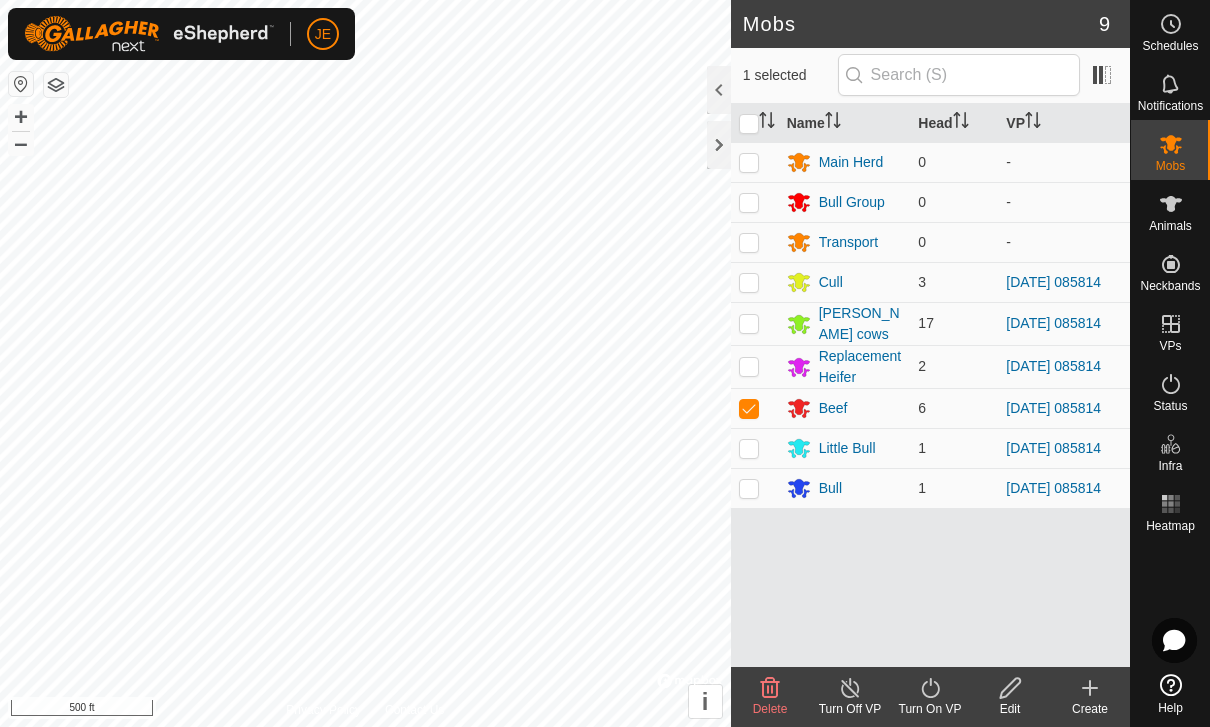 click 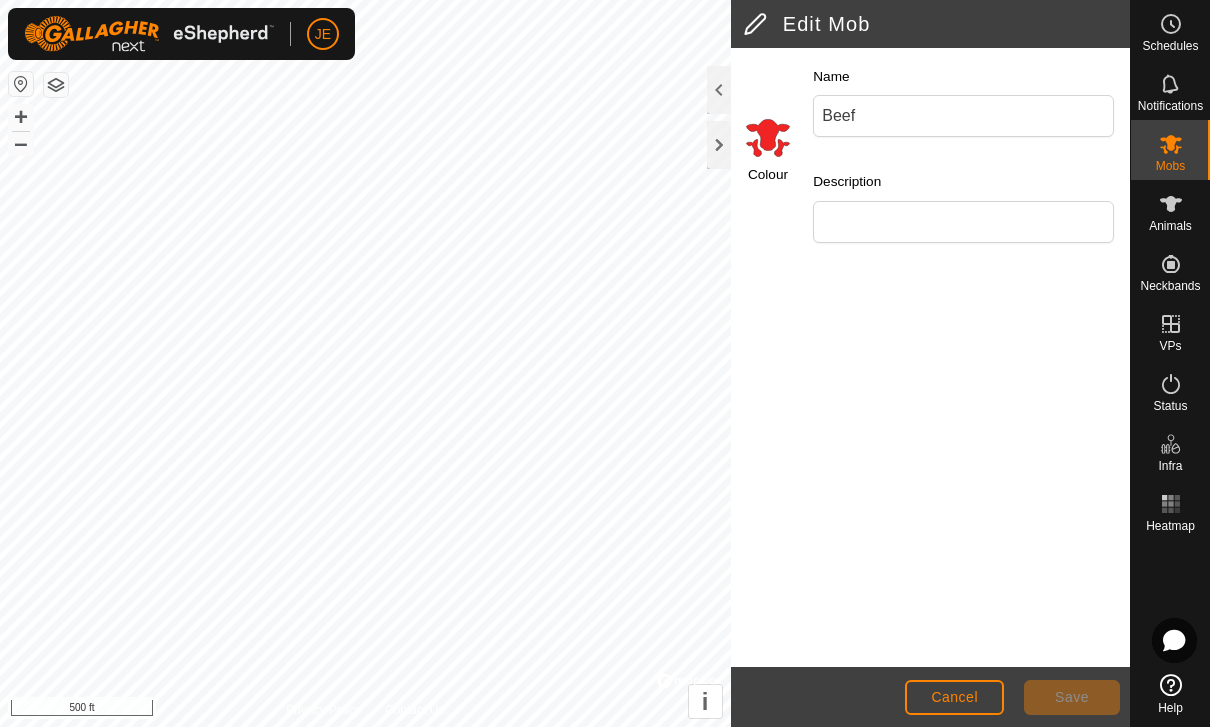 click on "Cancel" 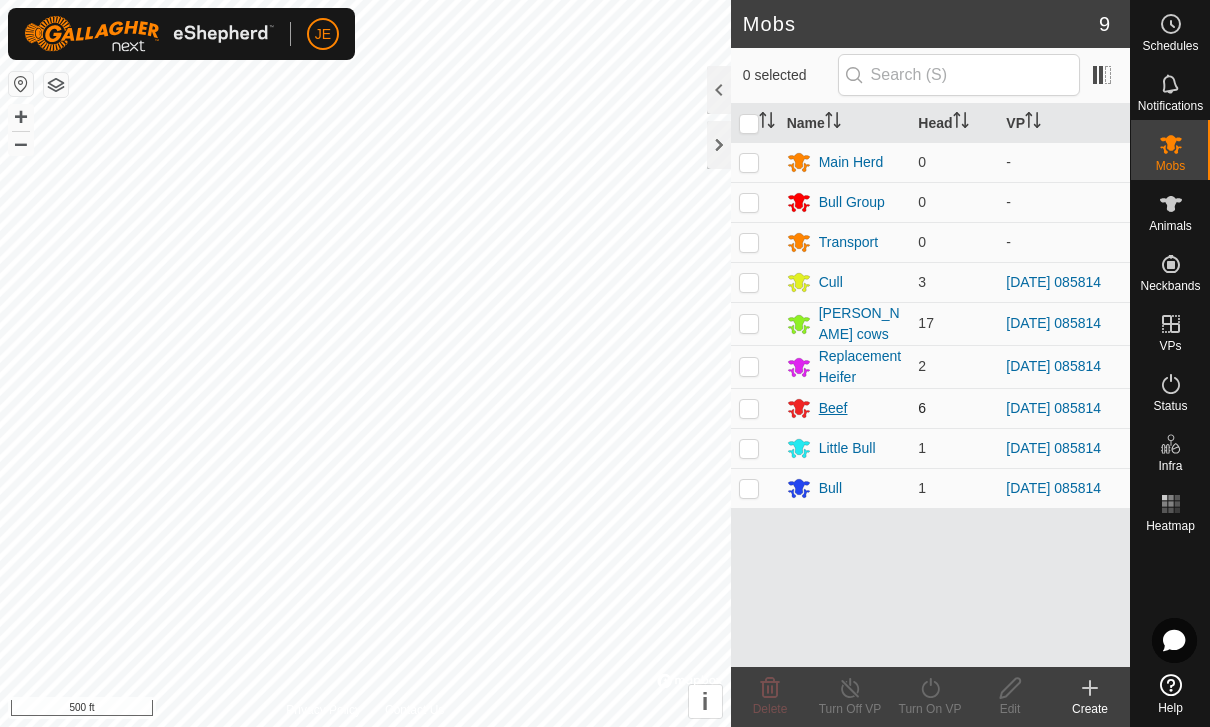 click on "Beef" at bounding box center (833, 408) 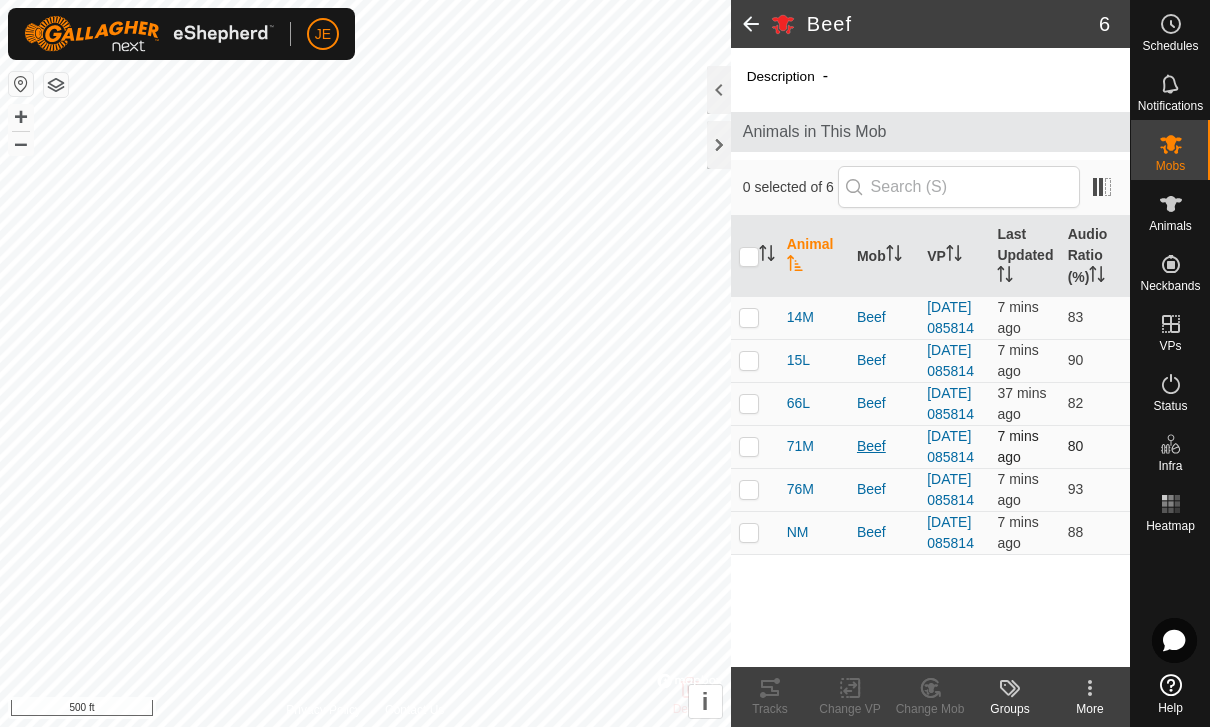 scroll, scrollTop: 14, scrollLeft: 0, axis: vertical 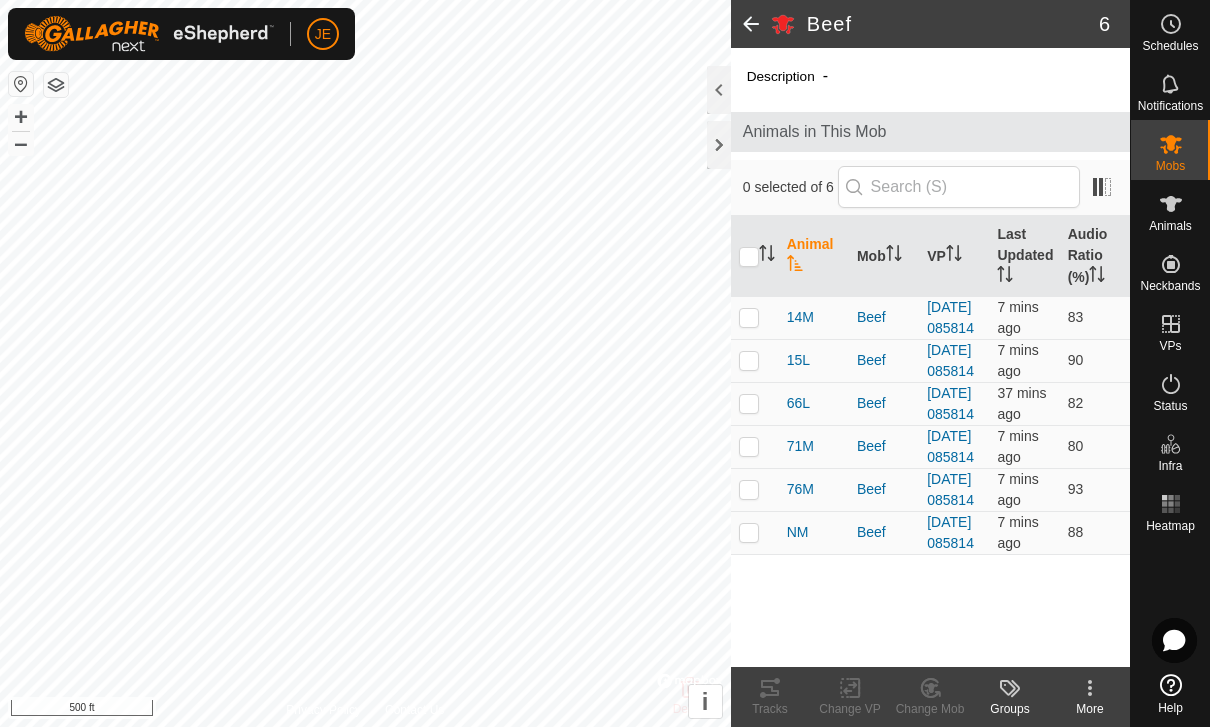 click 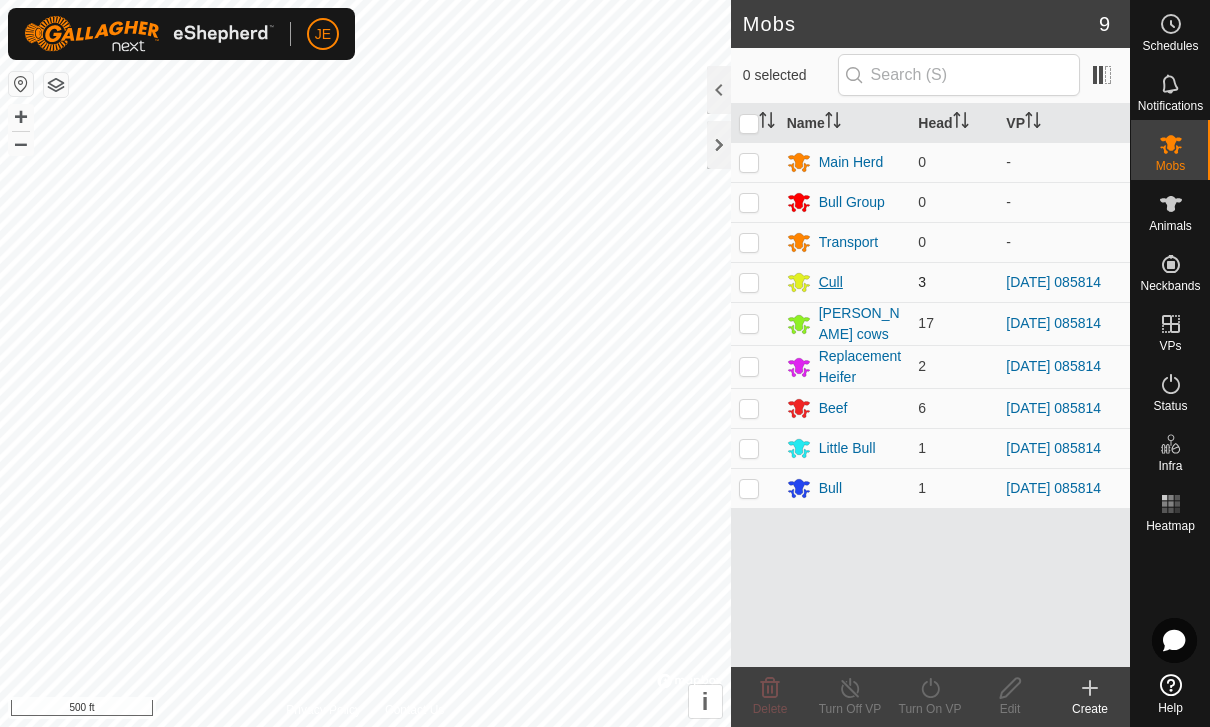 click on "Cull" at bounding box center [831, 282] 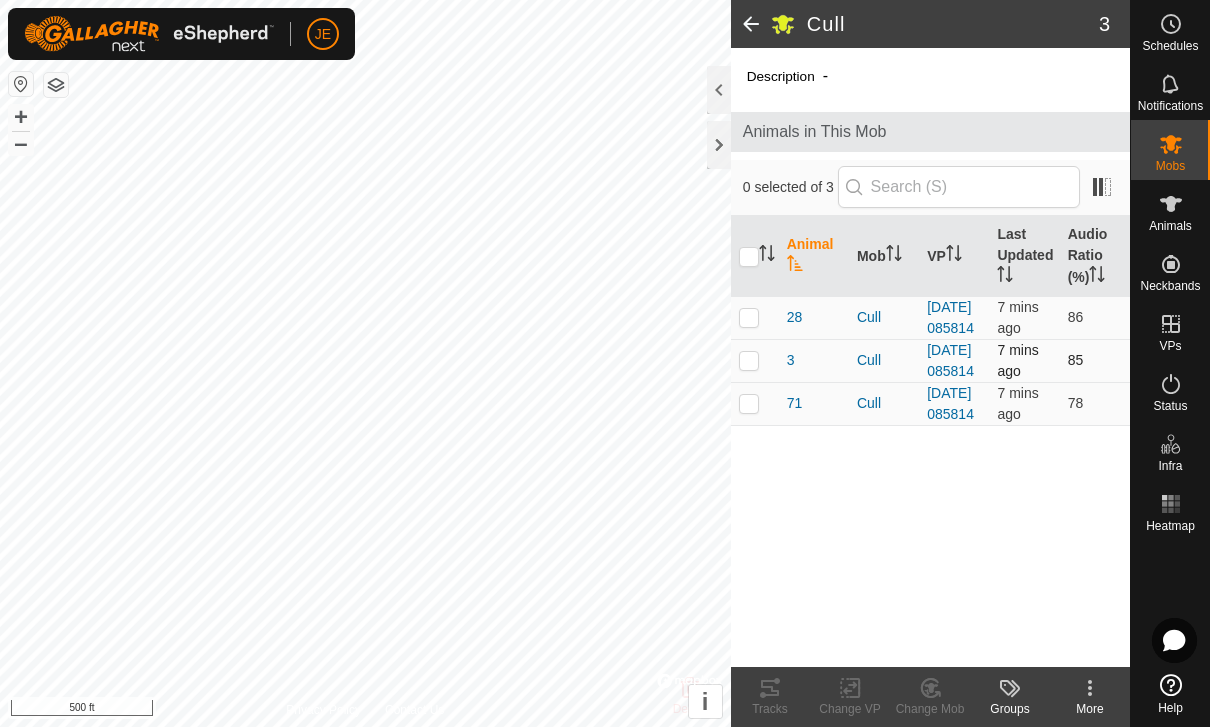 click at bounding box center (749, 360) 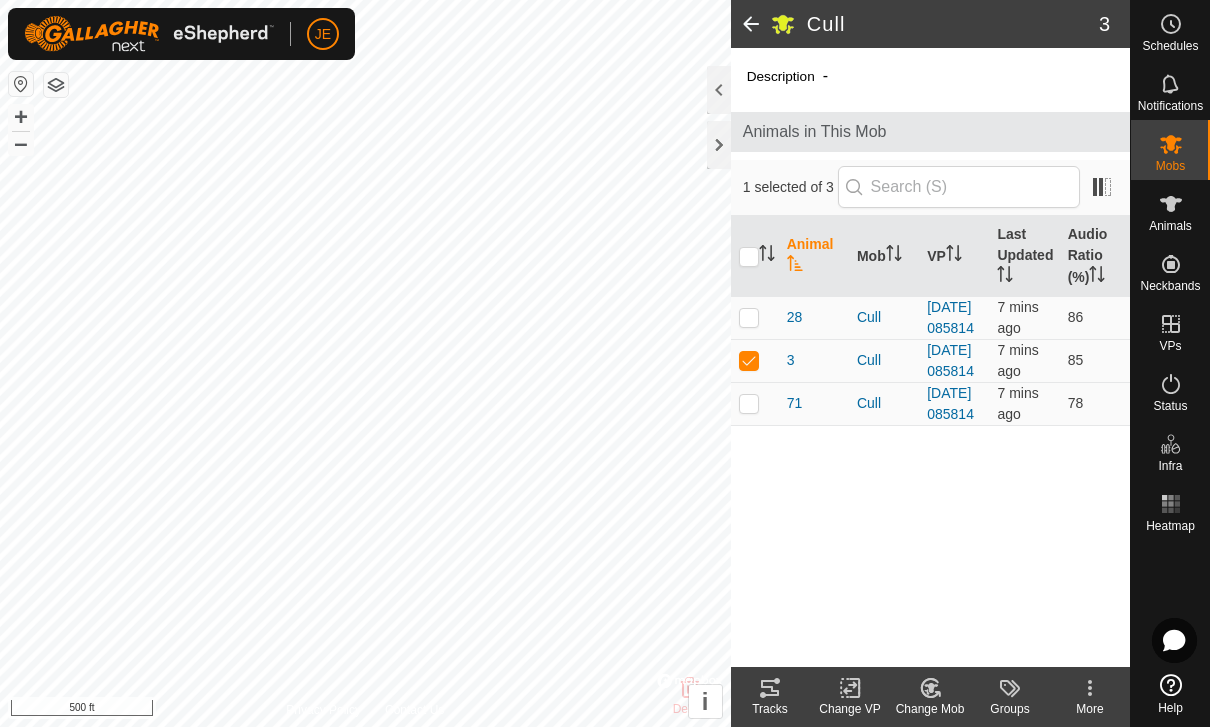 click 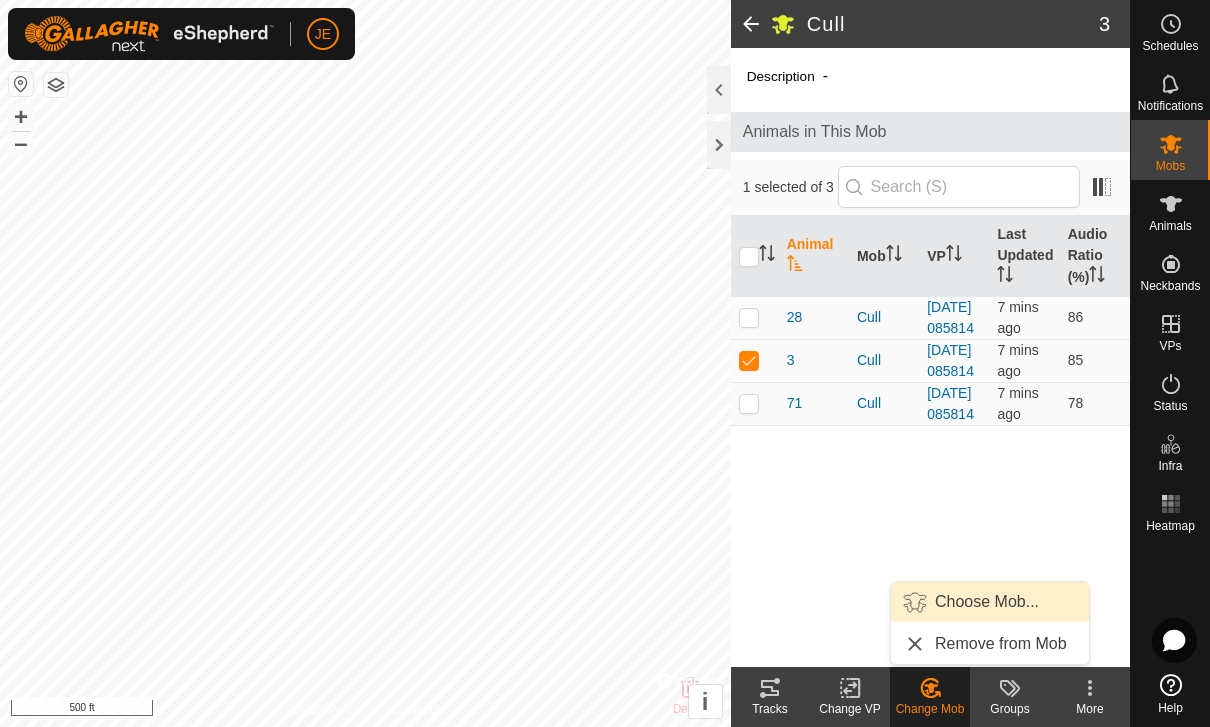 click on "Choose Mob..." at bounding box center [990, 602] 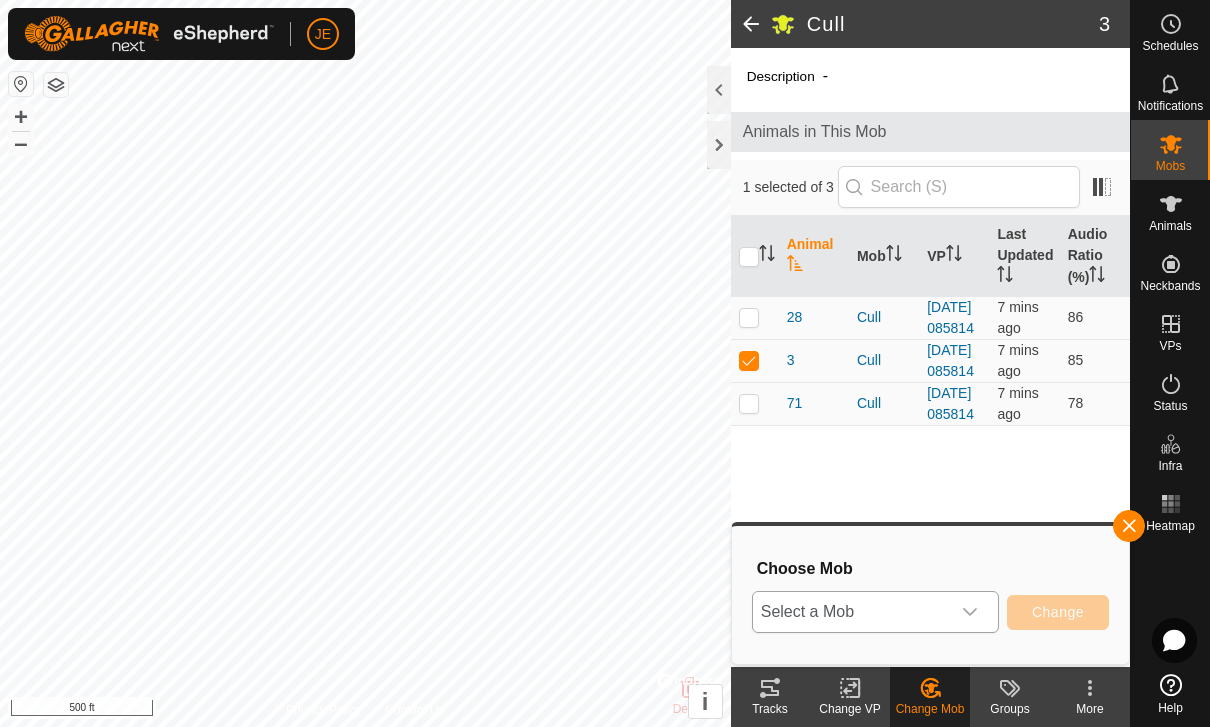 click at bounding box center [970, 612] 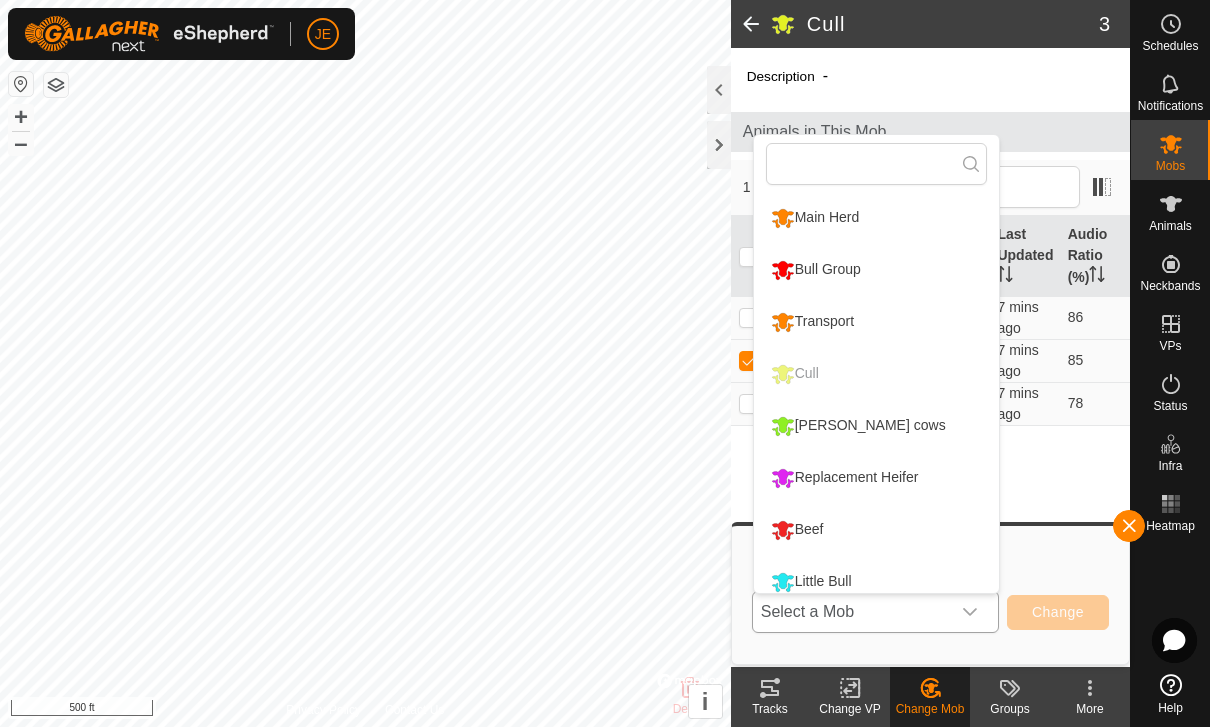 scroll, scrollTop: 14, scrollLeft: 0, axis: vertical 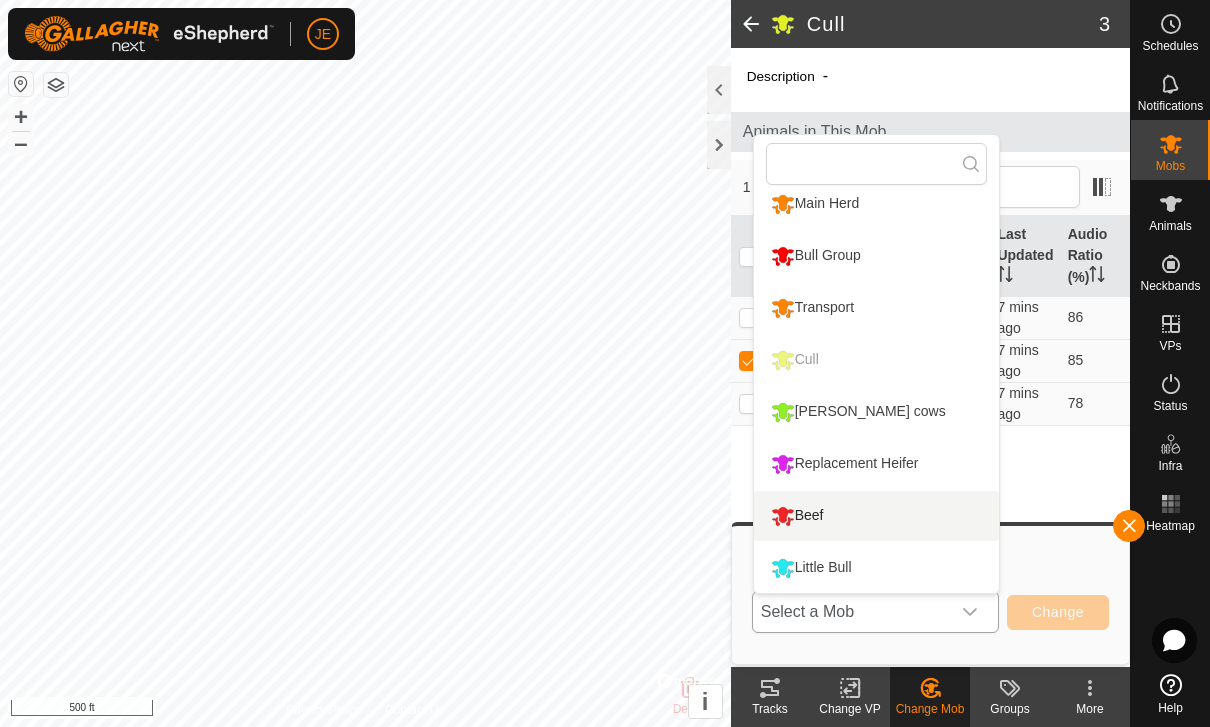 click on "Beef" at bounding box center (876, 516) 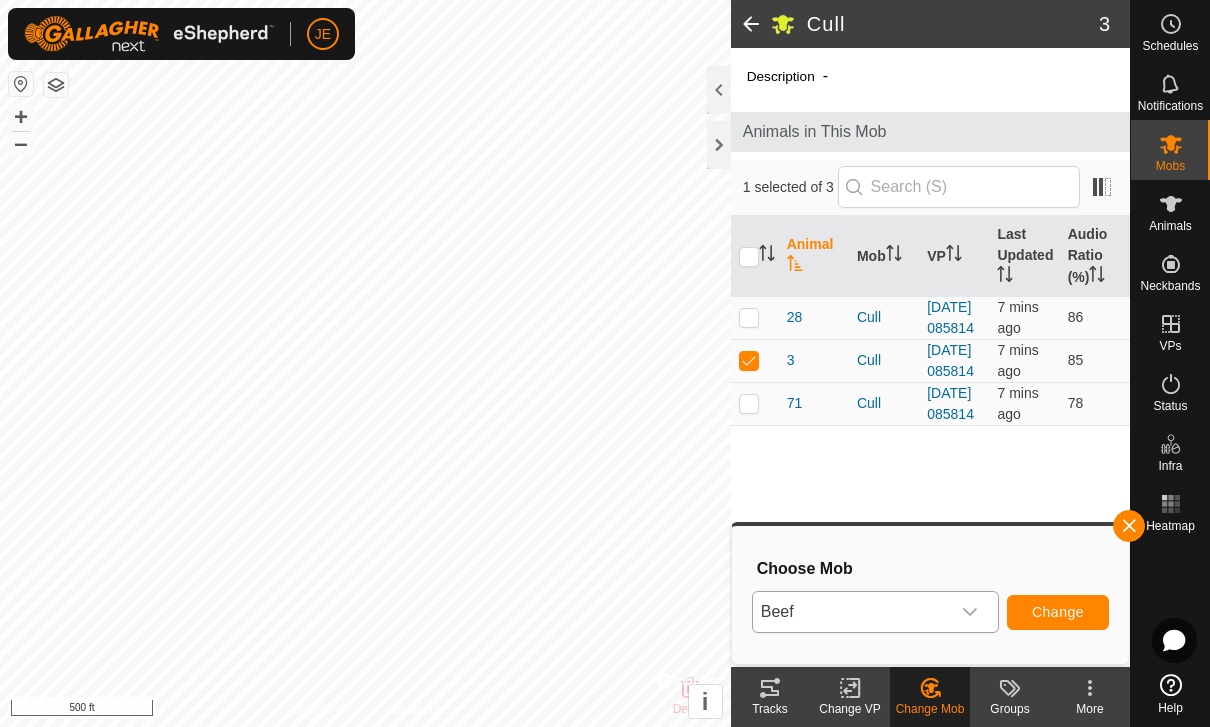 click on "Change" at bounding box center (1058, 612) 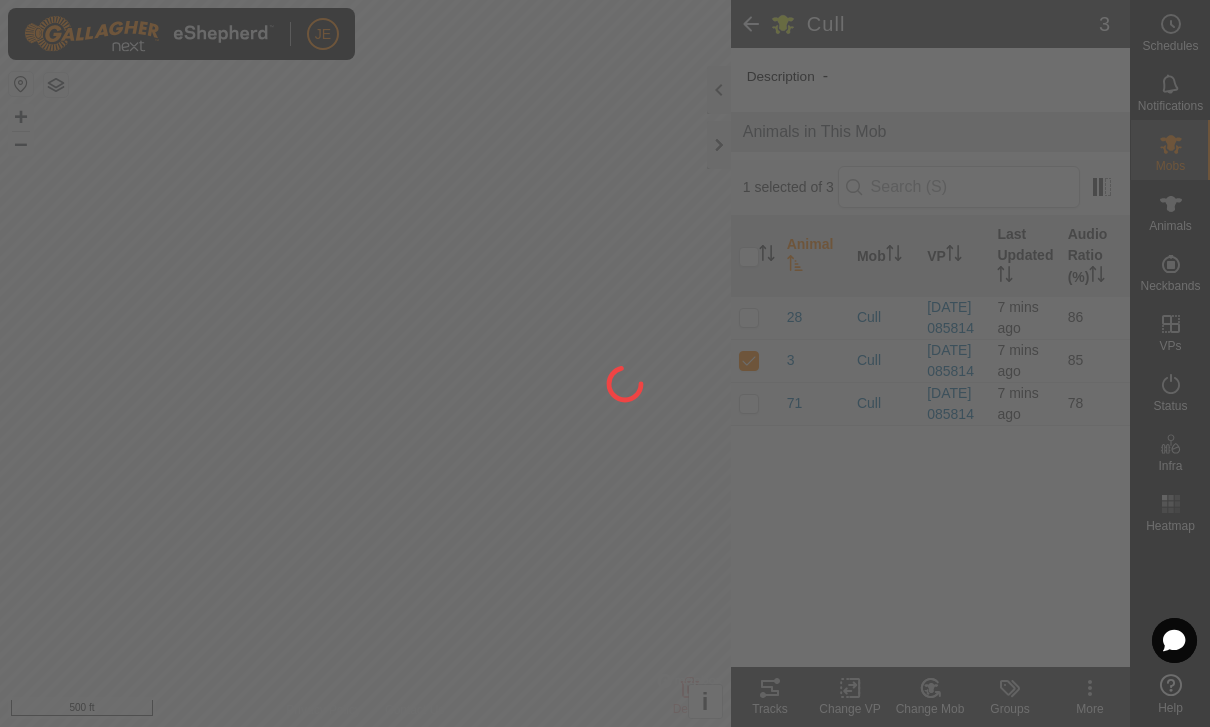 checkbox on "false" 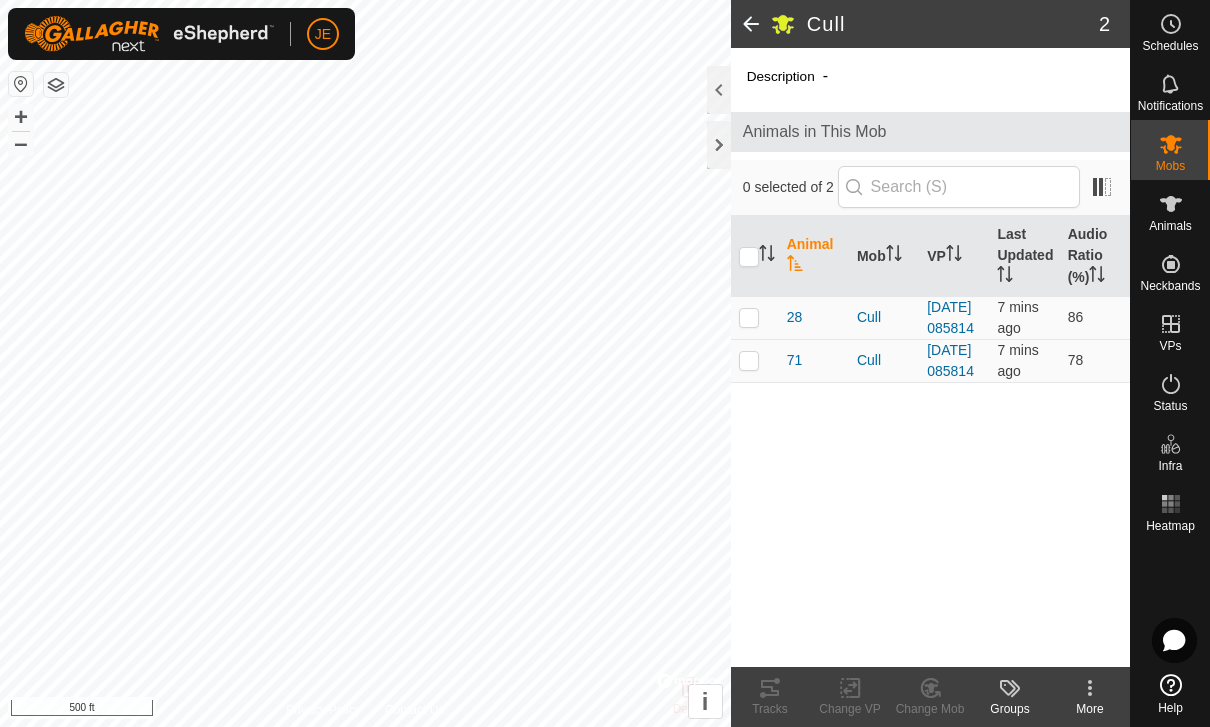 click 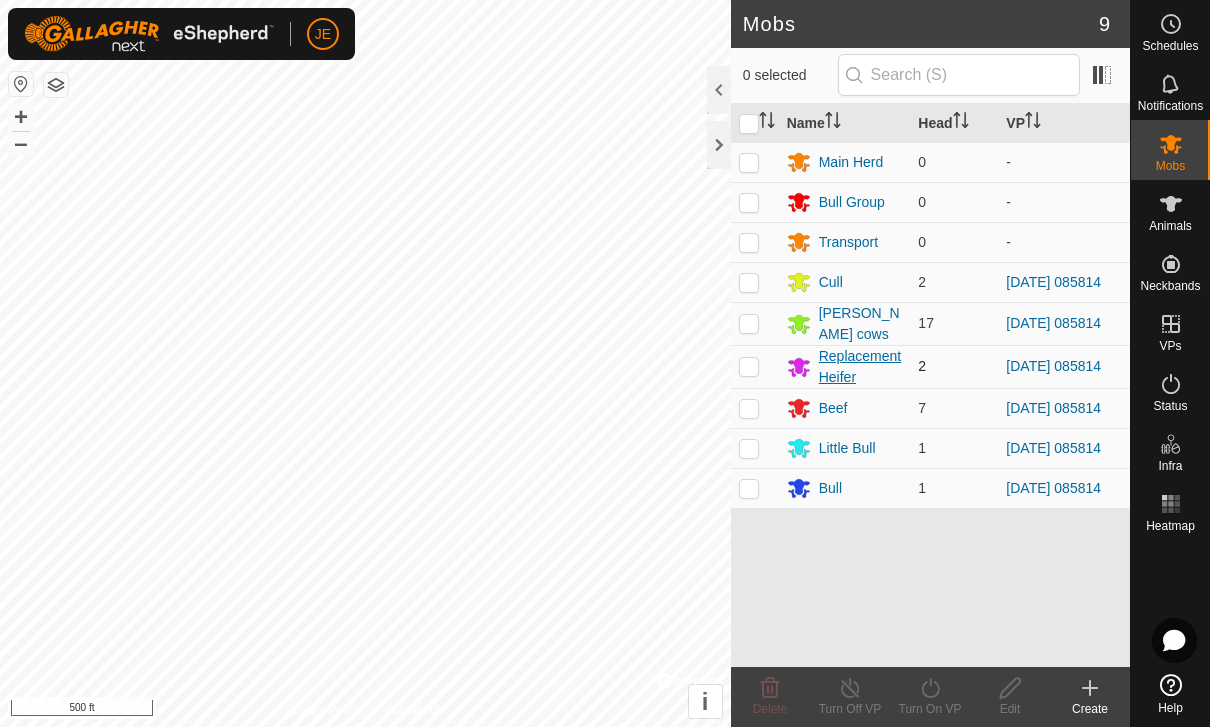 click on "Replacement Heifer" at bounding box center [861, 367] 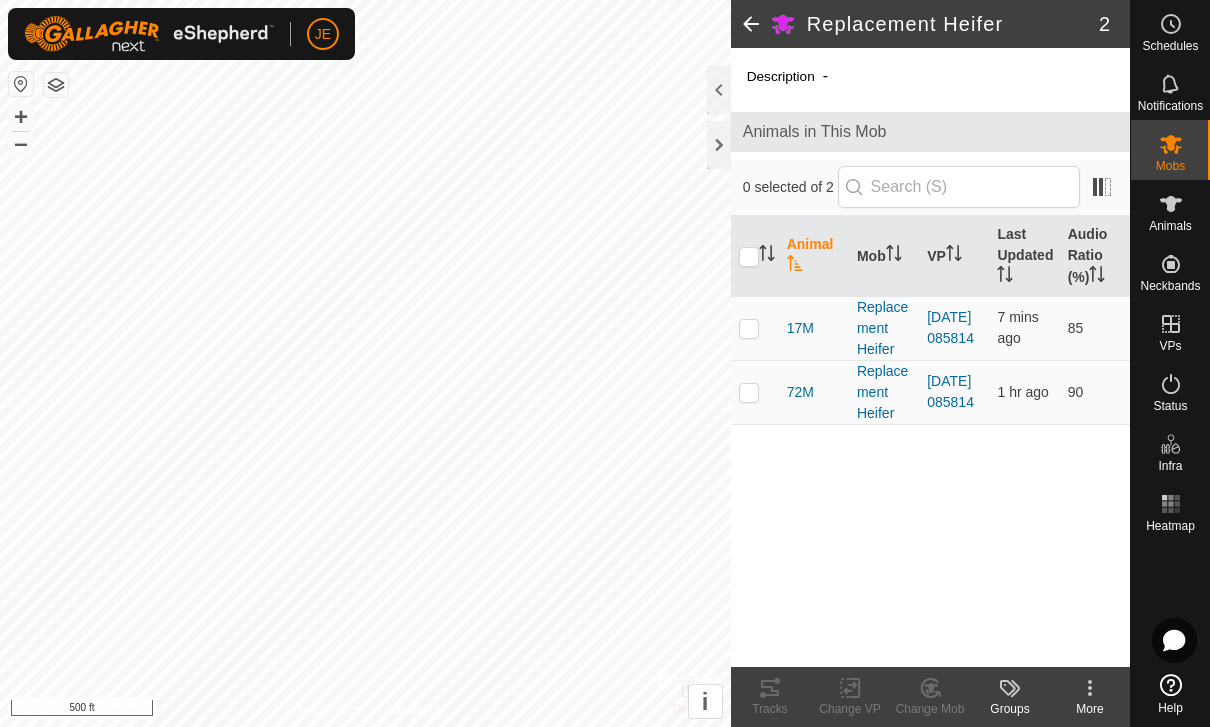 click 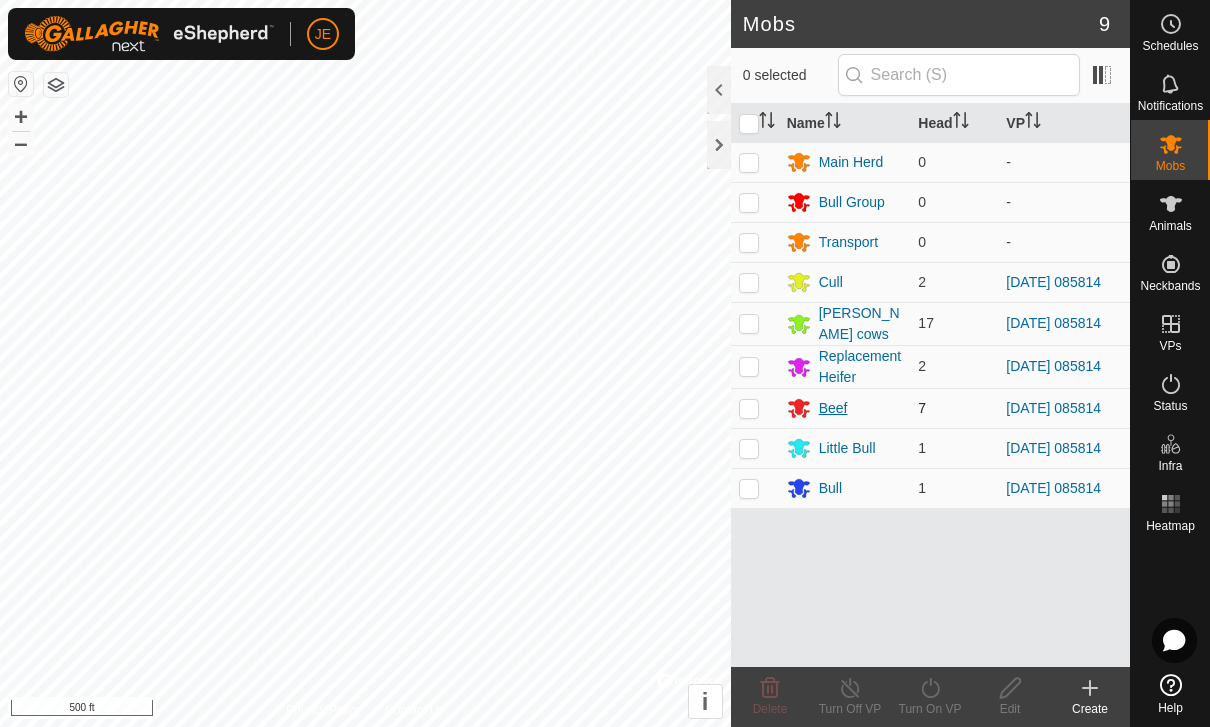 click on "Beef" at bounding box center (833, 408) 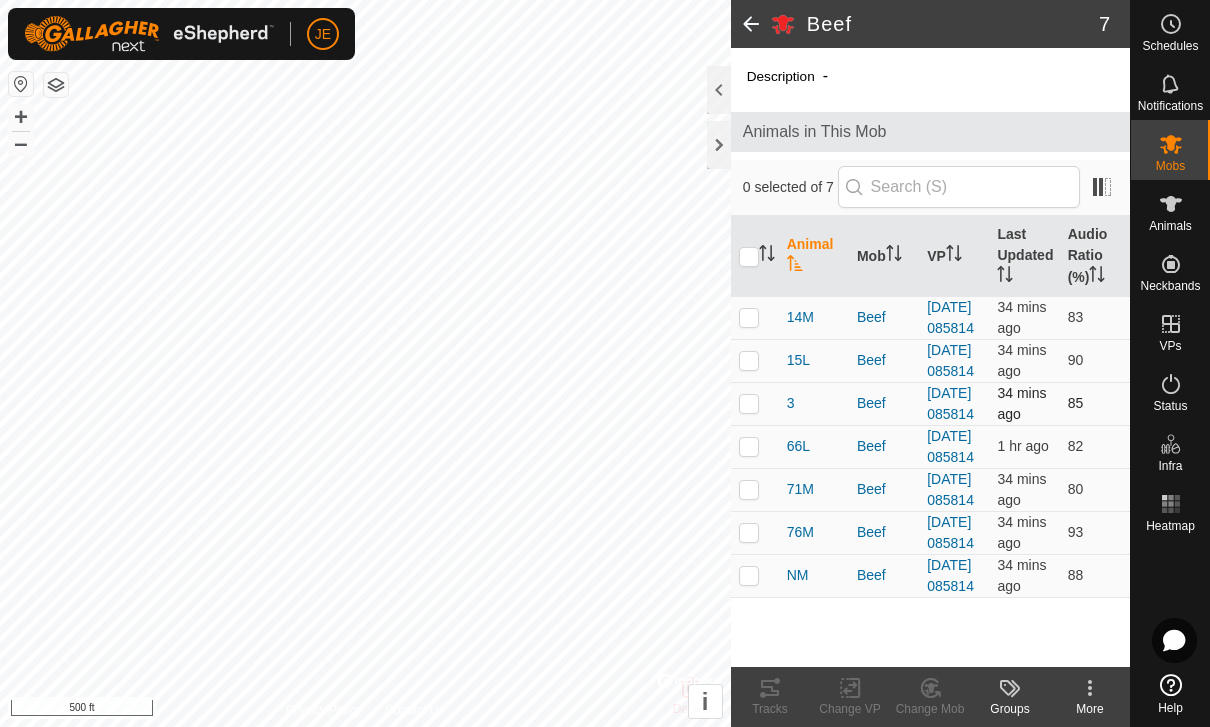 scroll, scrollTop: 0, scrollLeft: 0, axis: both 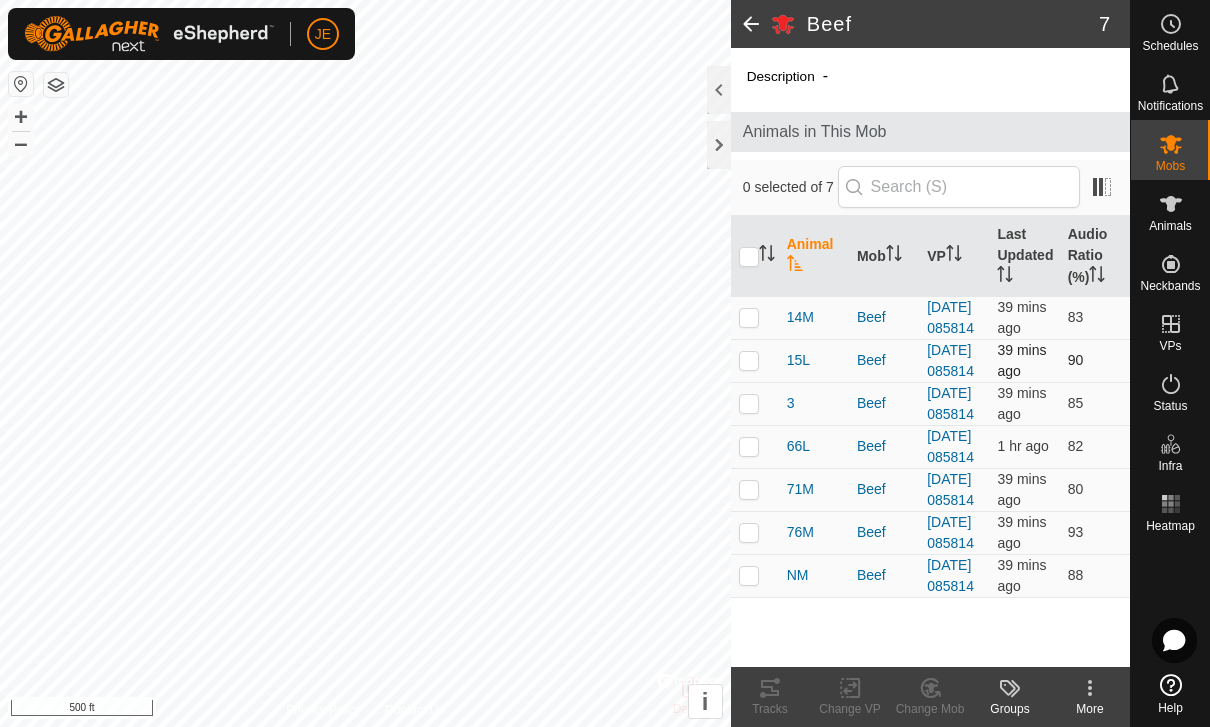 drag, startPoint x: 738, startPoint y: 393, endPoint x: 742, endPoint y: 408, distance: 15.524175 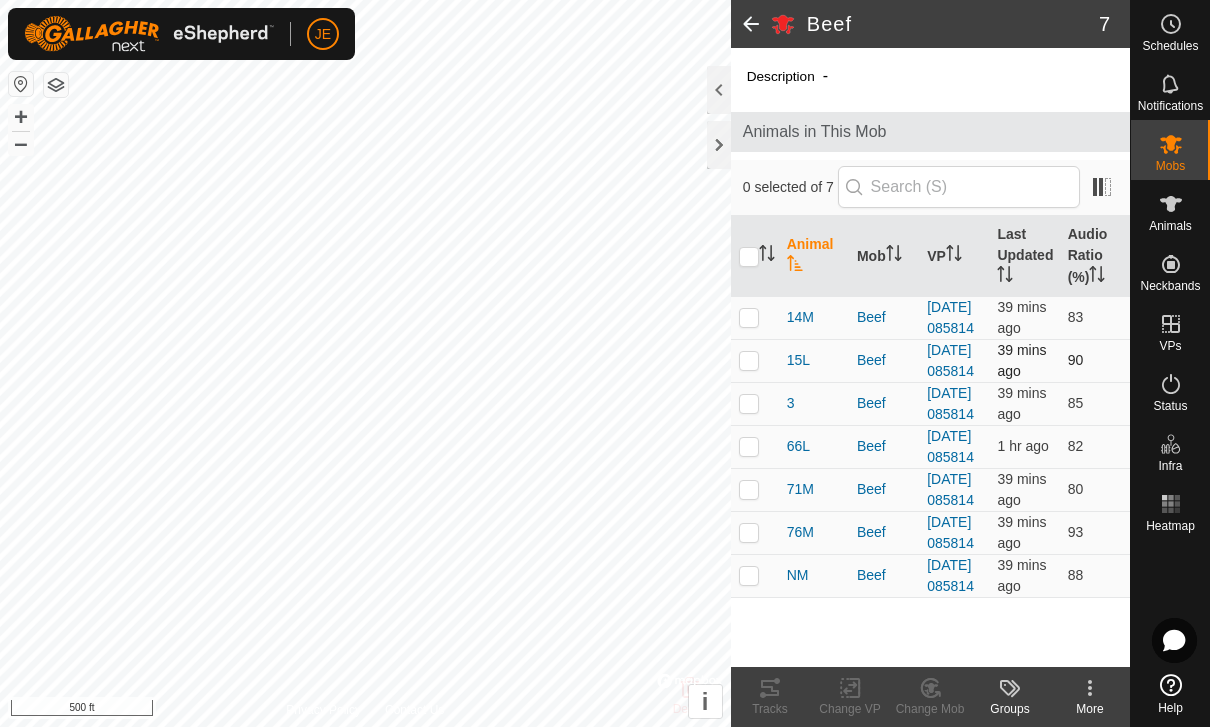 click at bounding box center [755, 360] 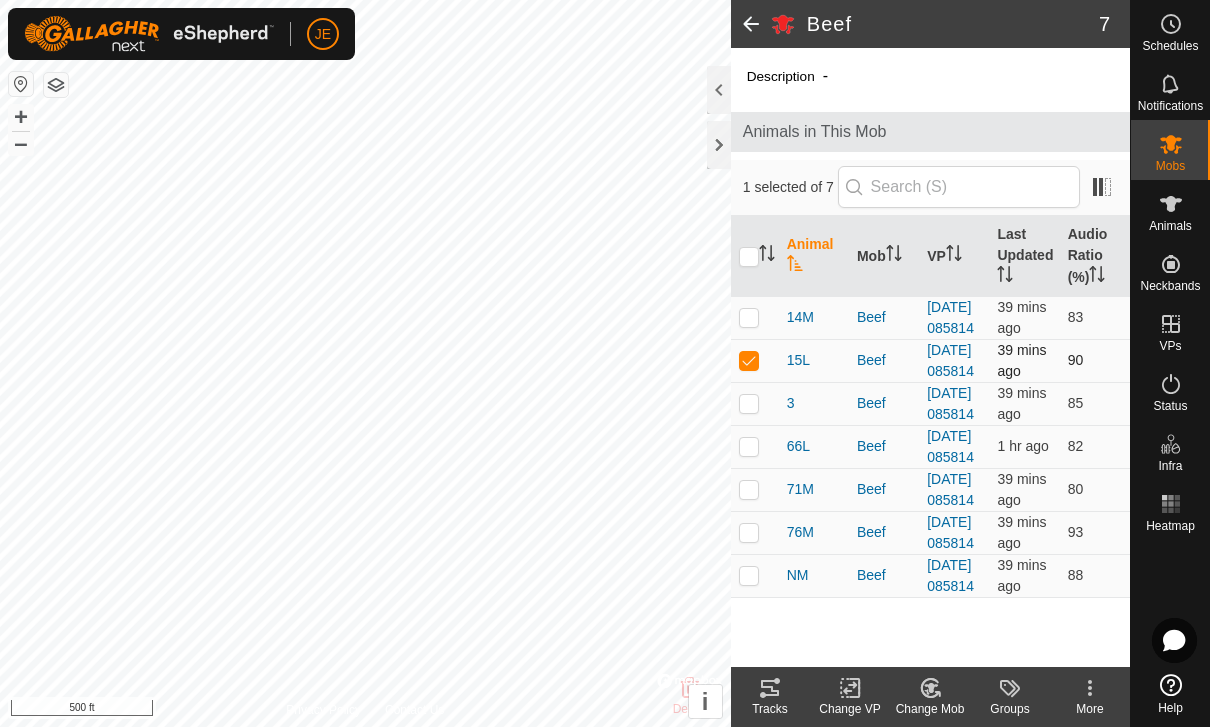 drag, startPoint x: 744, startPoint y: 412, endPoint x: 734, endPoint y: 419, distance: 12.206555 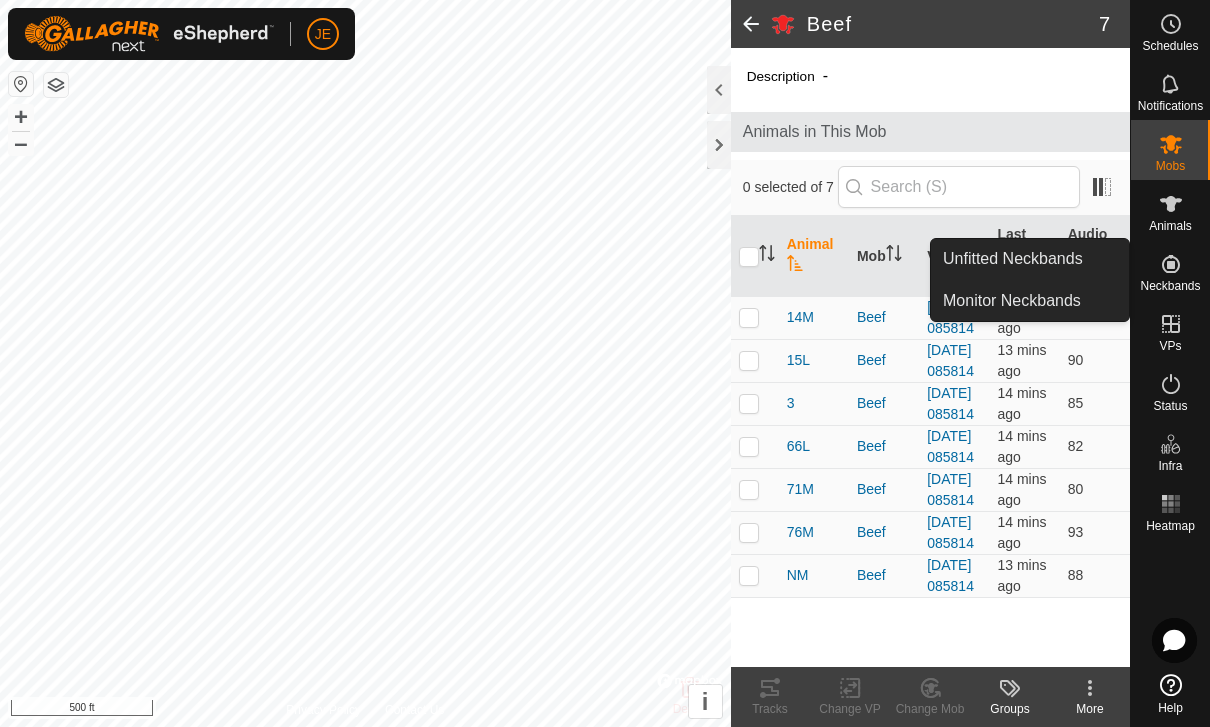 scroll, scrollTop: 0, scrollLeft: 0, axis: both 